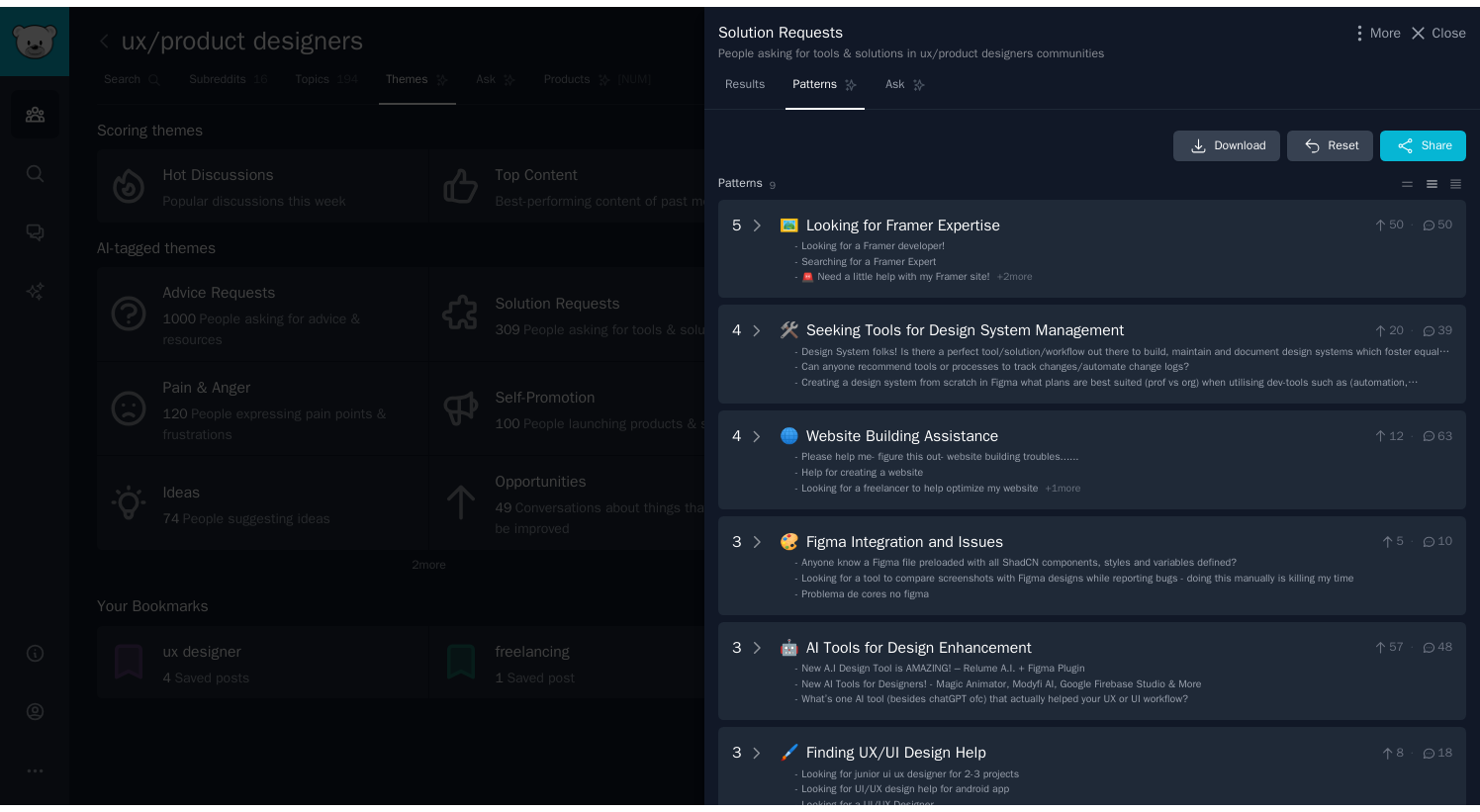 scroll, scrollTop: 0, scrollLeft: 0, axis: both 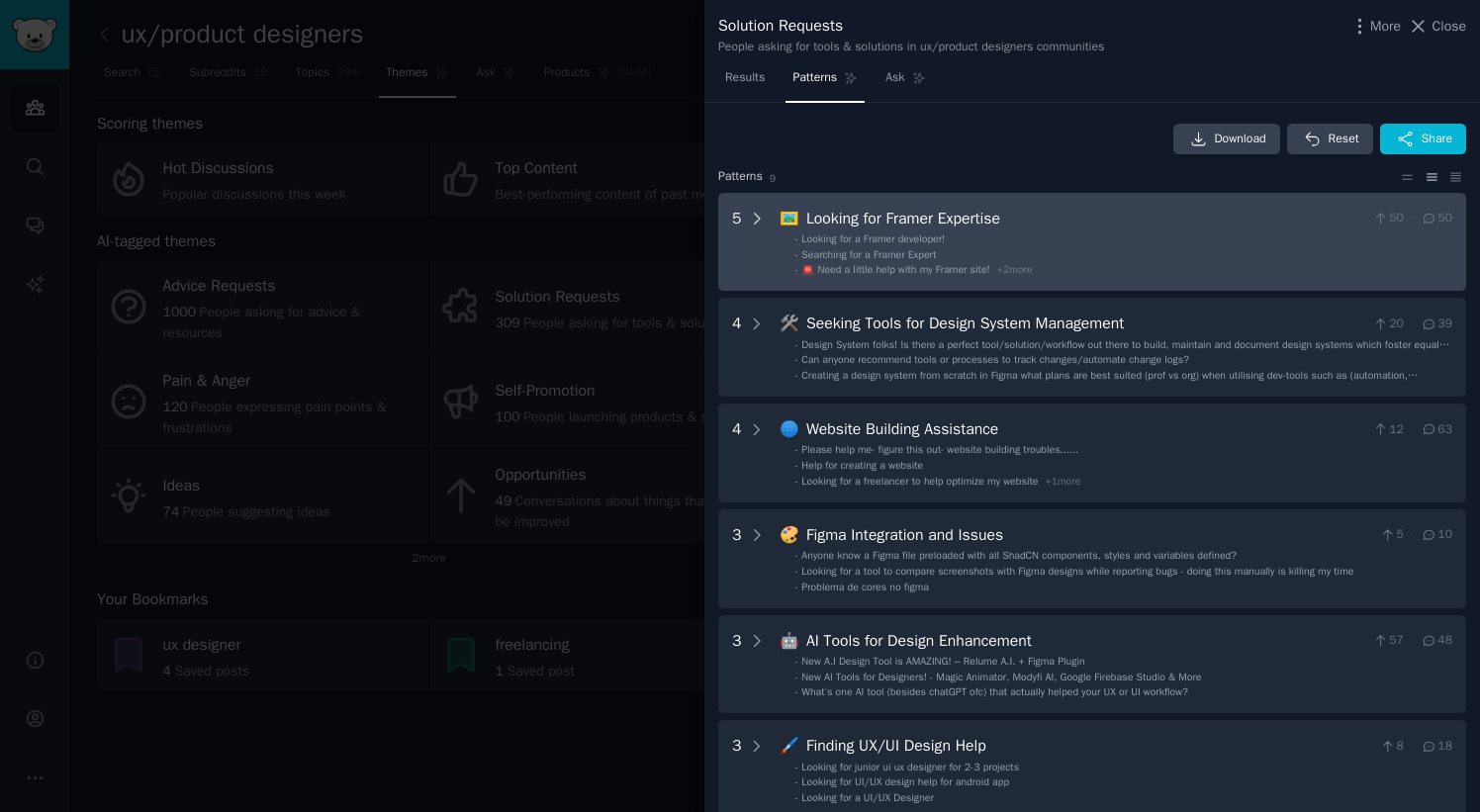 click 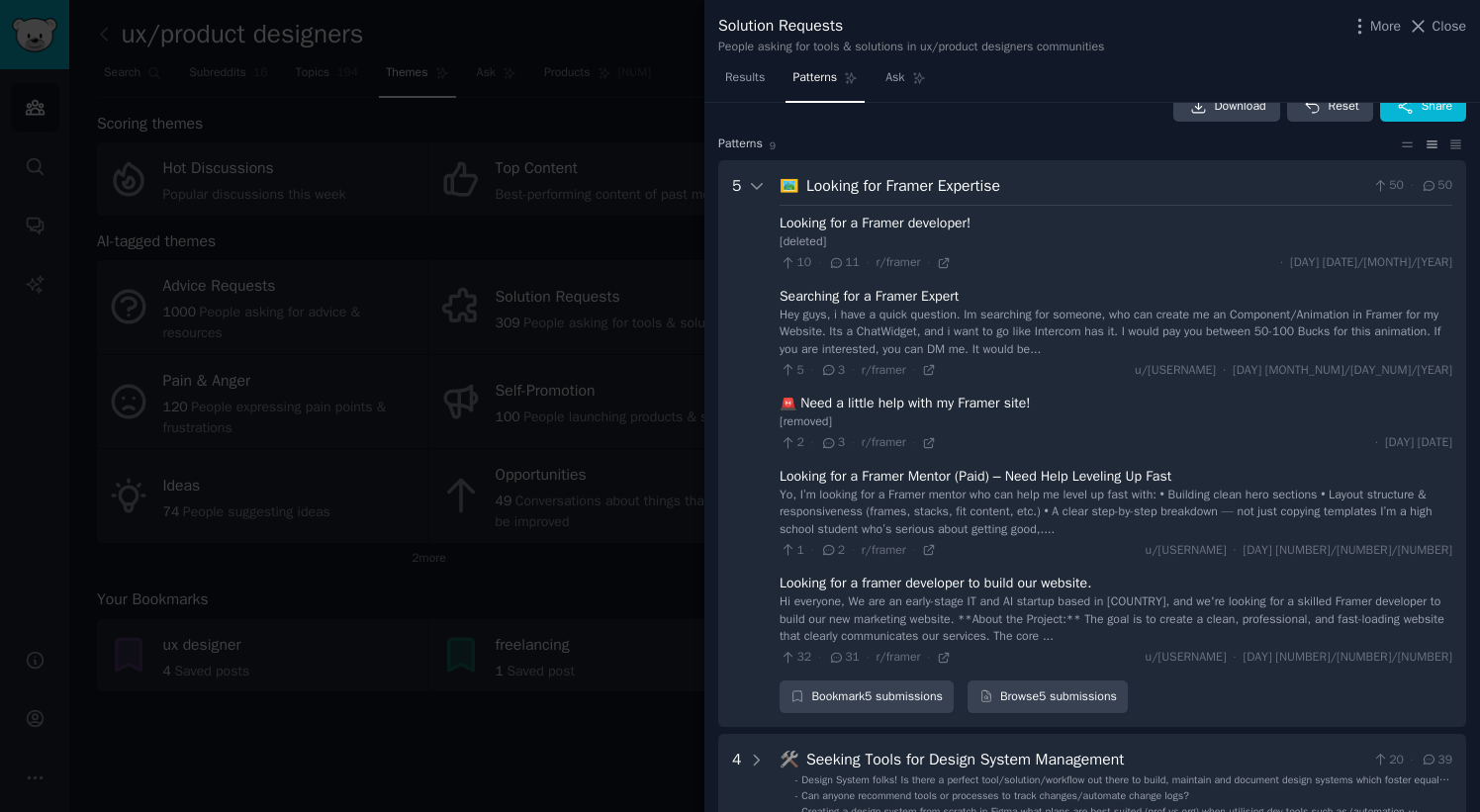 scroll, scrollTop: 29, scrollLeft: 0, axis: vertical 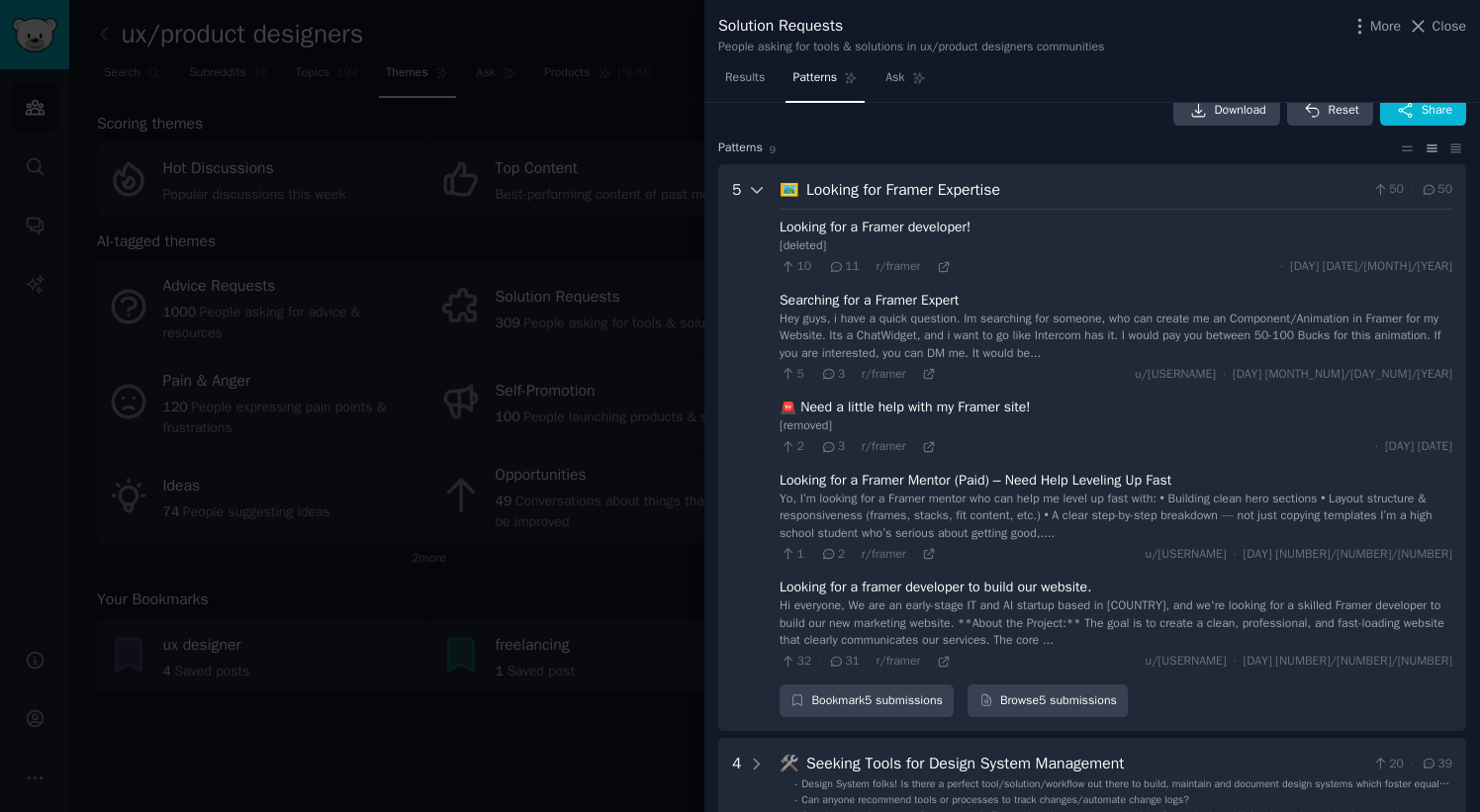 click 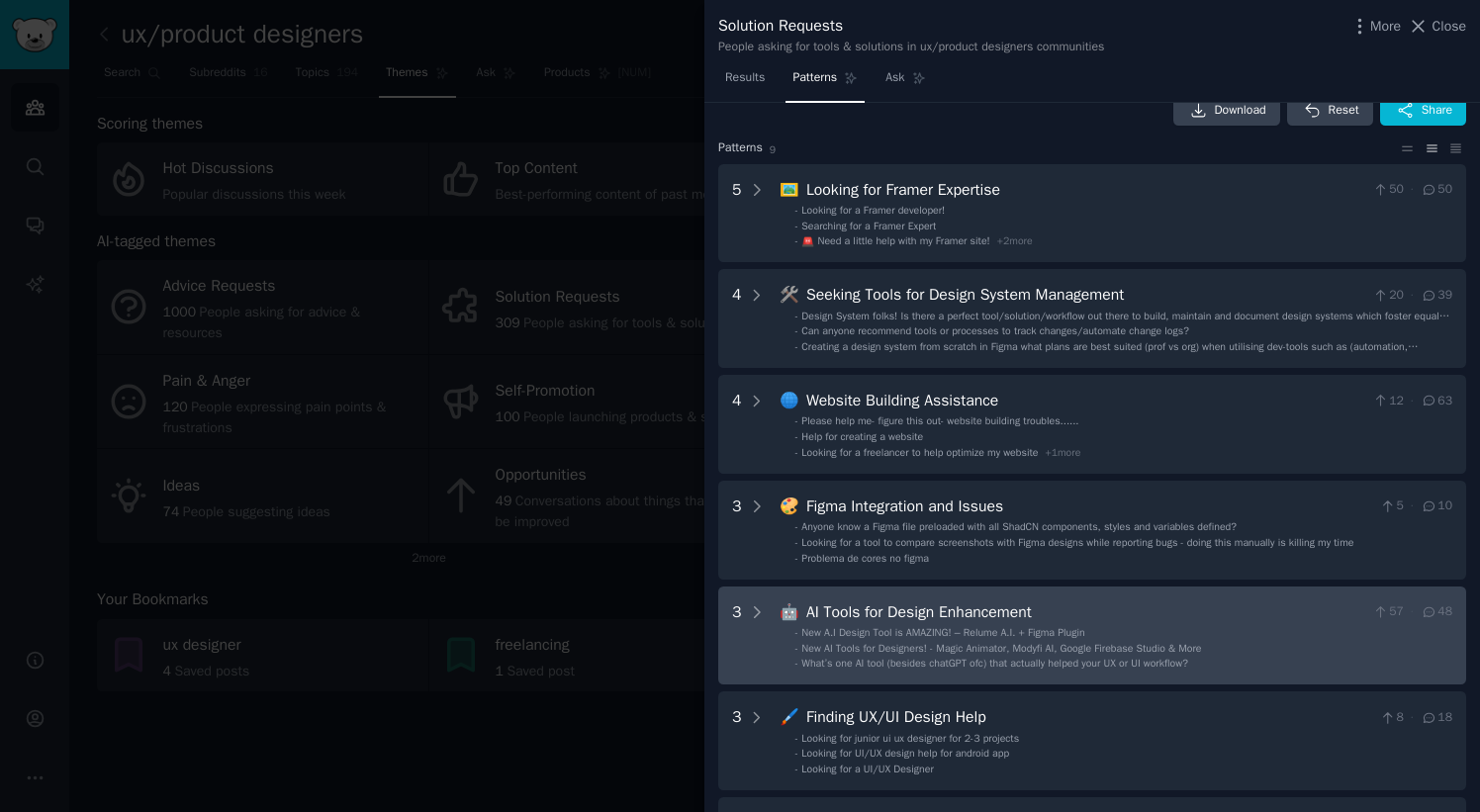 click on "3" at bounding box center [749, 636] 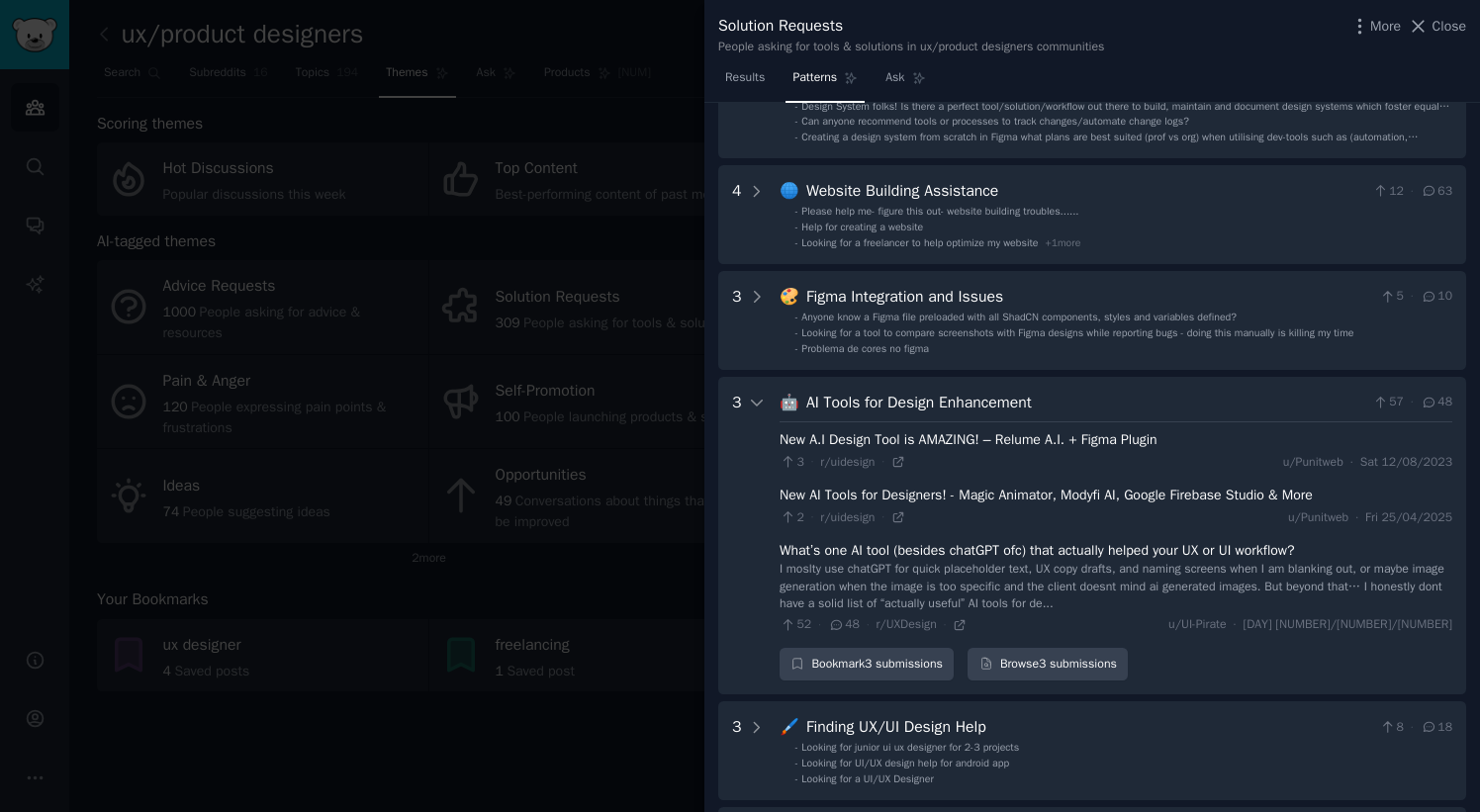 scroll, scrollTop: 227, scrollLeft: 0, axis: vertical 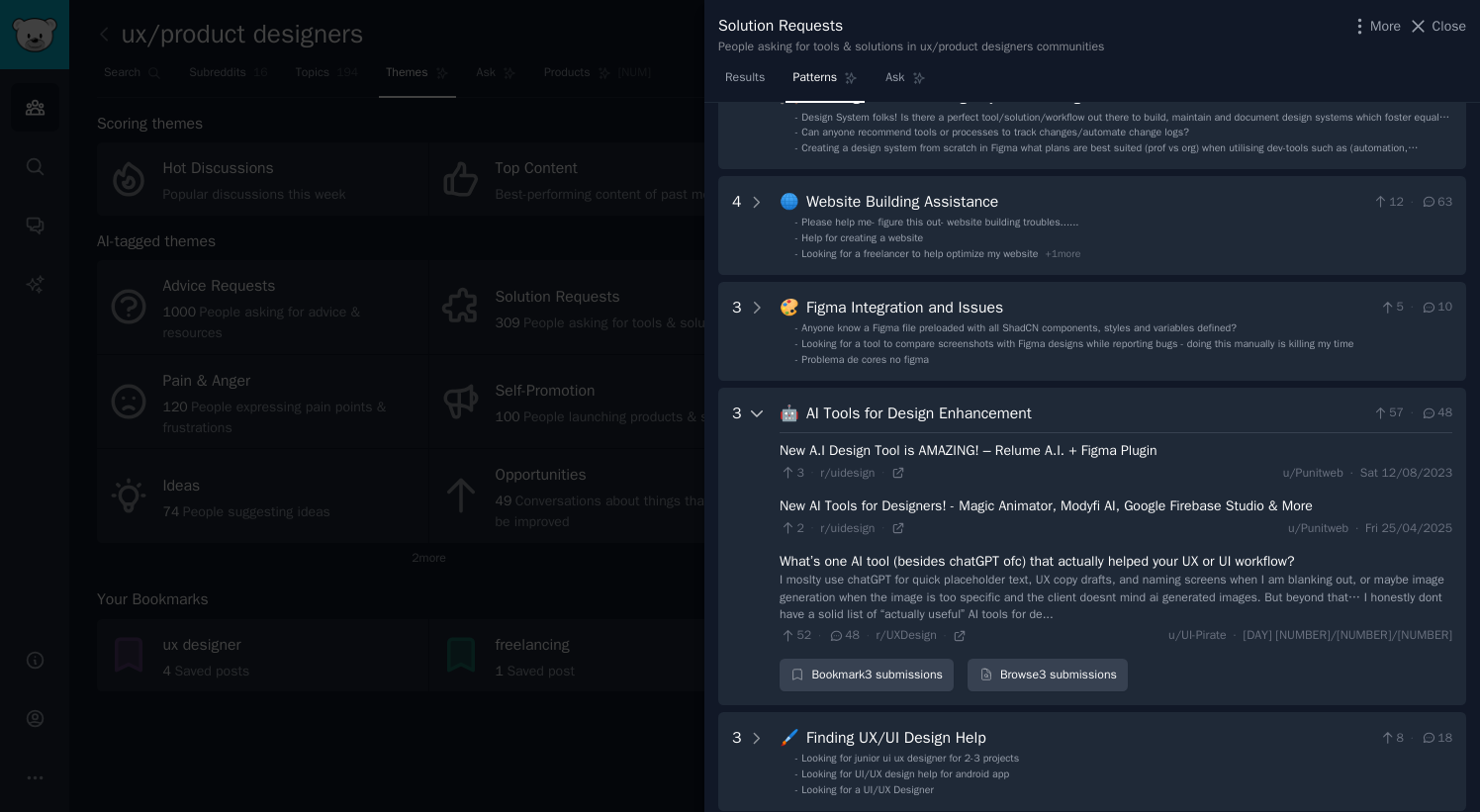 click 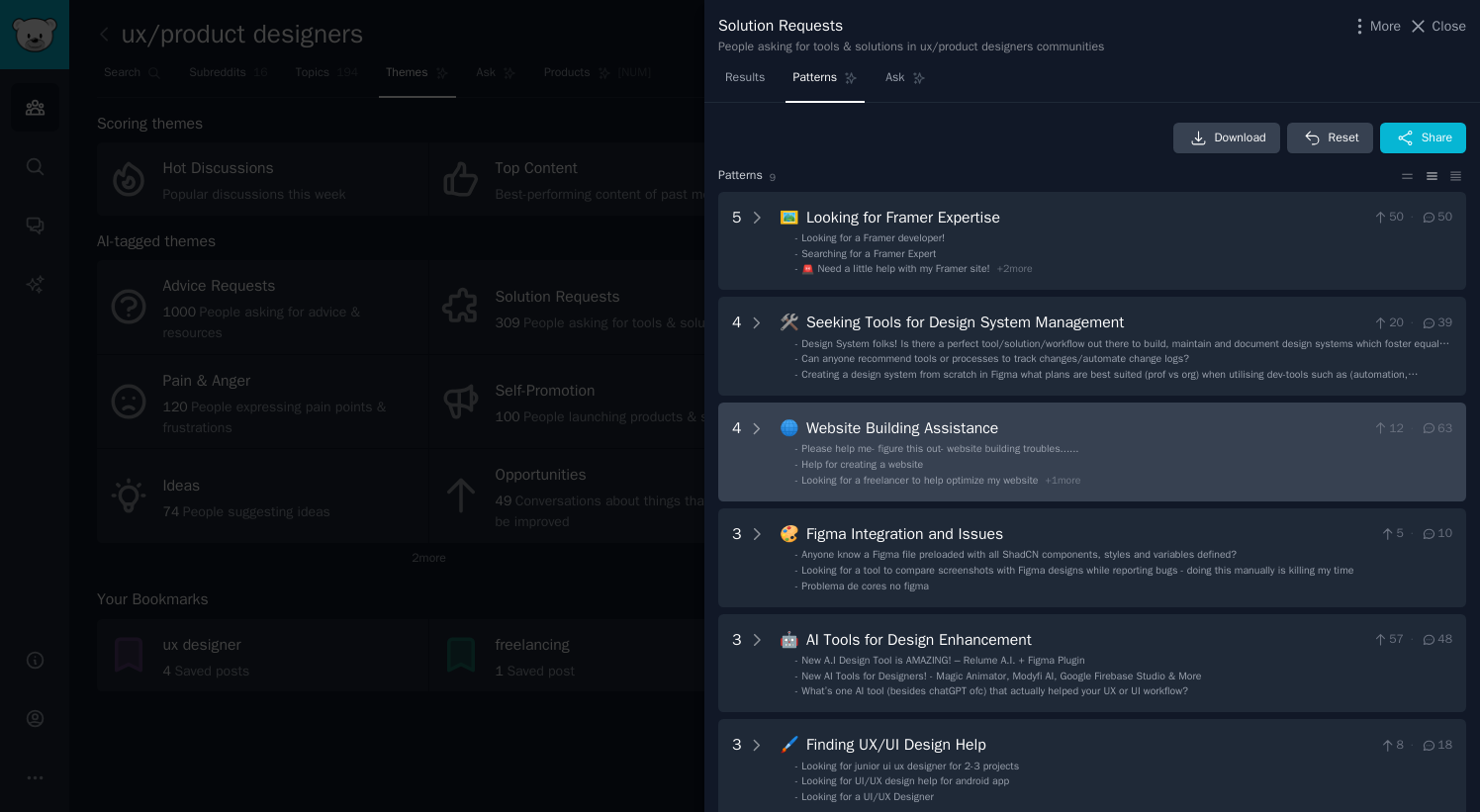 scroll, scrollTop: 0, scrollLeft: 0, axis: both 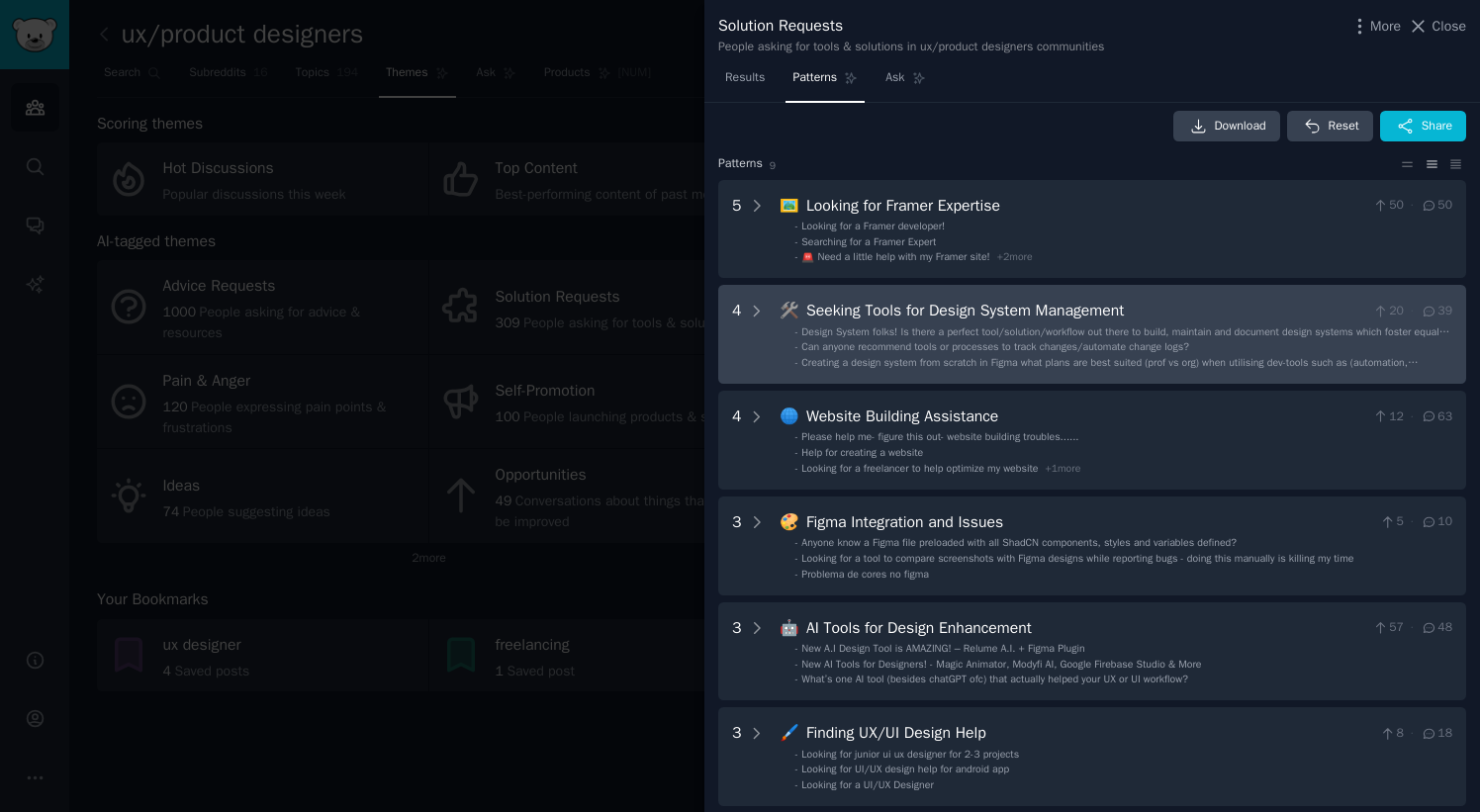 click on "Creating a design system from scratch in Figma what plans are best suited (prof vs org) when utilising dev-tools such as (automation, webhooks, tokens management, component sync etc.) tools like Storybook & Zeroheight so on and so forth." at bounding box center (1109, 369) 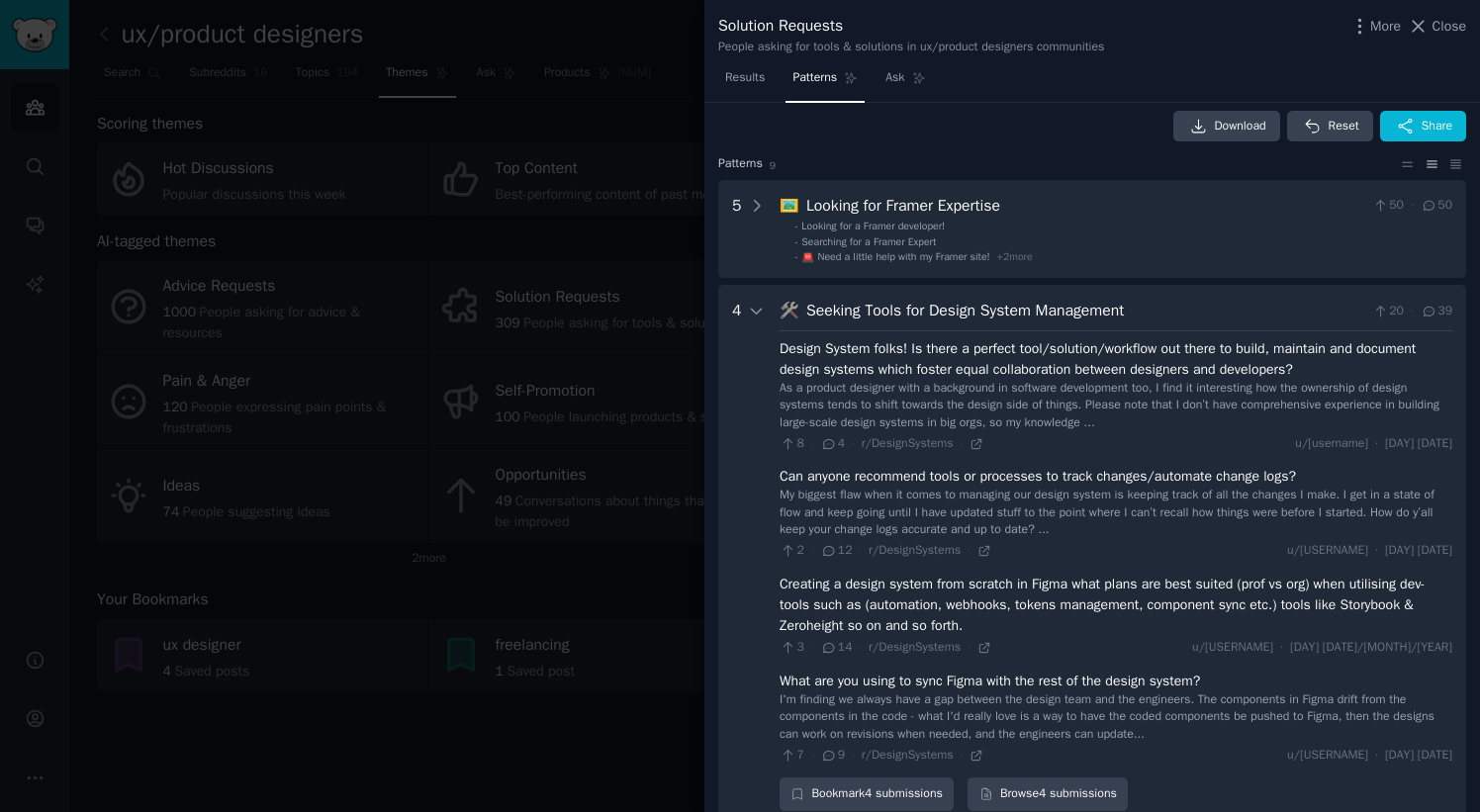 scroll, scrollTop: 195, scrollLeft: 0, axis: vertical 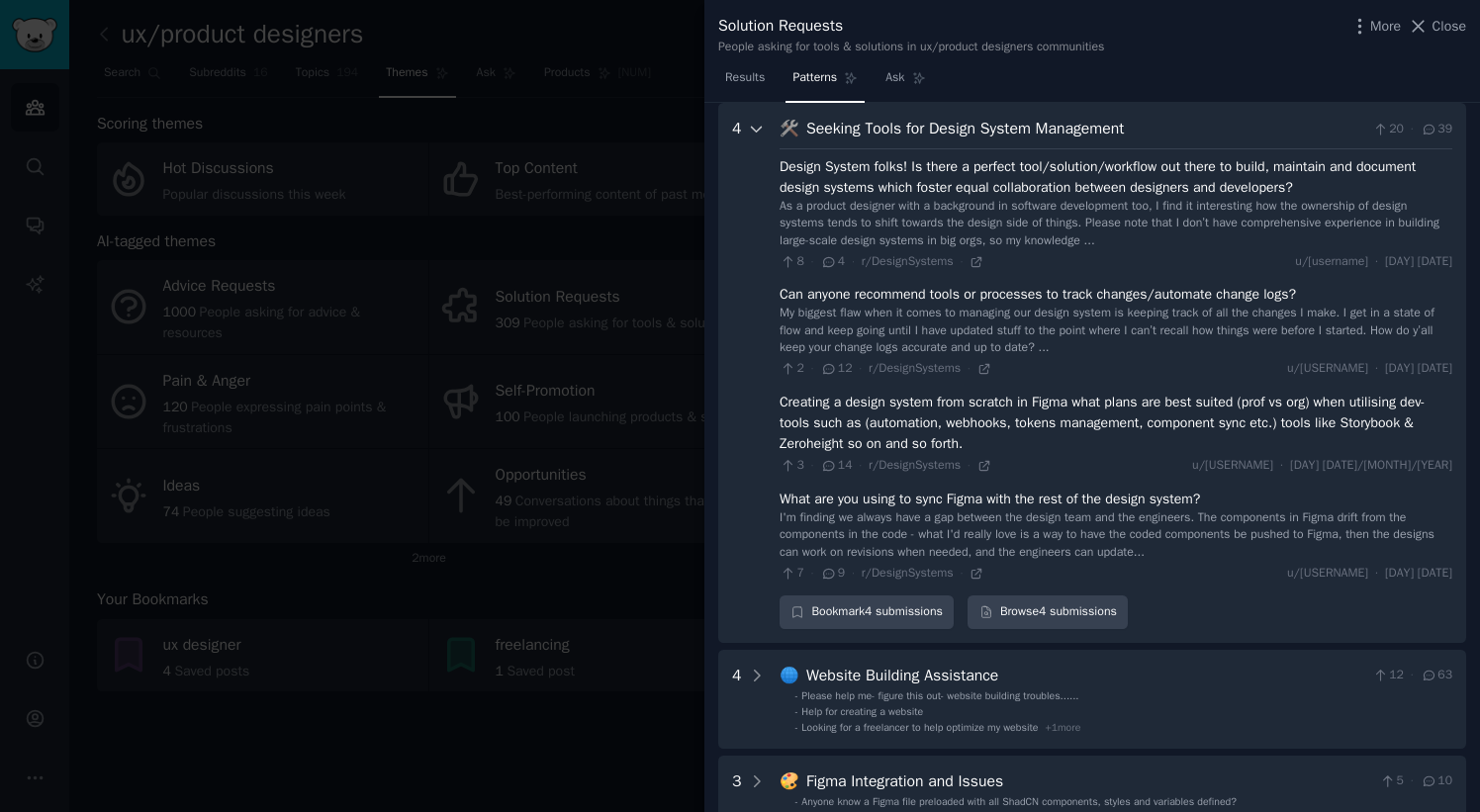click 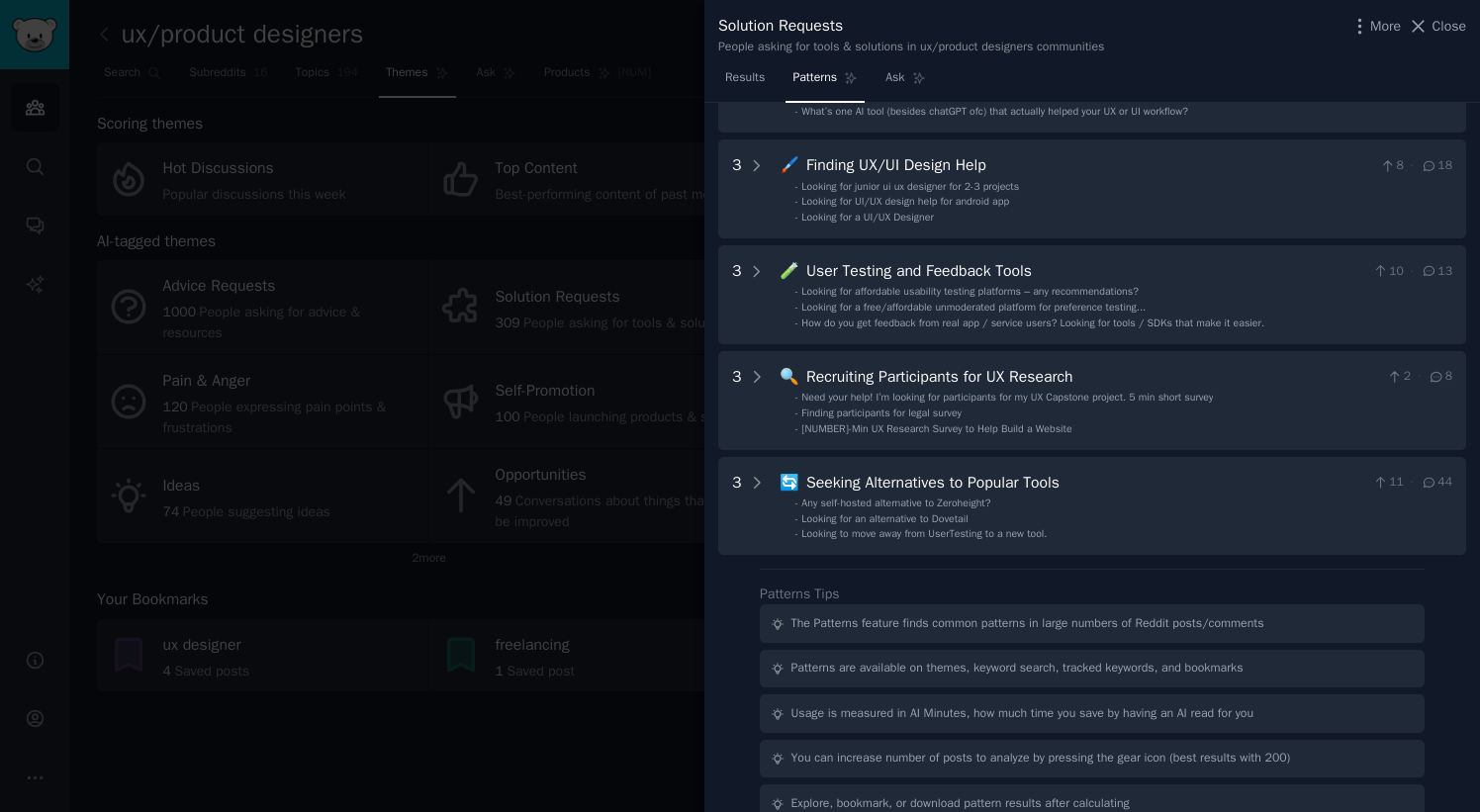scroll, scrollTop: 602, scrollLeft: 0, axis: vertical 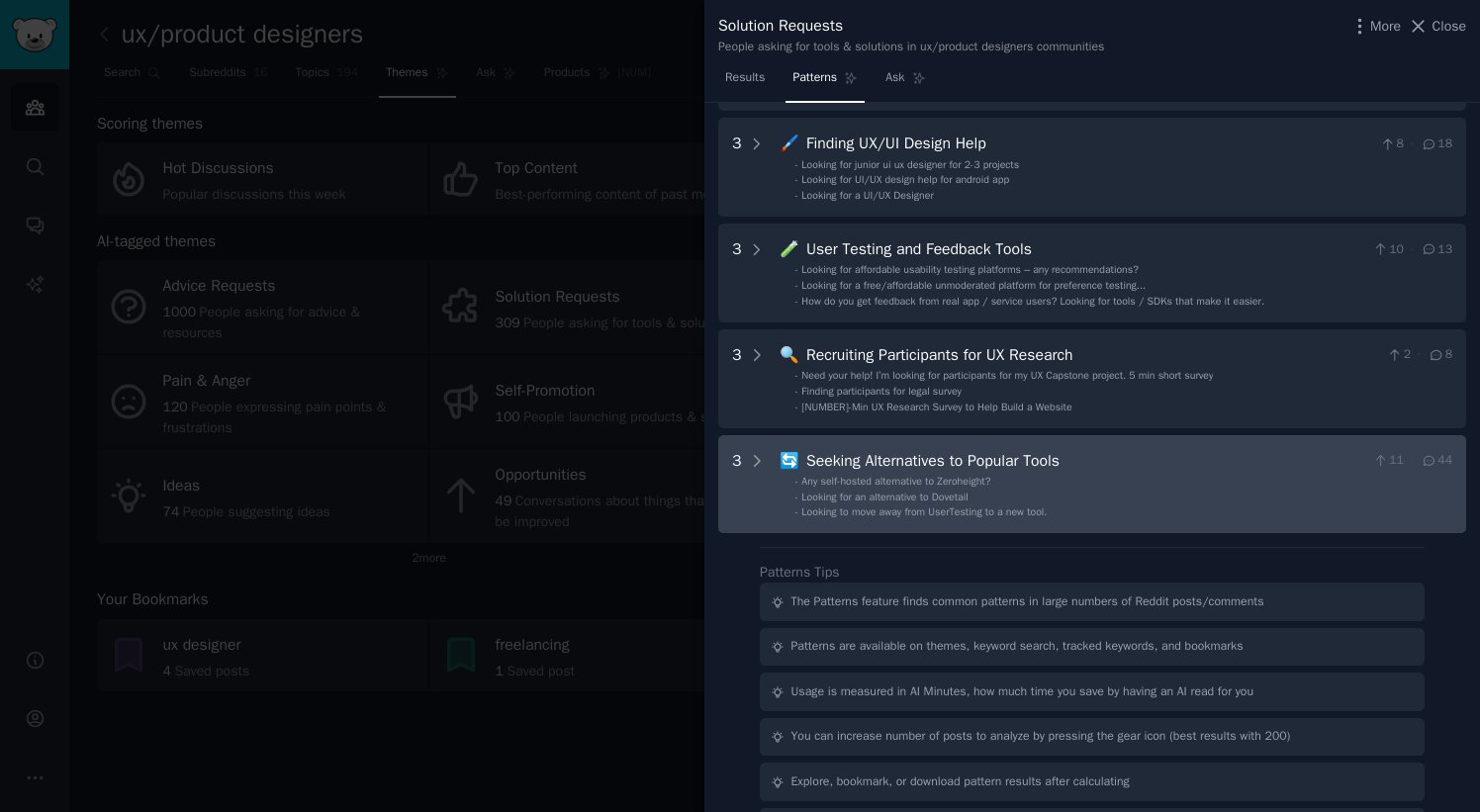 click on "Any self-hosted alternative to Zeroheight?" at bounding box center [895, 481] 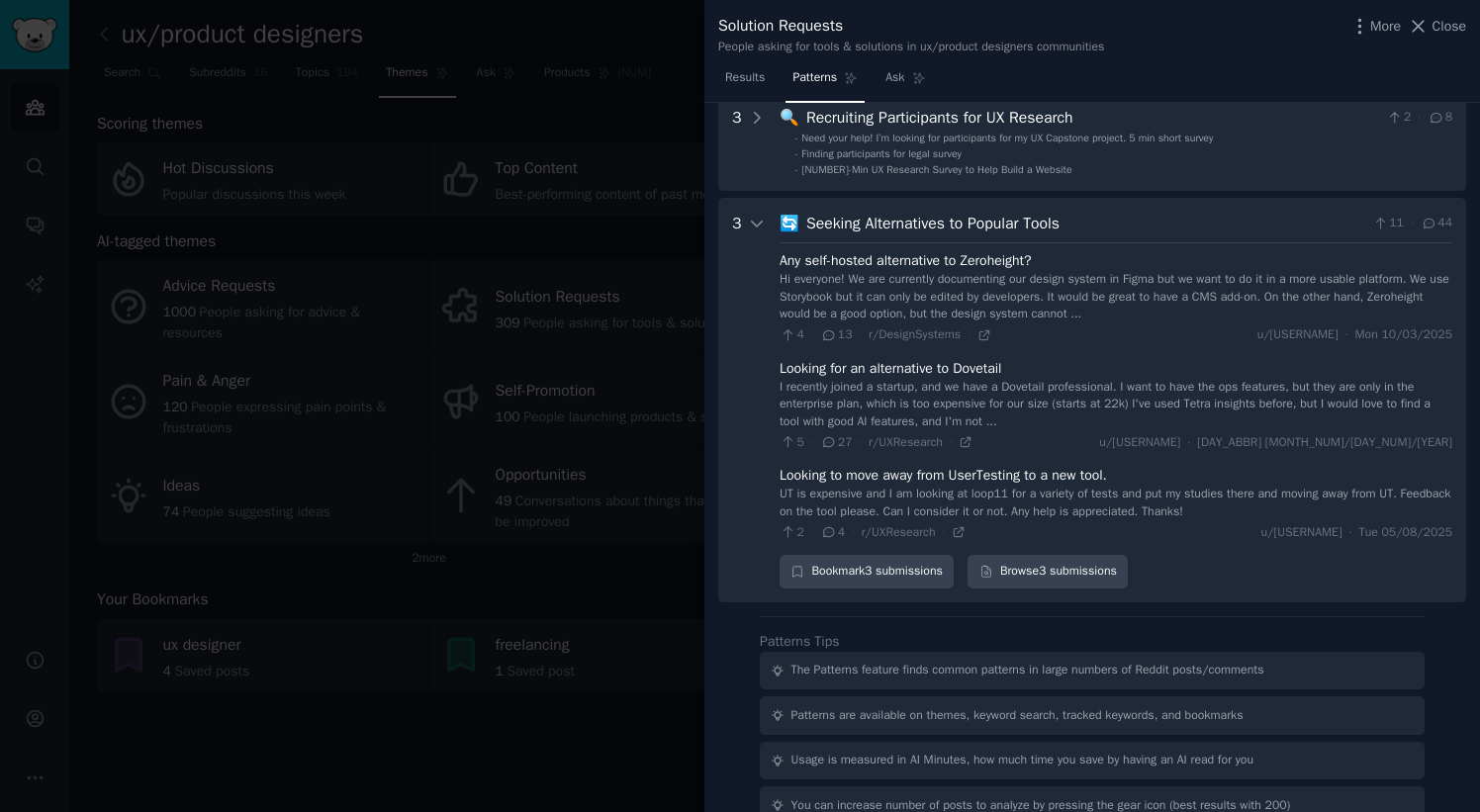 scroll, scrollTop: 826, scrollLeft: 0, axis: vertical 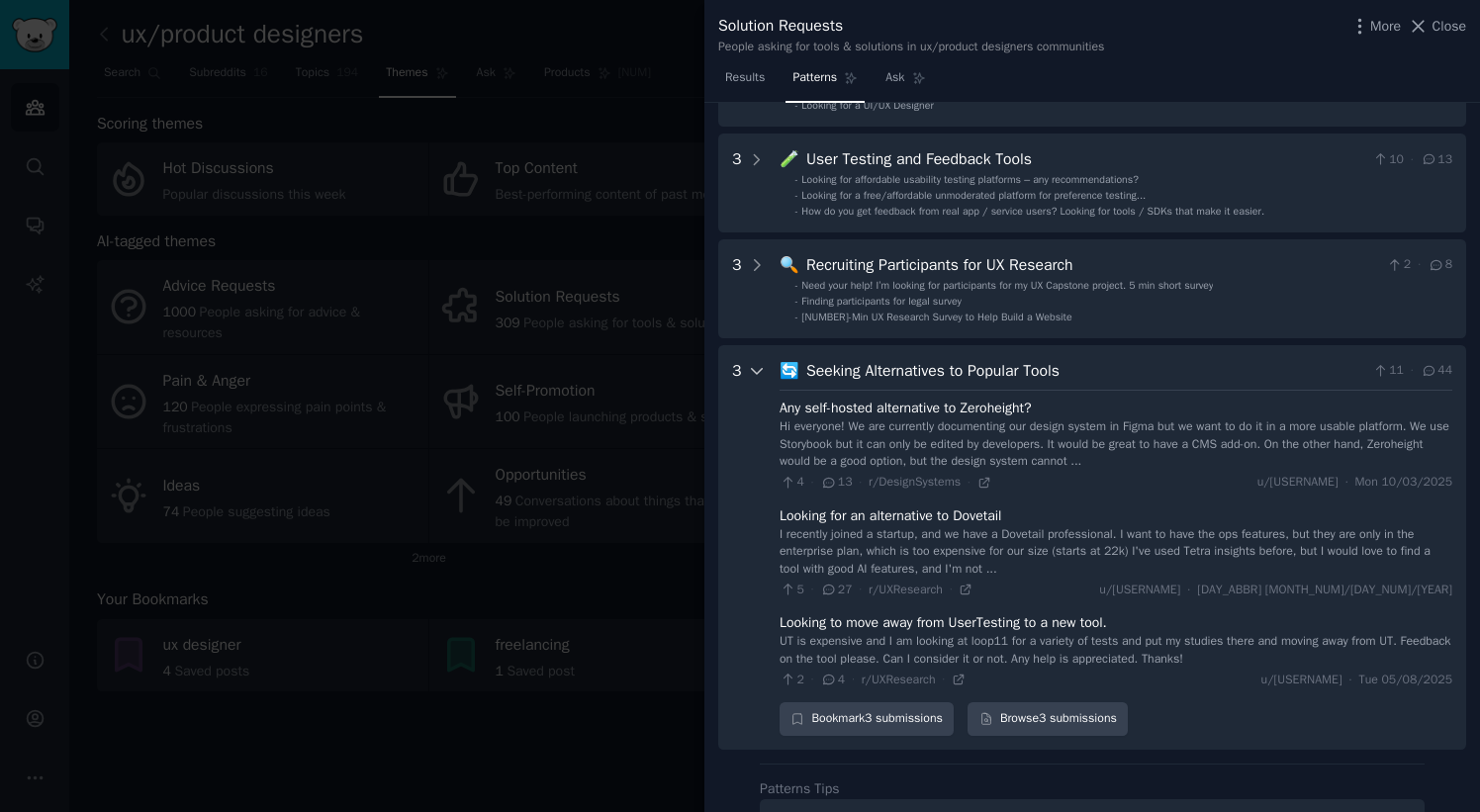 click 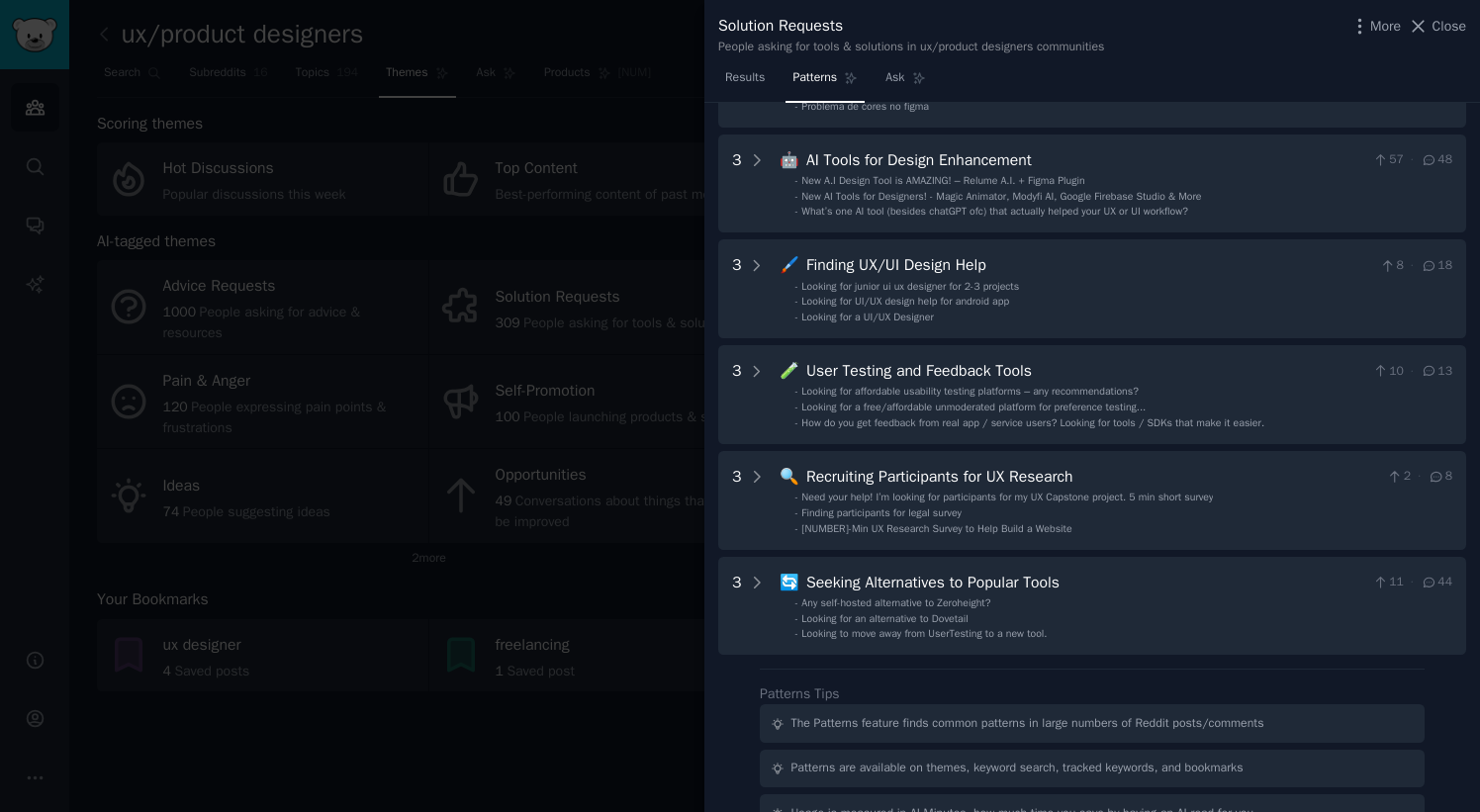 scroll, scrollTop: 462, scrollLeft: 0, axis: vertical 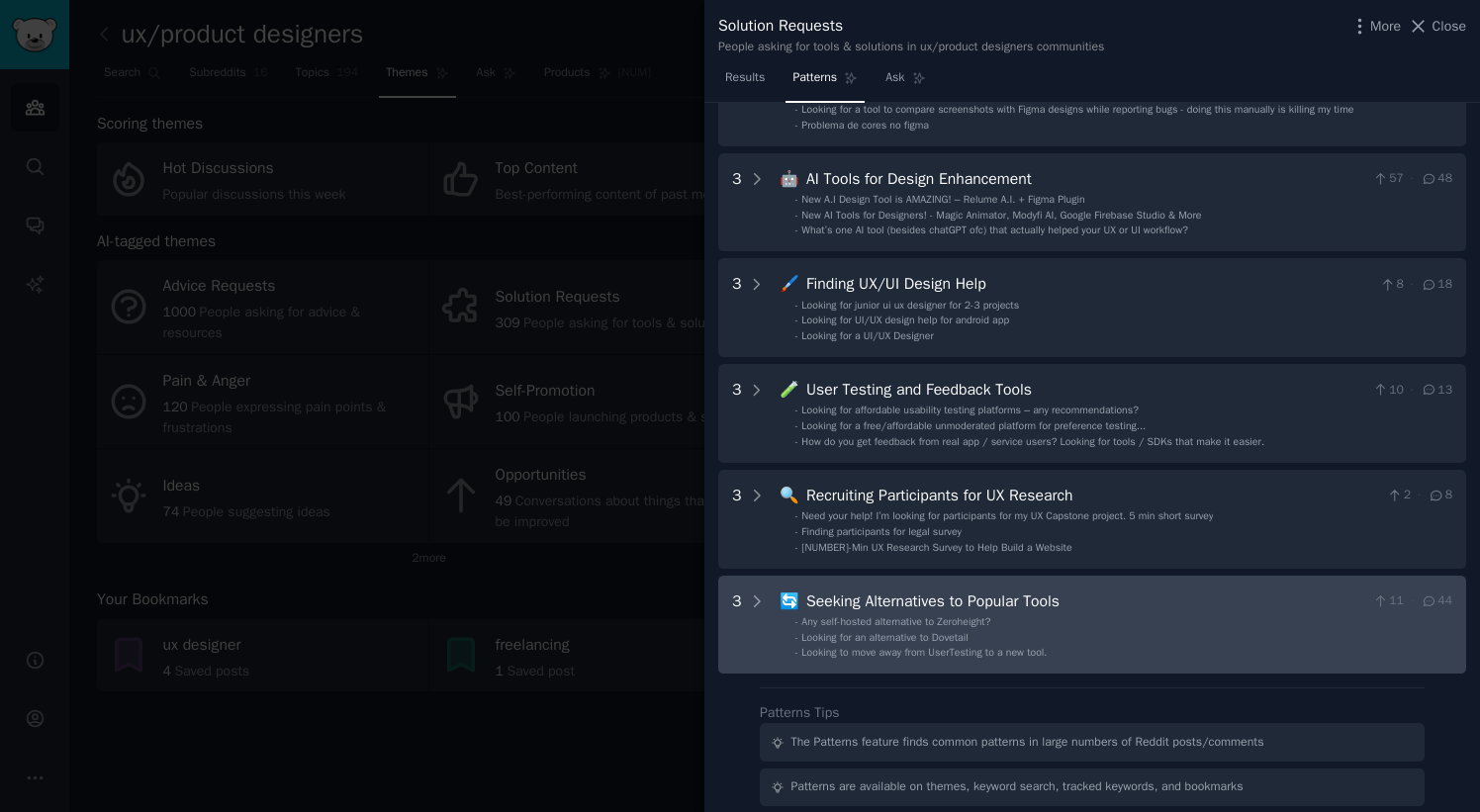 click on "Seeking Alternatives to Popular Tools" at bounding box center (1085, 601) 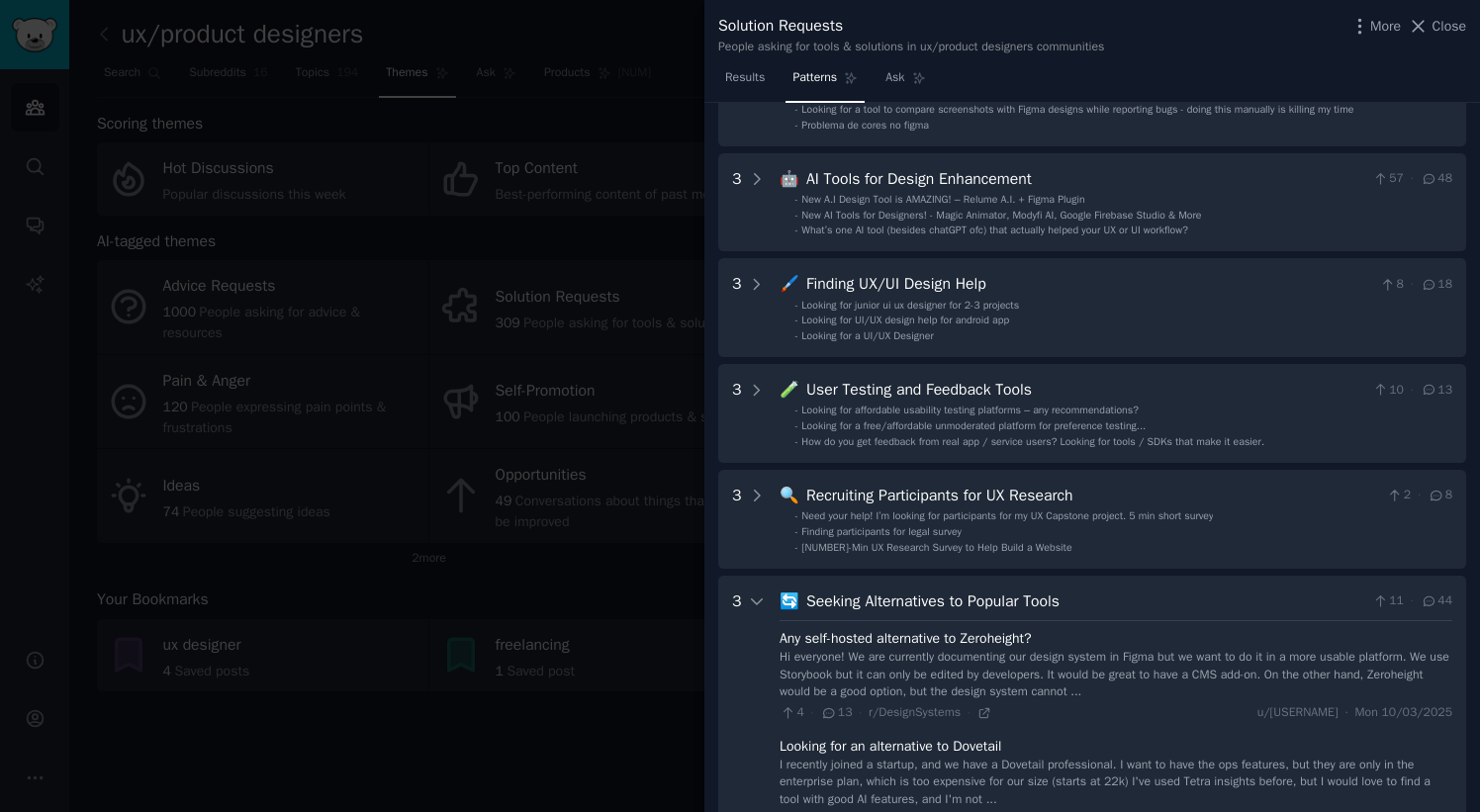 scroll, scrollTop: 931, scrollLeft: 0, axis: vertical 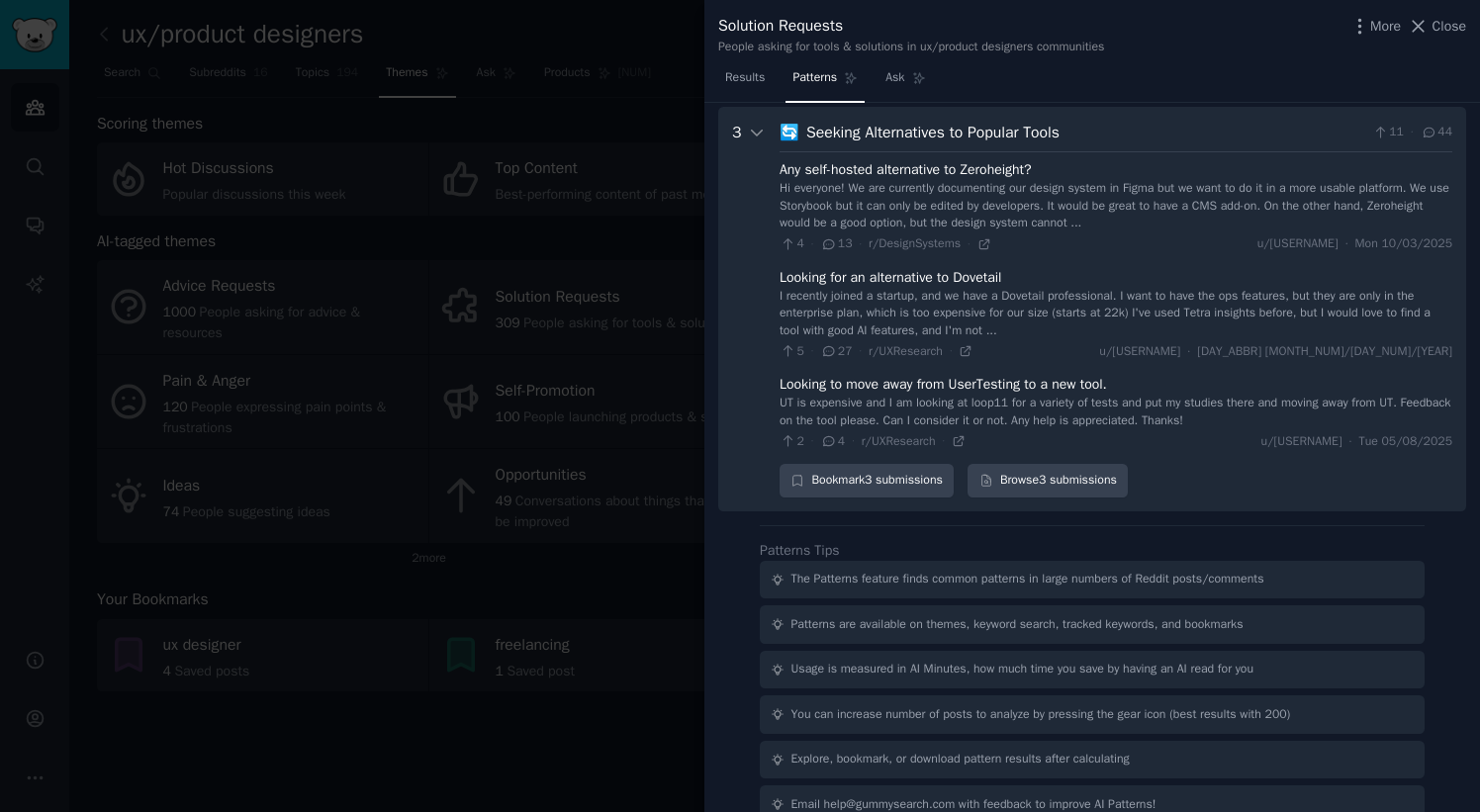 click on "4" at bounding box center [832, 442] 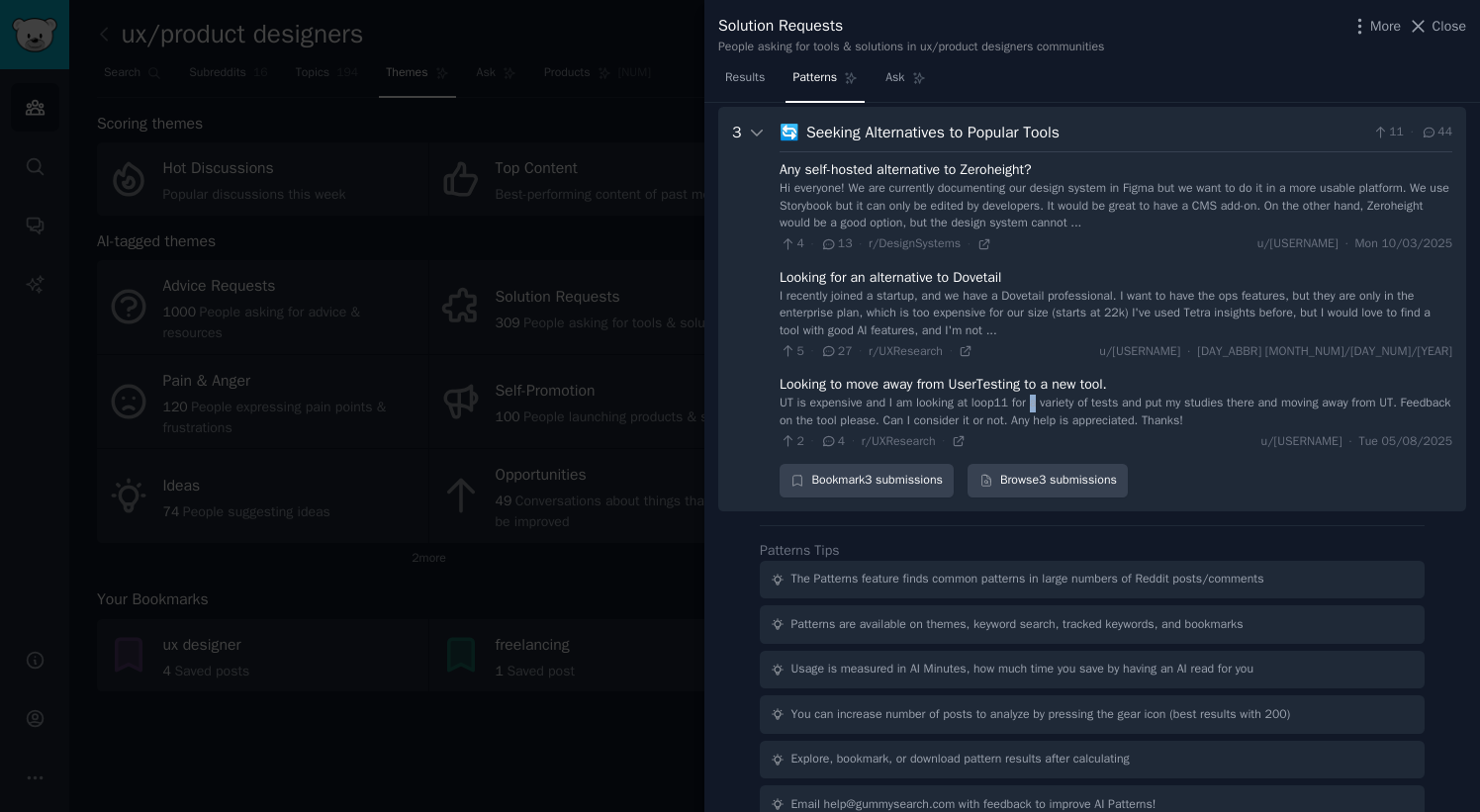 click on "UT is expensive and I am looking at loop11 for a variety of tests and put my studies there and moving away from UT. Feedback on the tool please. Can I consider it or not. Any help is appreciated. Thanks!" at bounding box center (1116, 411) 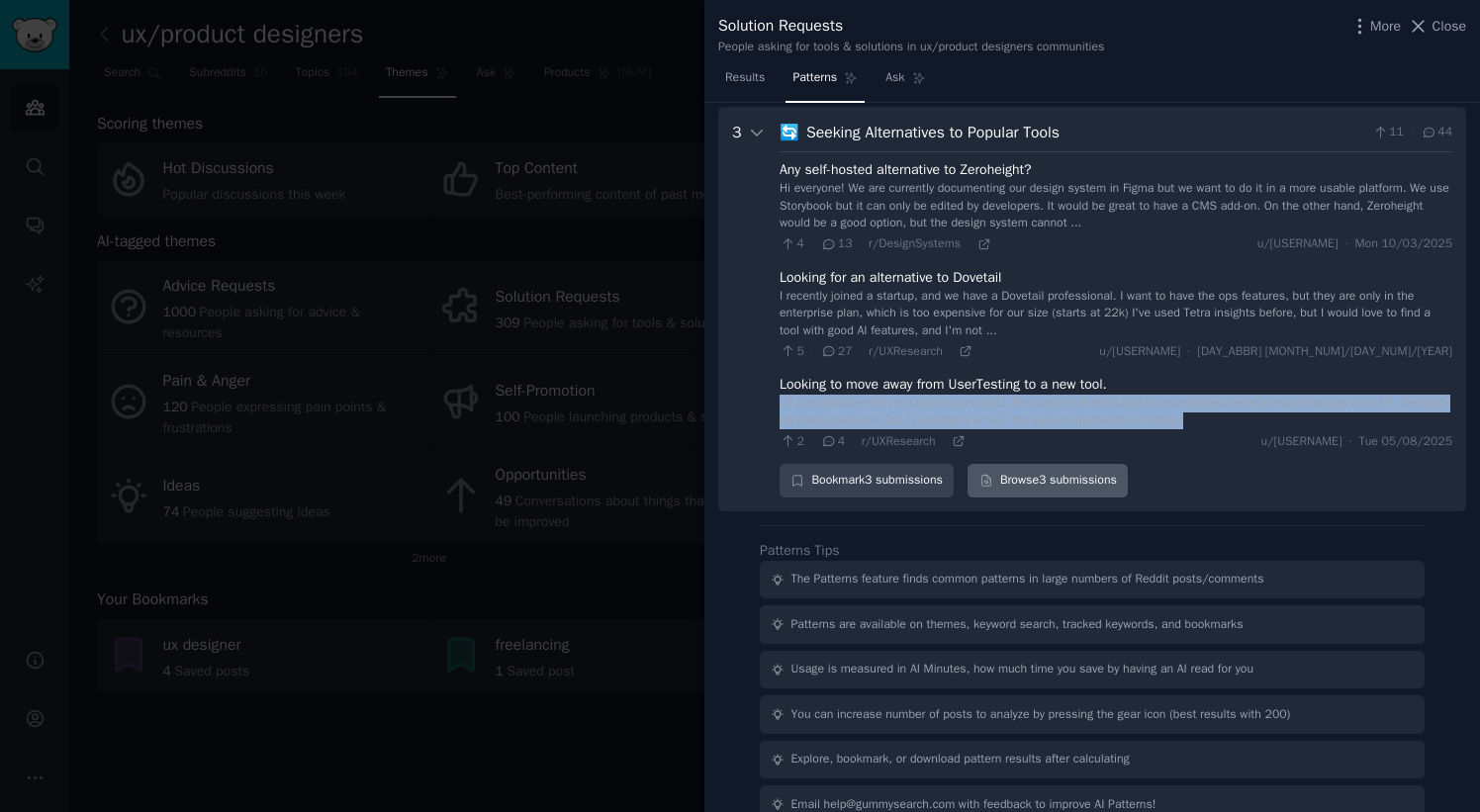 click on "Browse  3   submissions" at bounding box center (1048, 481) 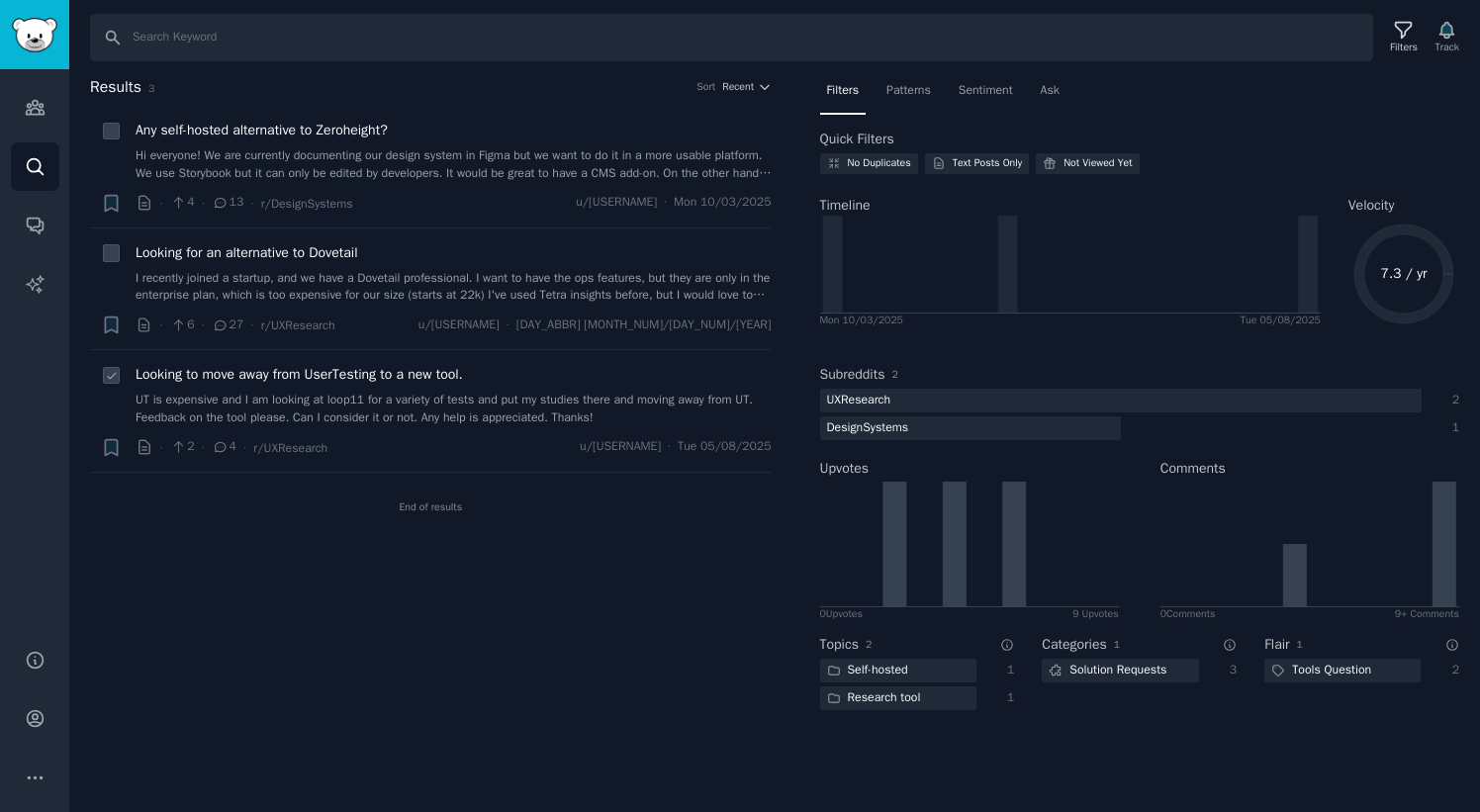 click on "Looking to move away from UserTesting to a new tool." at bounding box center (299, 374) 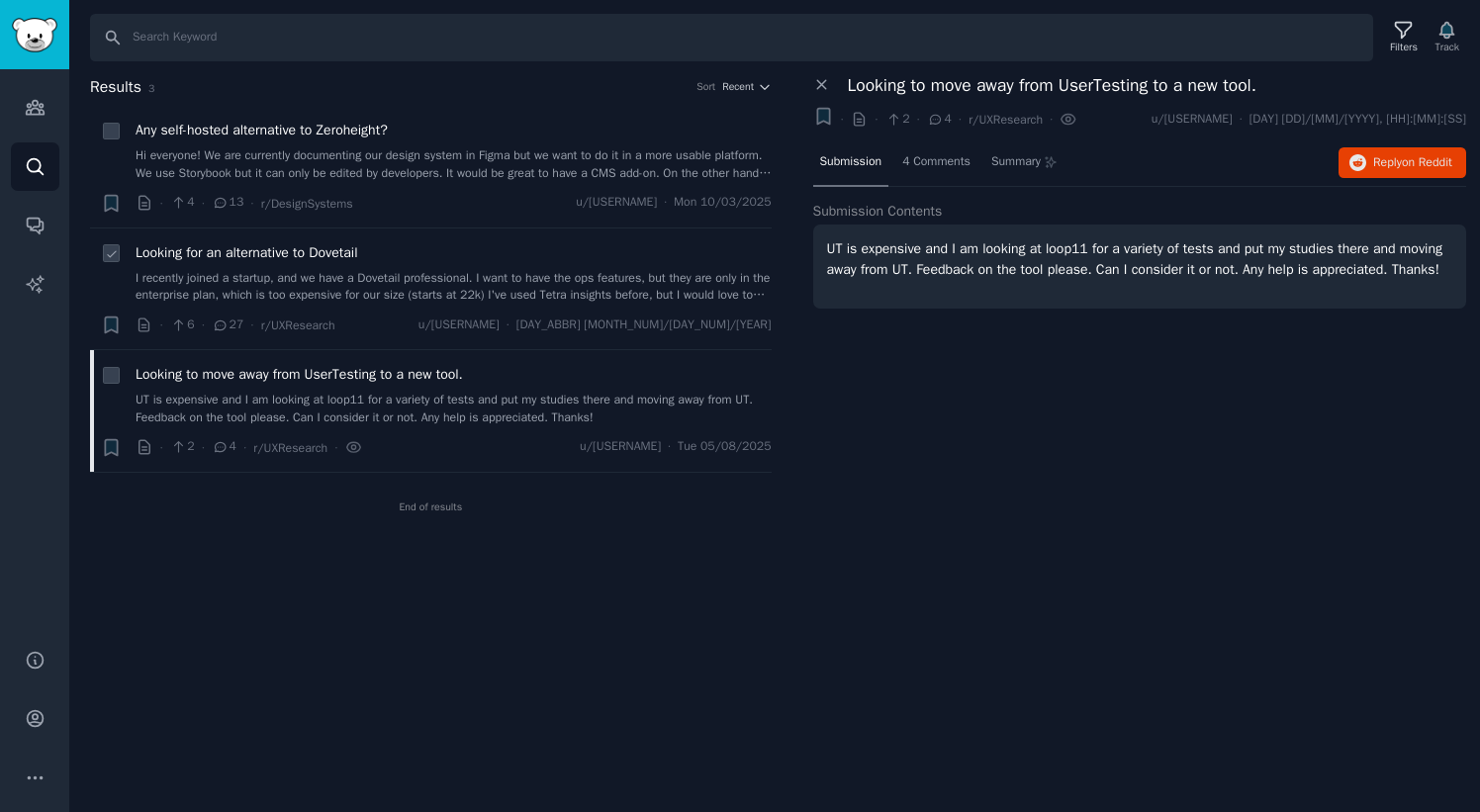 click on "Looking for an alternative to Dovetail" at bounding box center [246, 252] 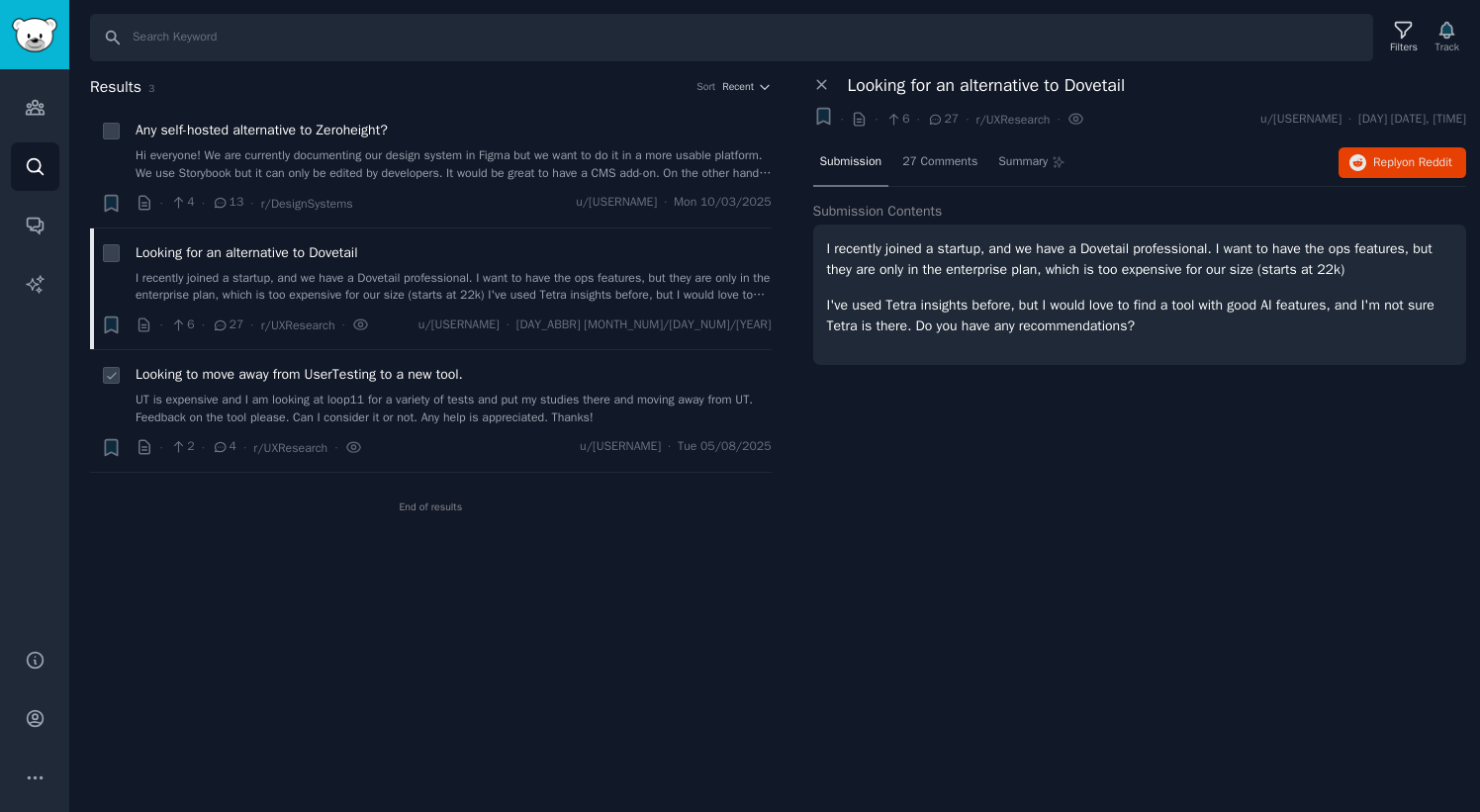 click on "Looking to move away from UserTesting to a new tool." at bounding box center [299, 374] 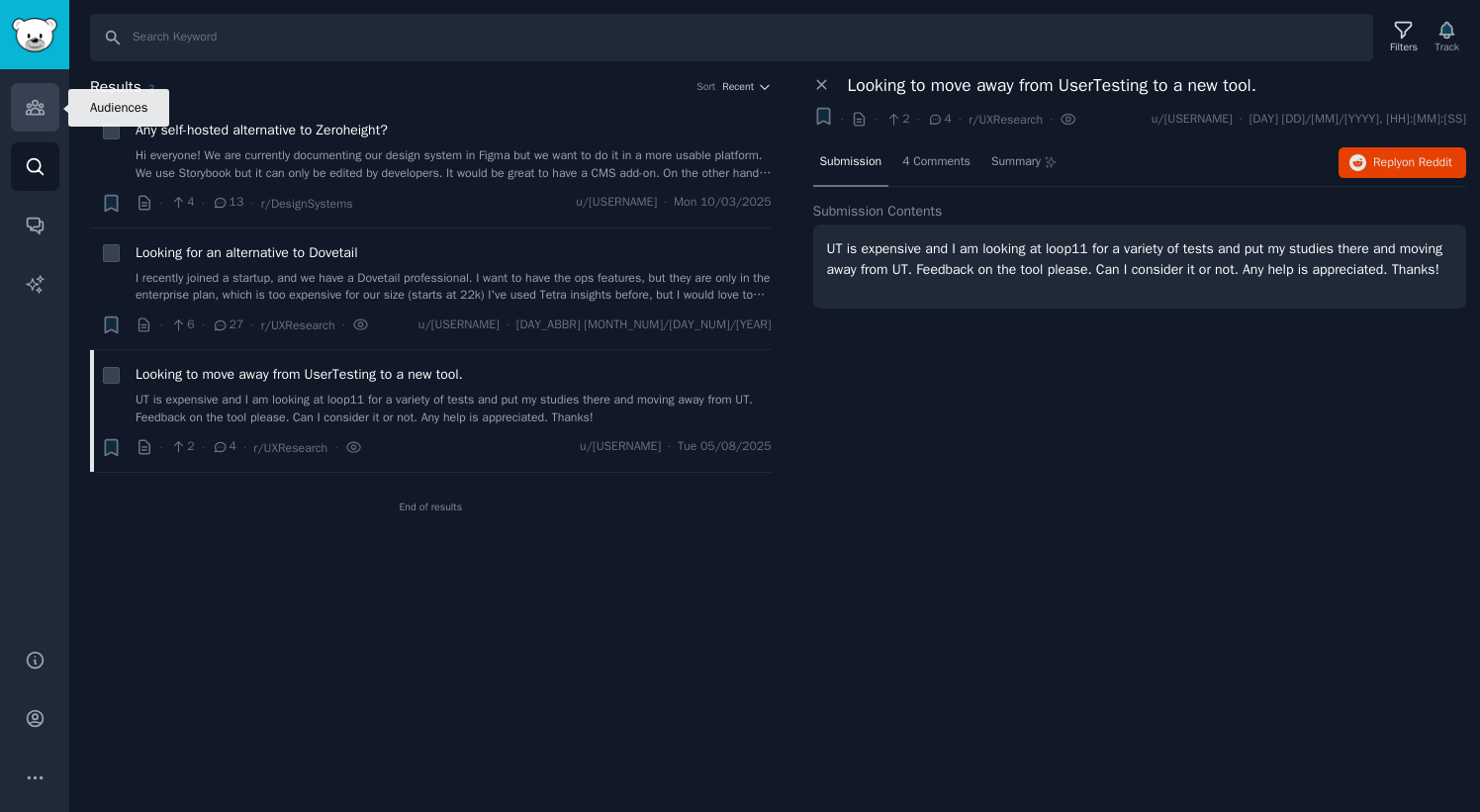 click 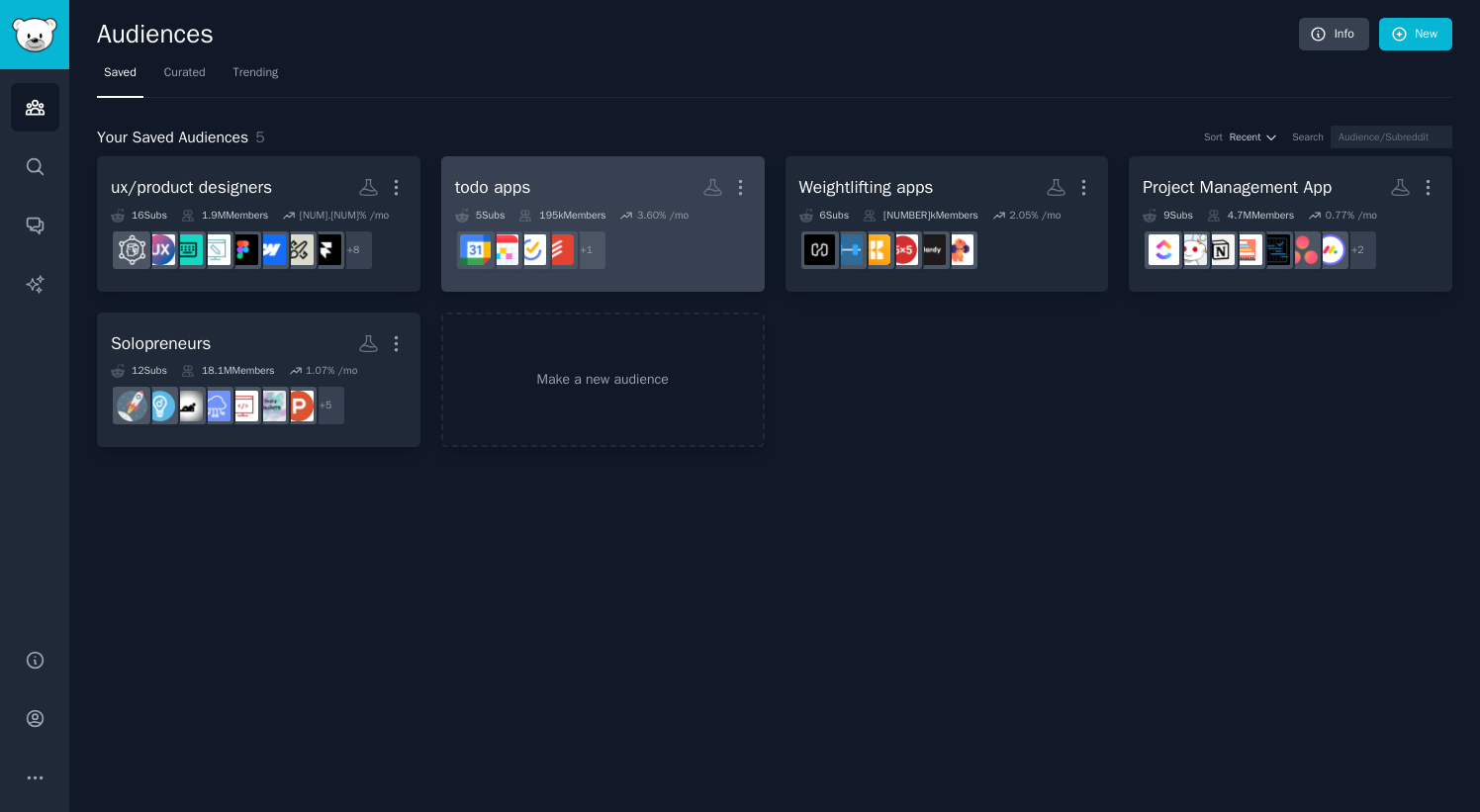 click on "todo apps More" at bounding box center (602, 187) 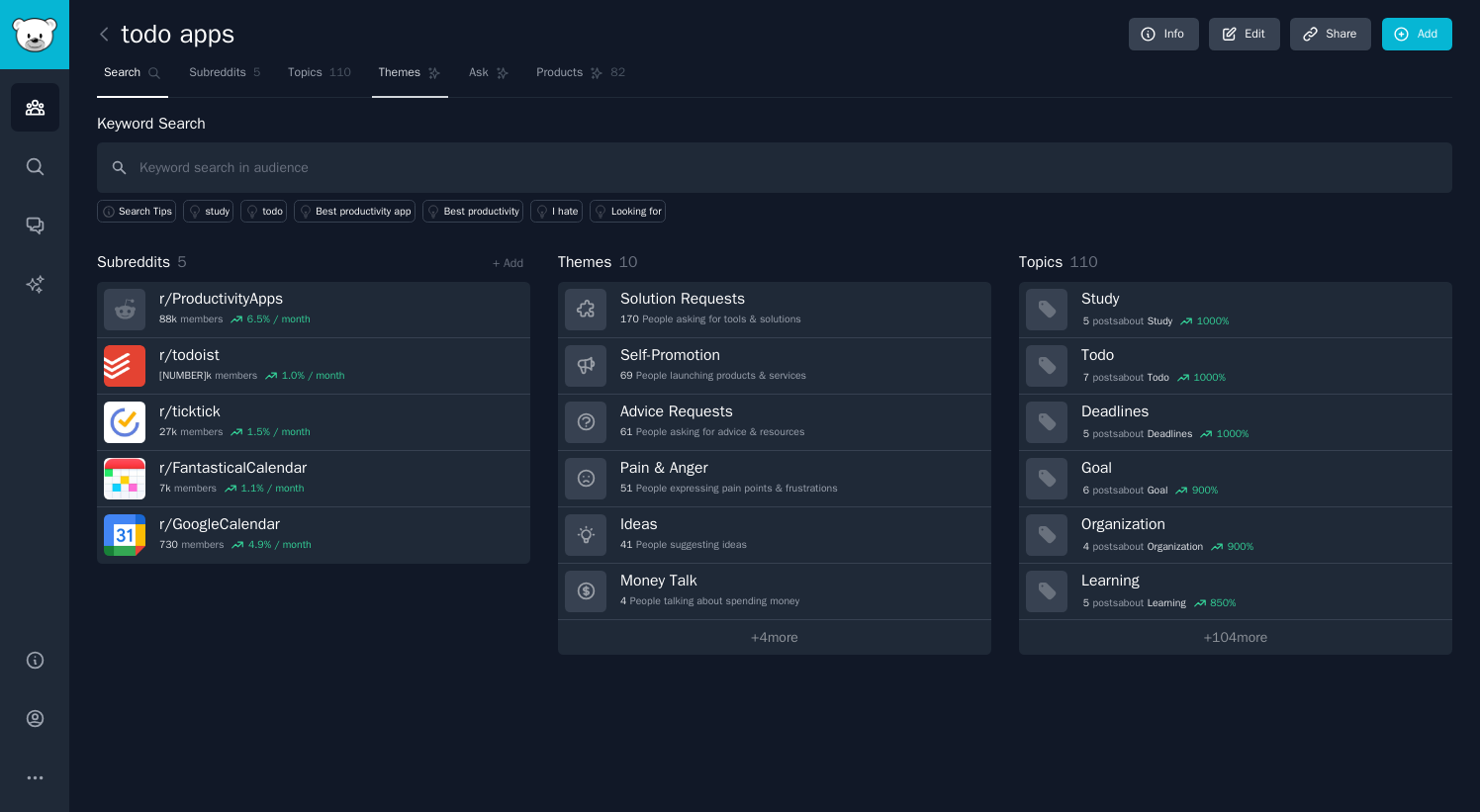 click on "Themes" at bounding box center [400, 73] 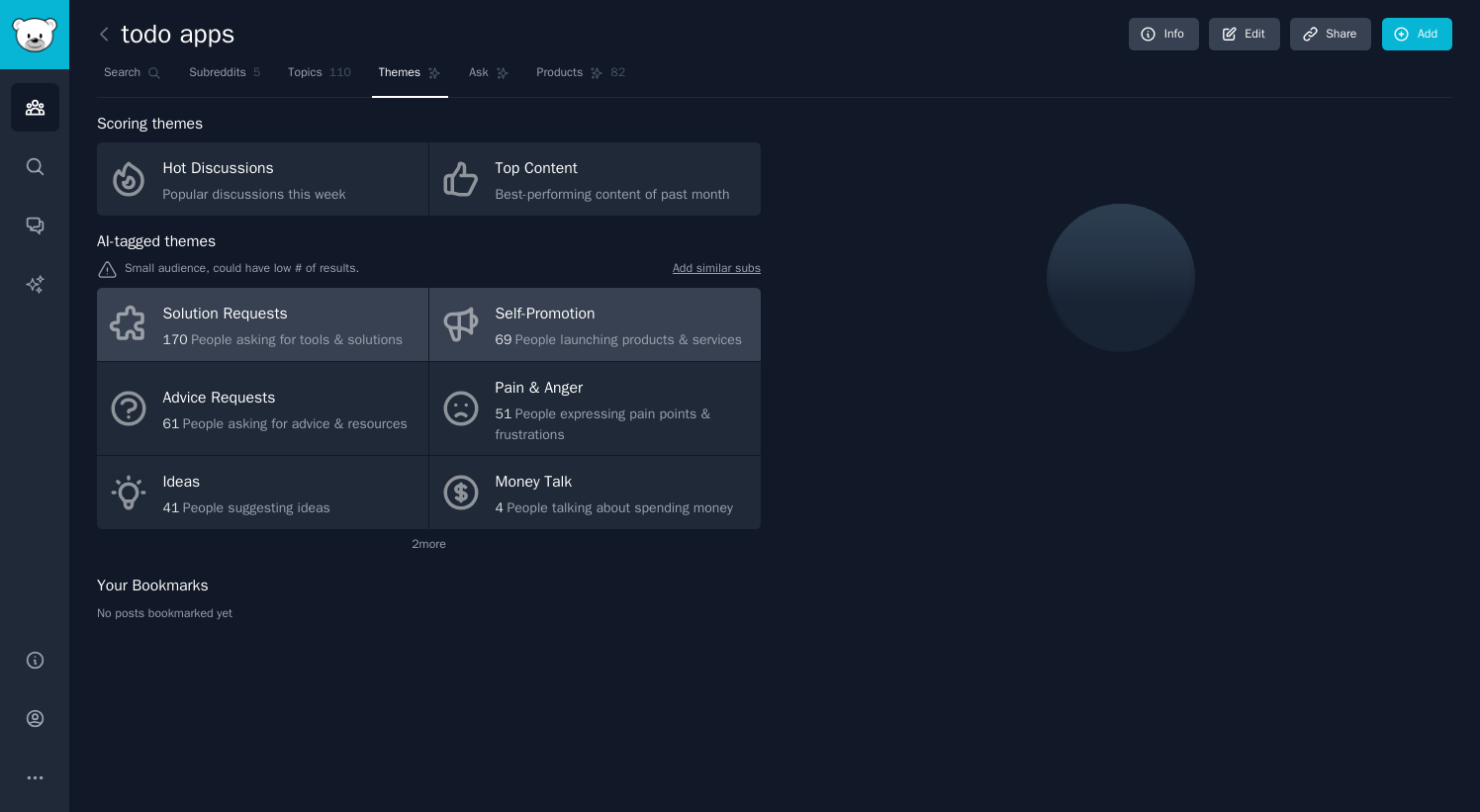 click on "People launching products & services" at bounding box center (628, 339) 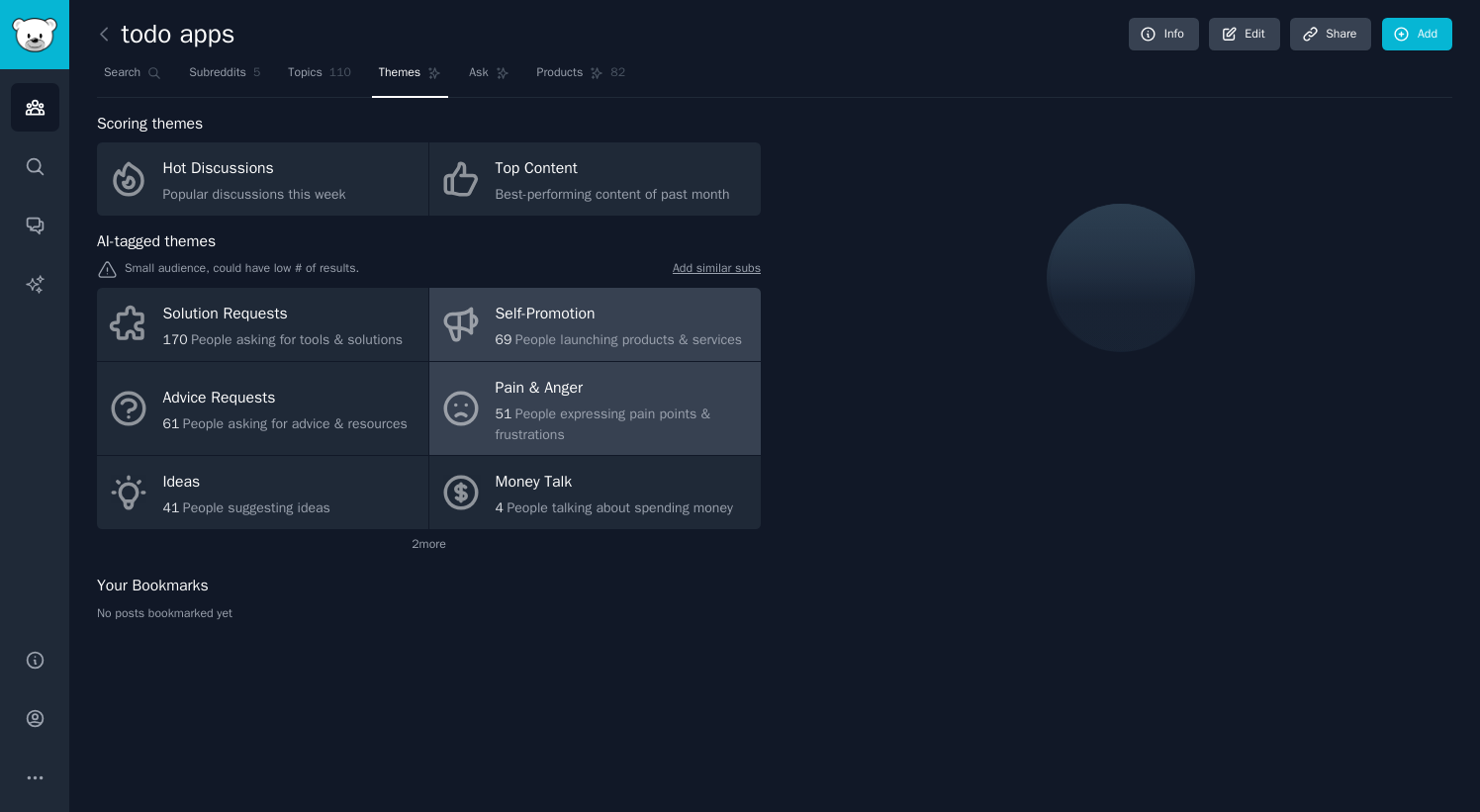 click on "Pain & Anger" at bounding box center (623, 388) 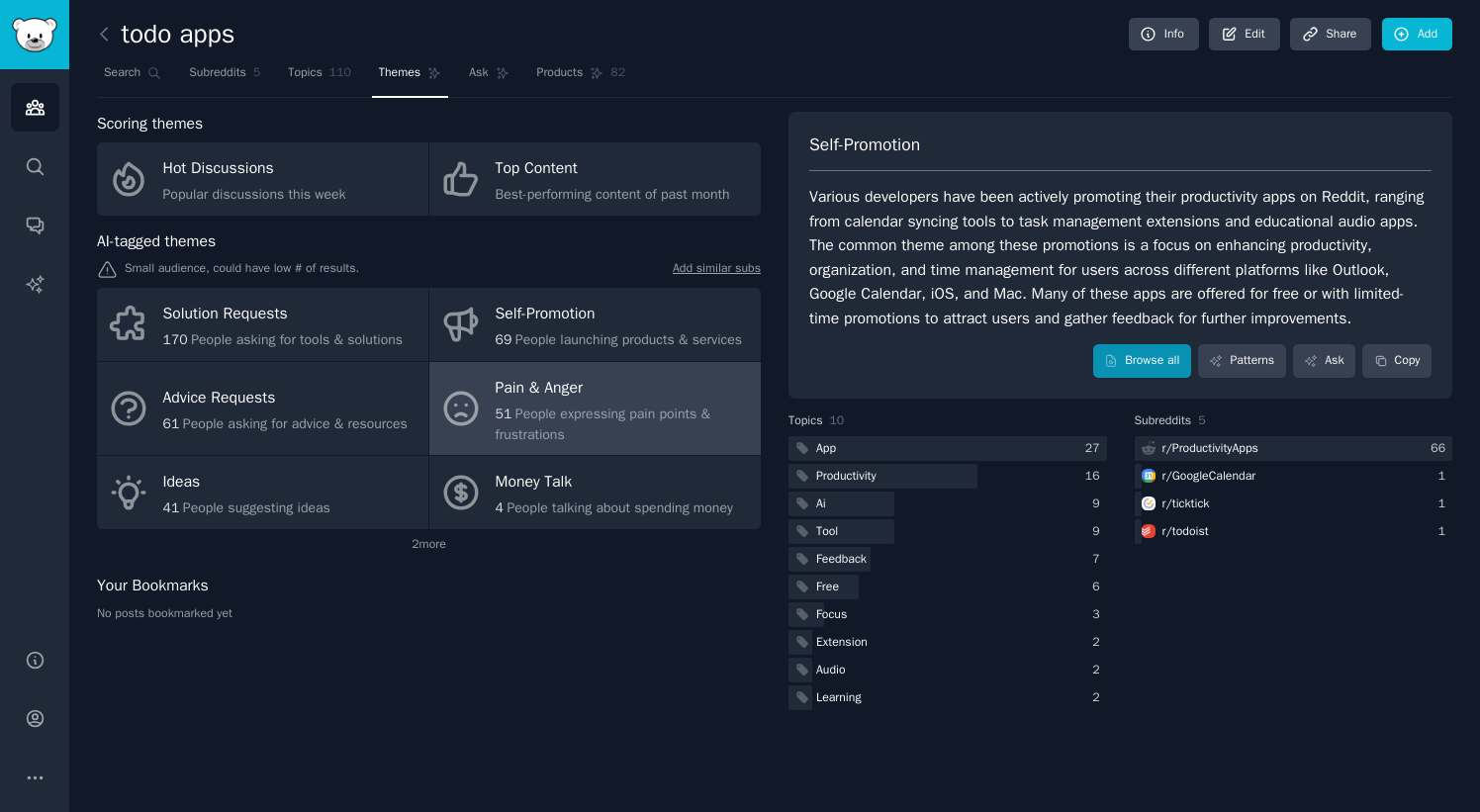click on "Browse all" at bounding box center [1142, 361] 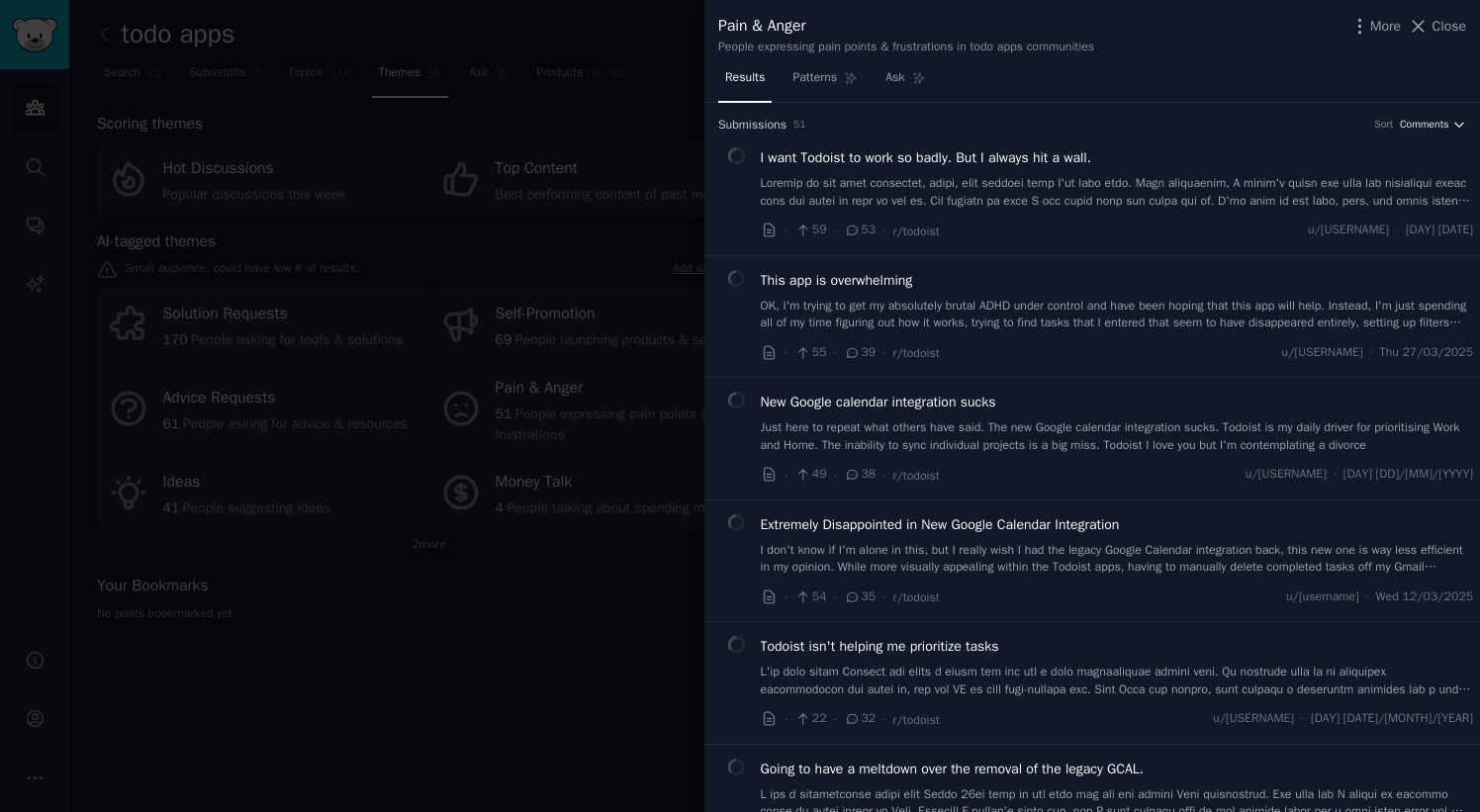 click on "Comments" at bounding box center [1425, 125] 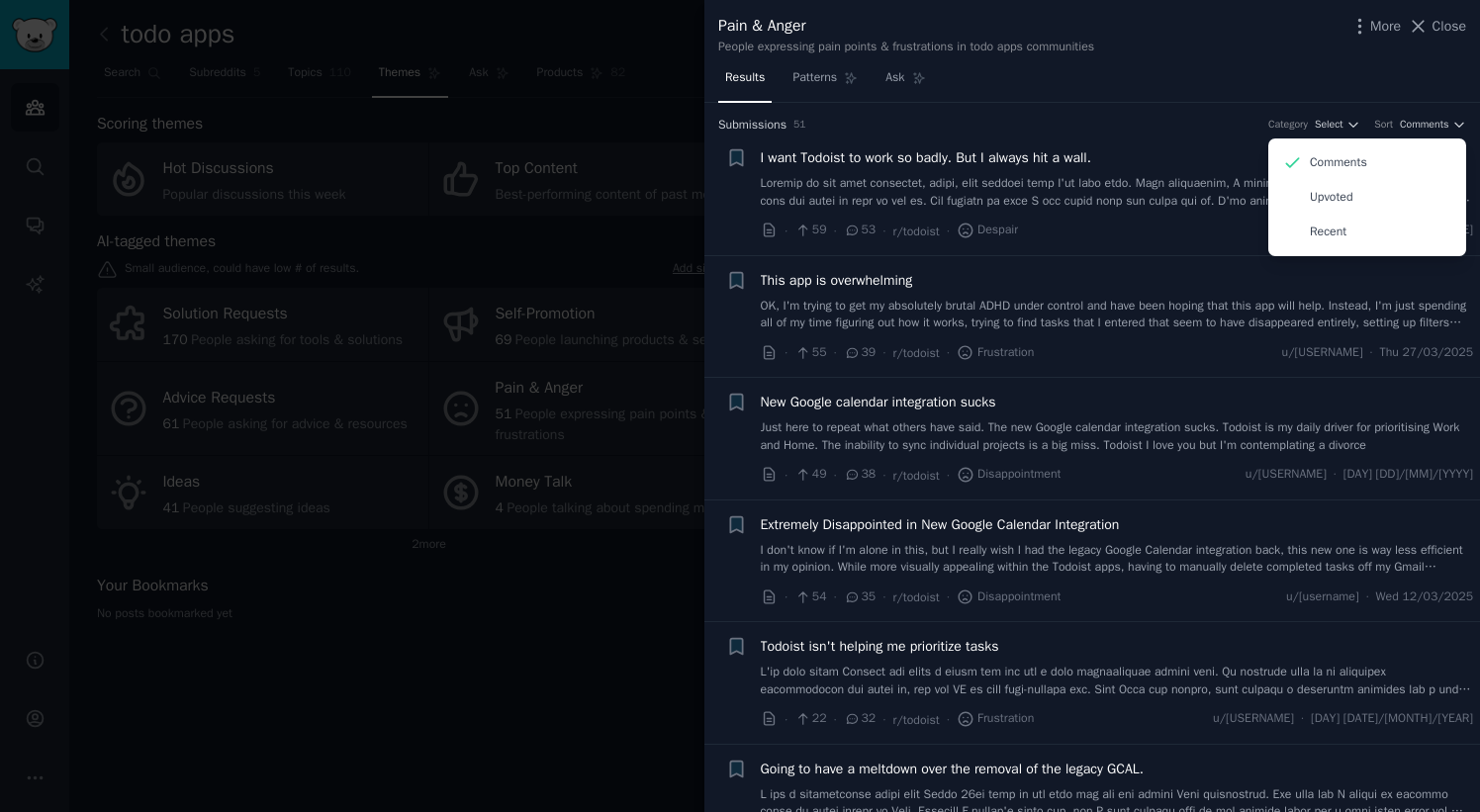 click on "Results Patterns Ask" at bounding box center [1092, 82] 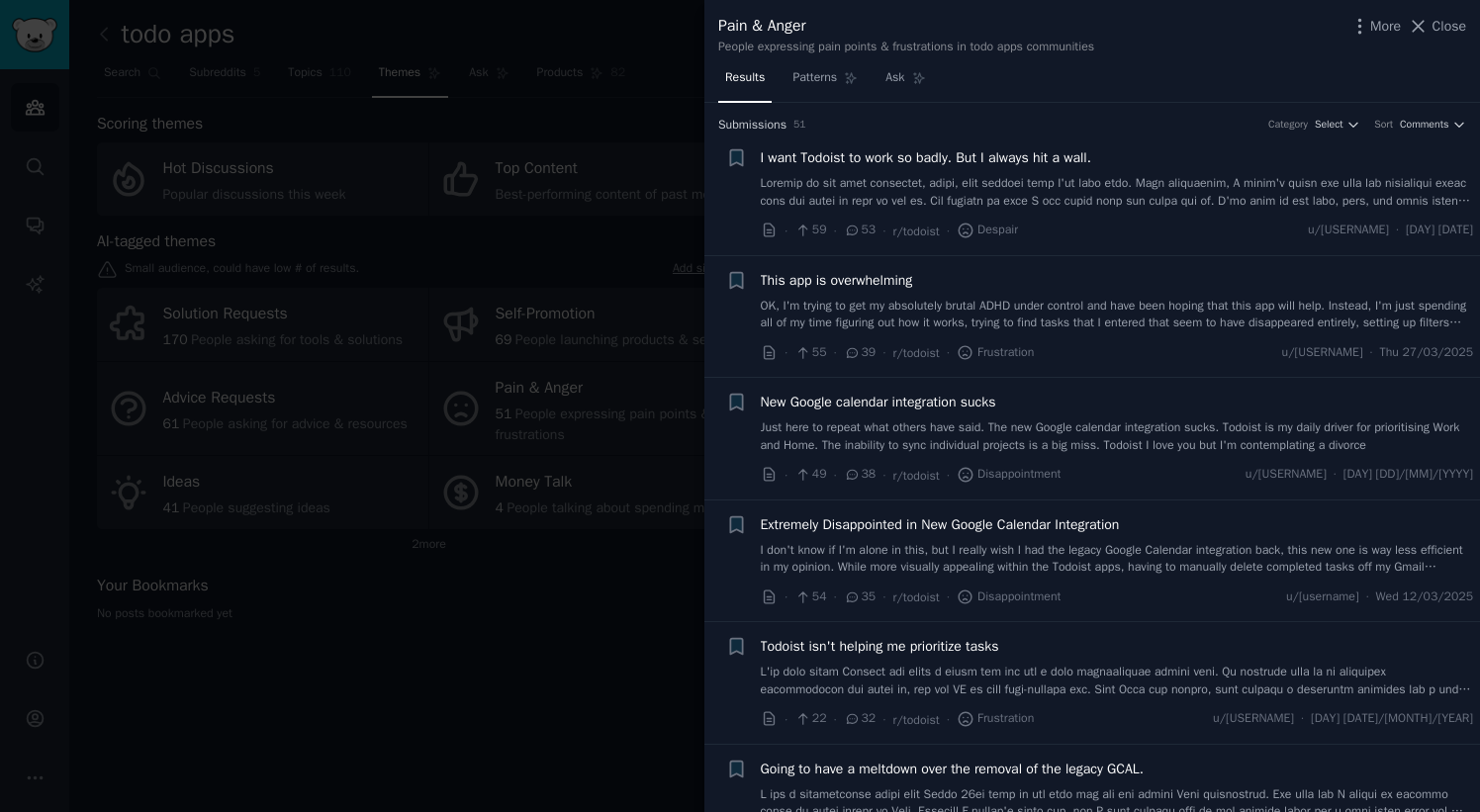 click on "I want Todoist to work so badly. But I always hit a wall." at bounding box center (926, 157) 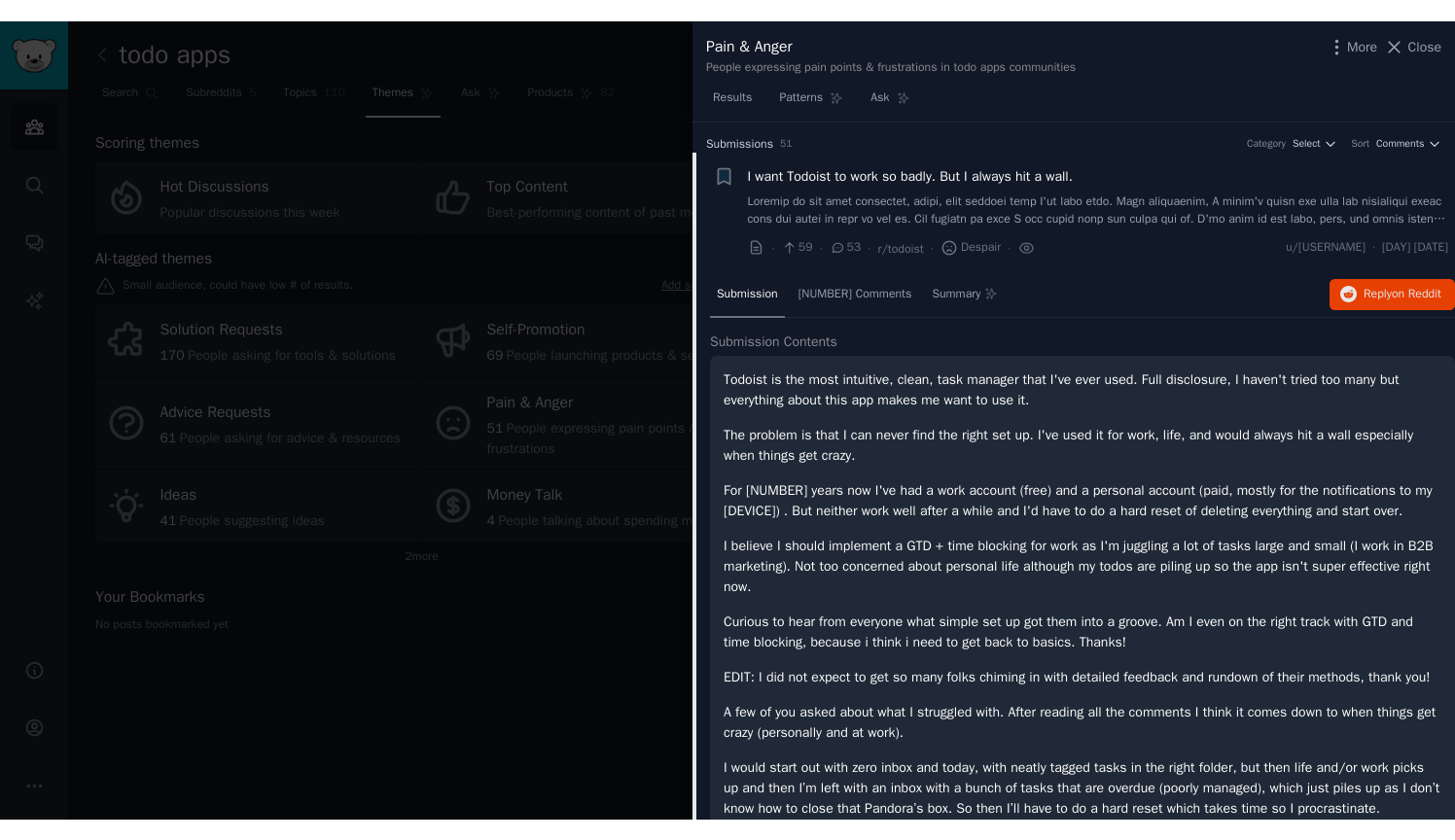 scroll, scrollTop: 30, scrollLeft: 0, axis: vertical 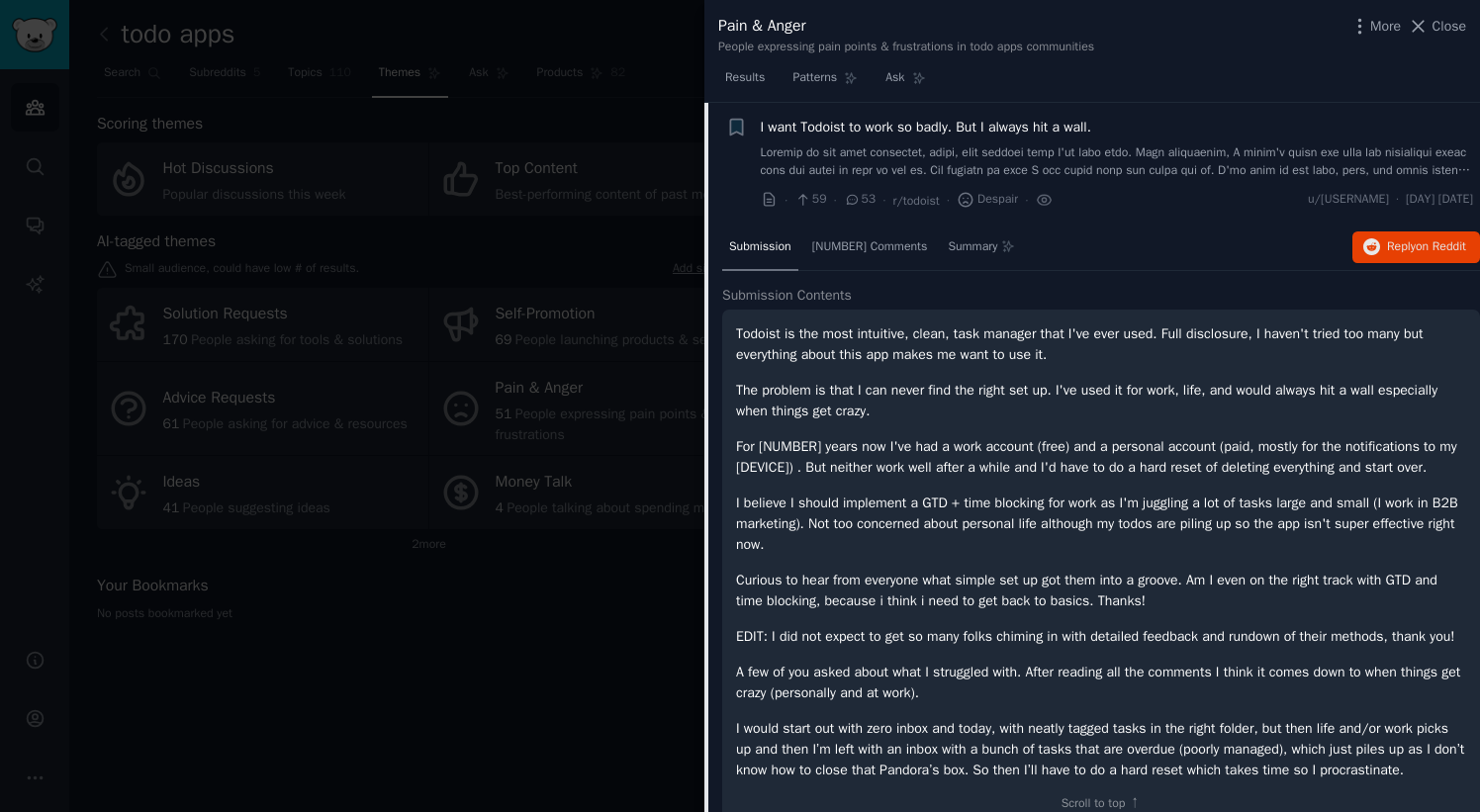 click on "I want Todoist to work so badly. But I always hit a wall." at bounding box center (926, 127) 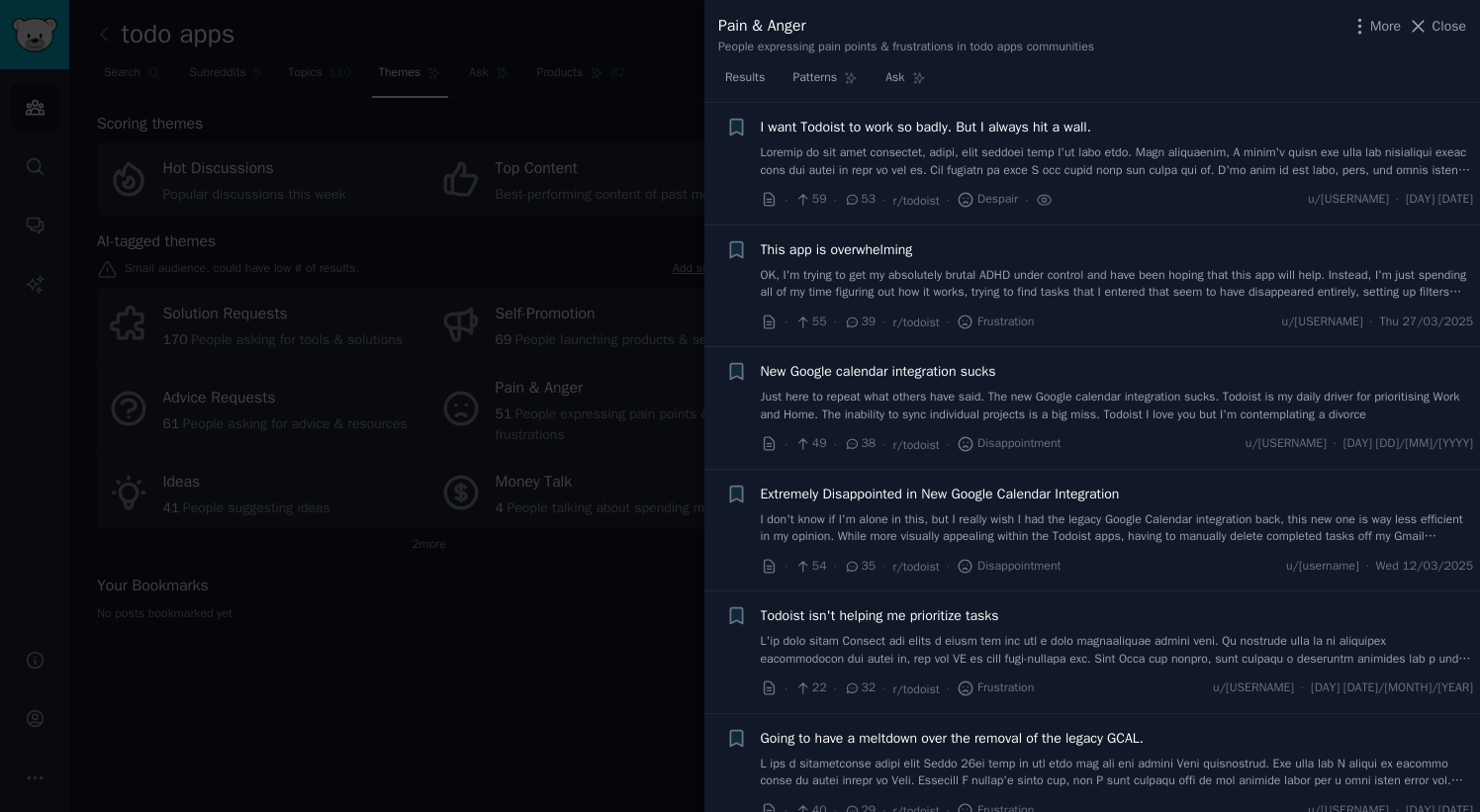 click on "I want Todoist to work so badly. But I always hit a wall." at bounding box center [926, 127] 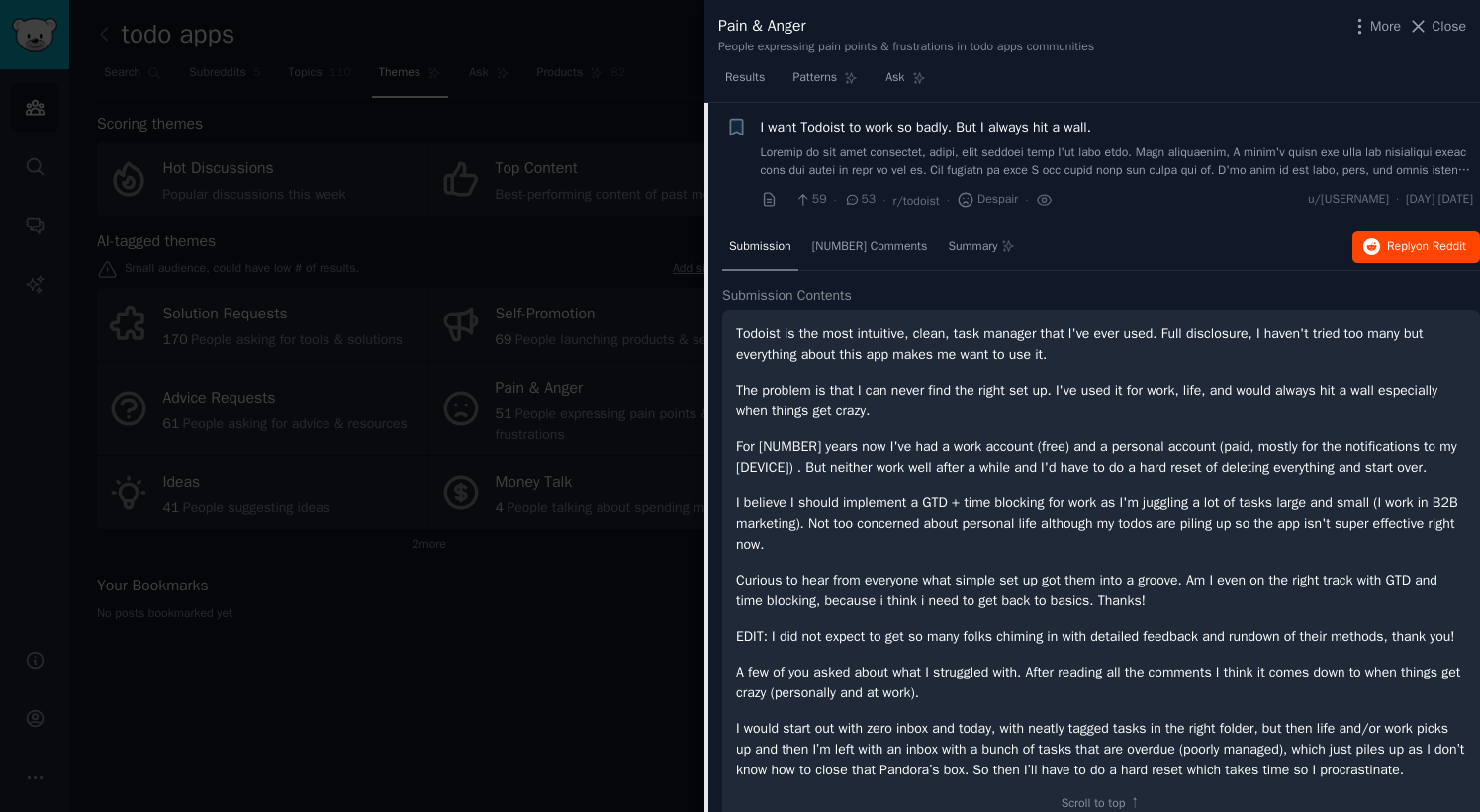 click on "on Reddit" at bounding box center (1440, 246) 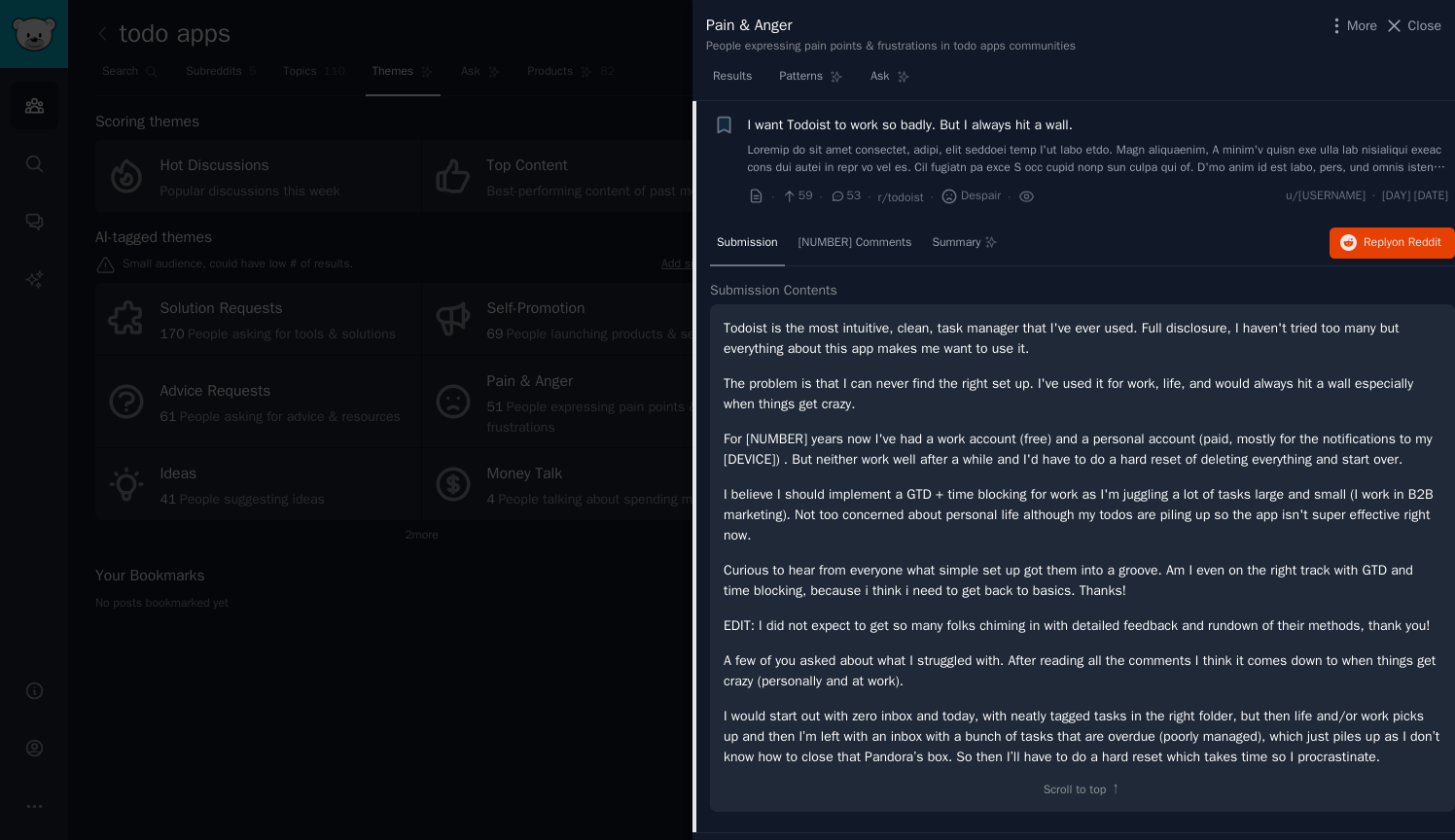 click at bounding box center [728, 420] 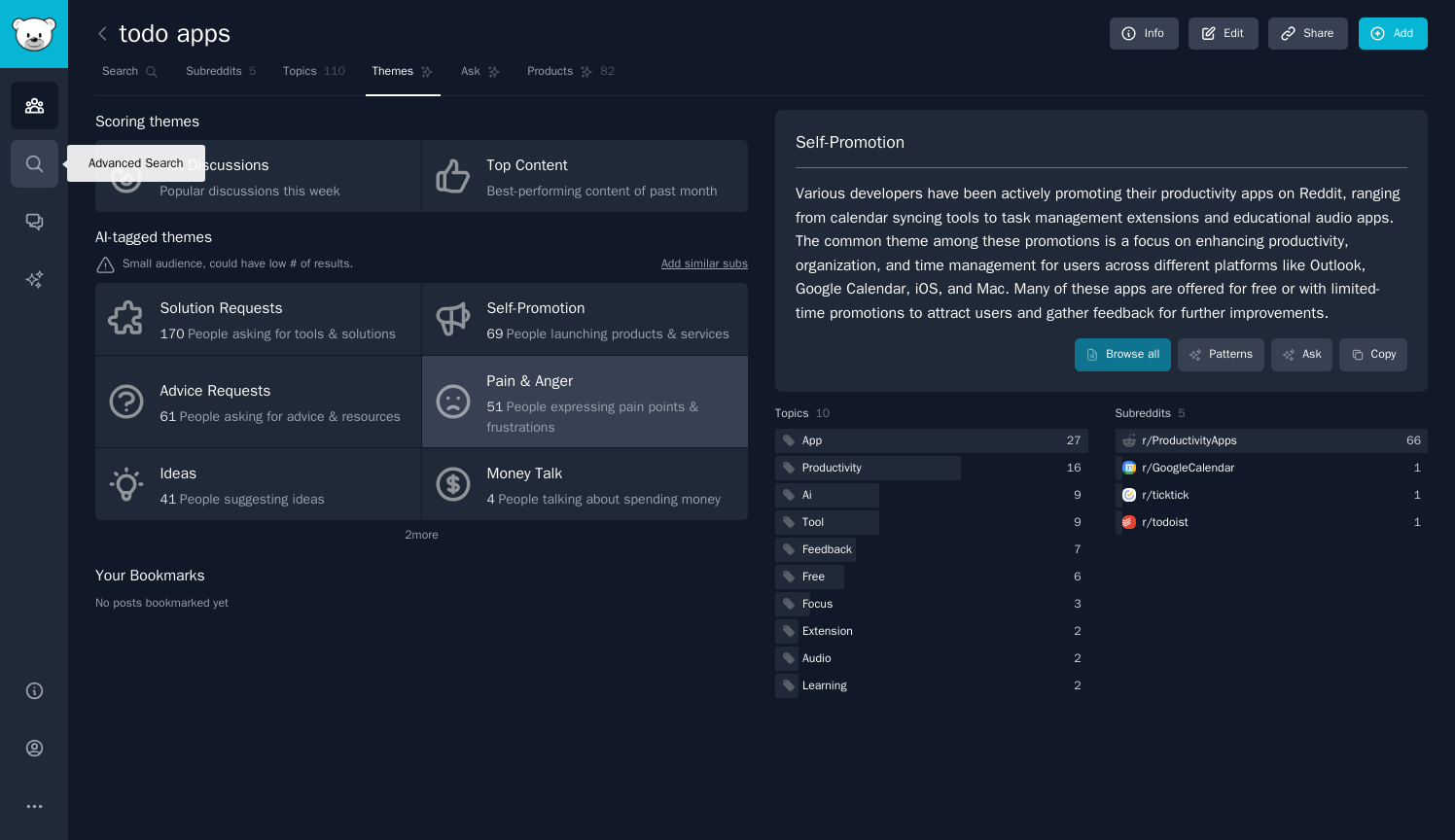 click on "Search" at bounding box center (34, 163) 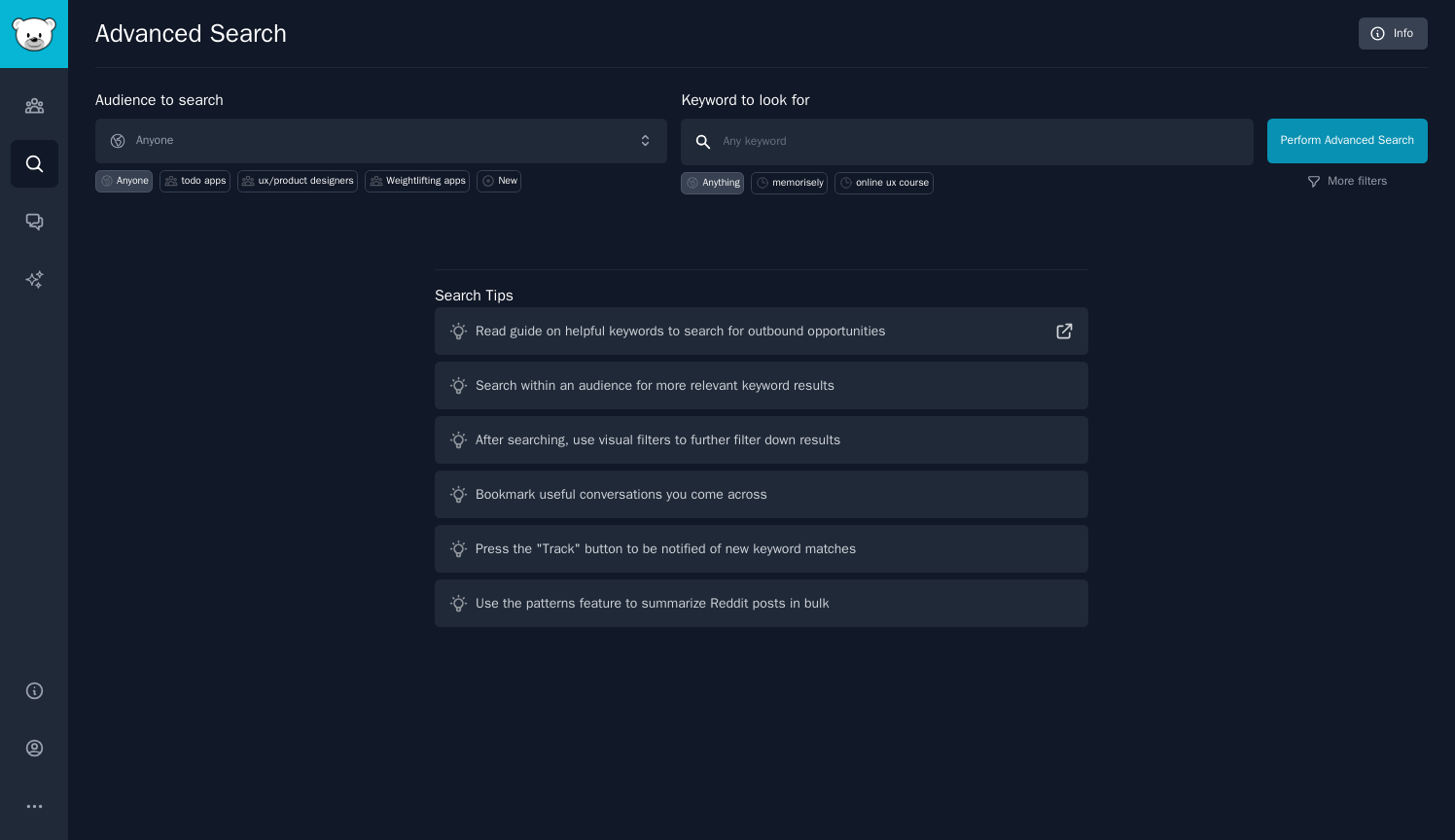 click at bounding box center (967, 142) 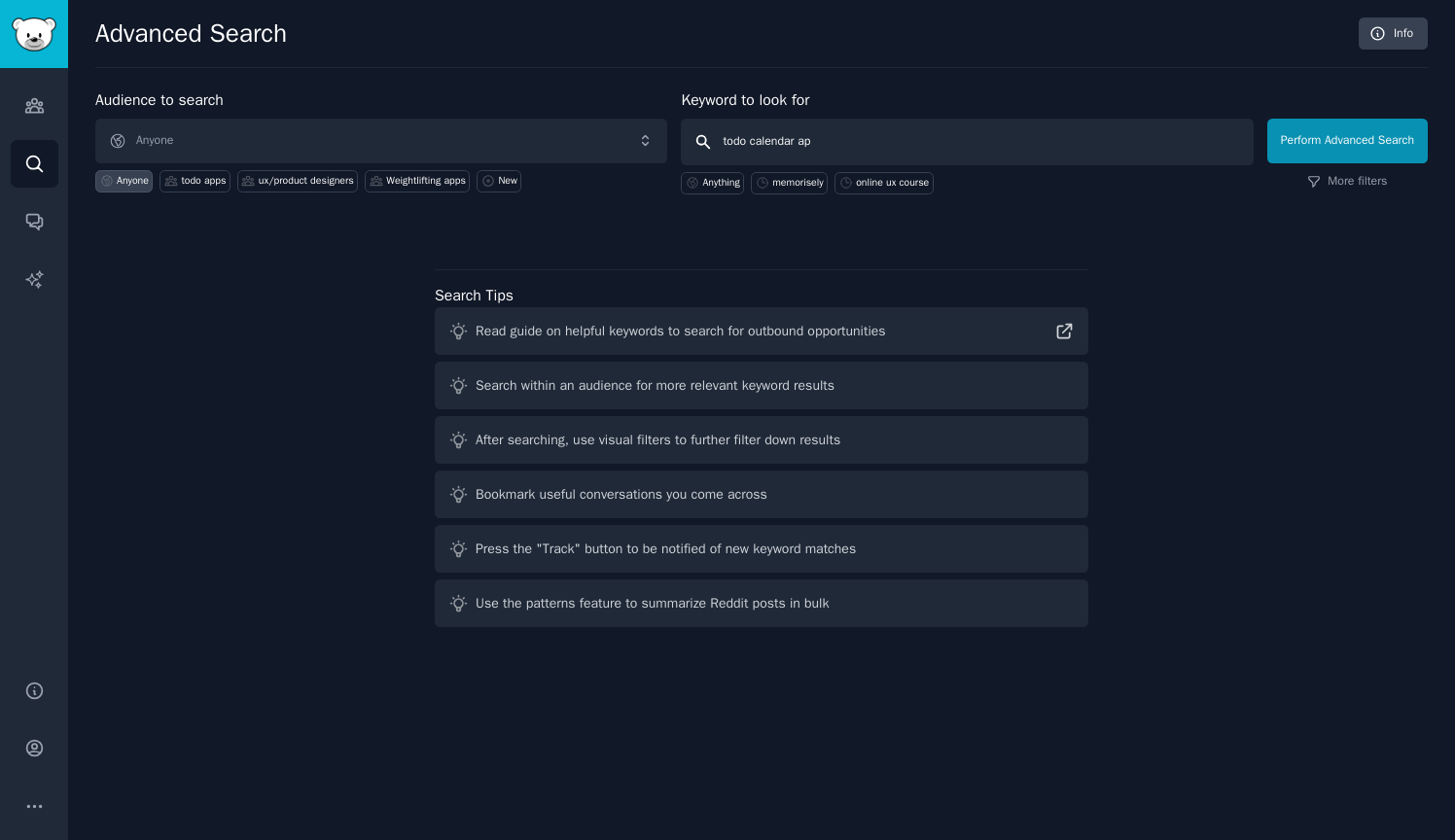 type on "todo calendar app" 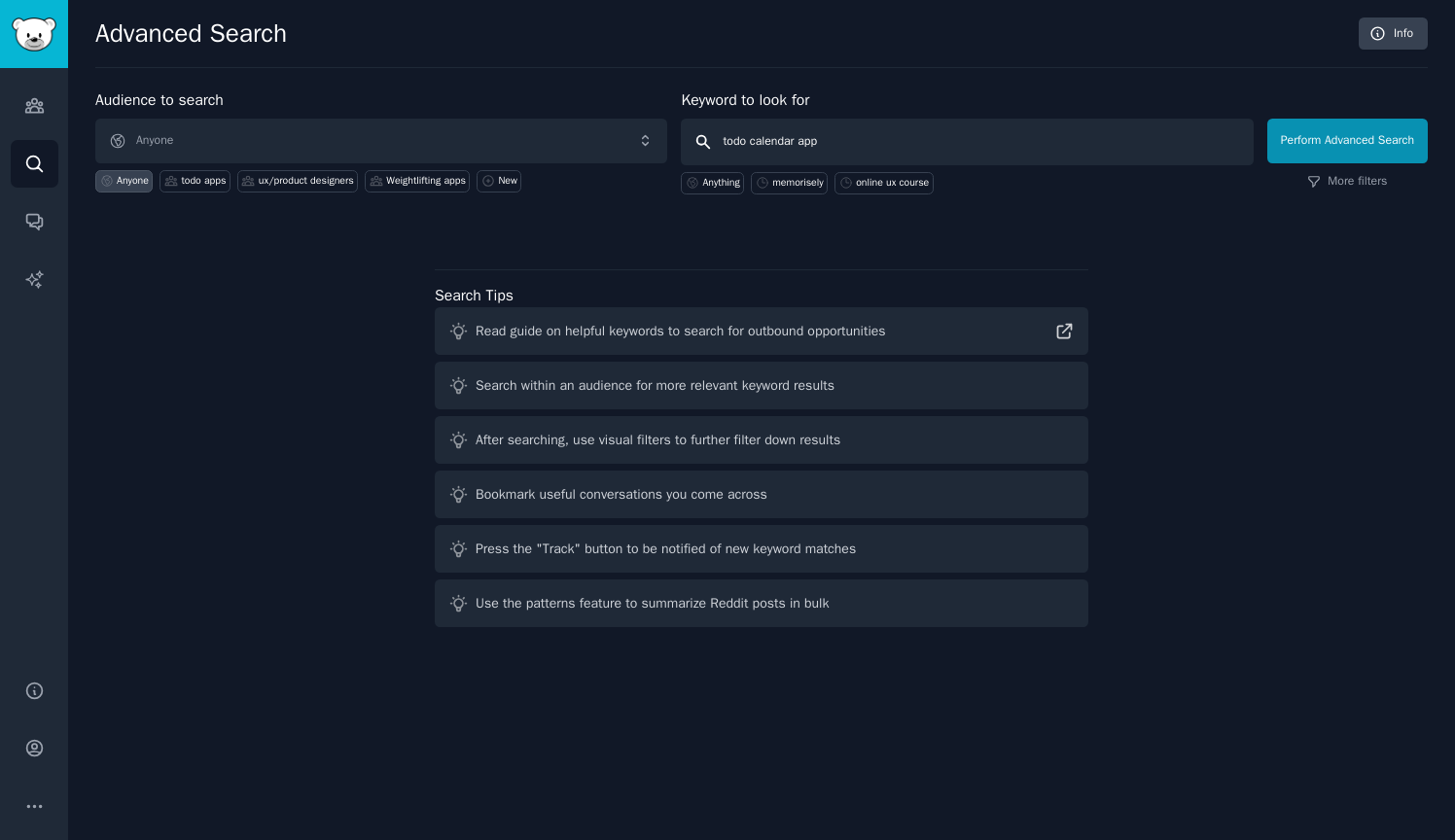 click on "Perform Advanced Search" at bounding box center [1347, 141] 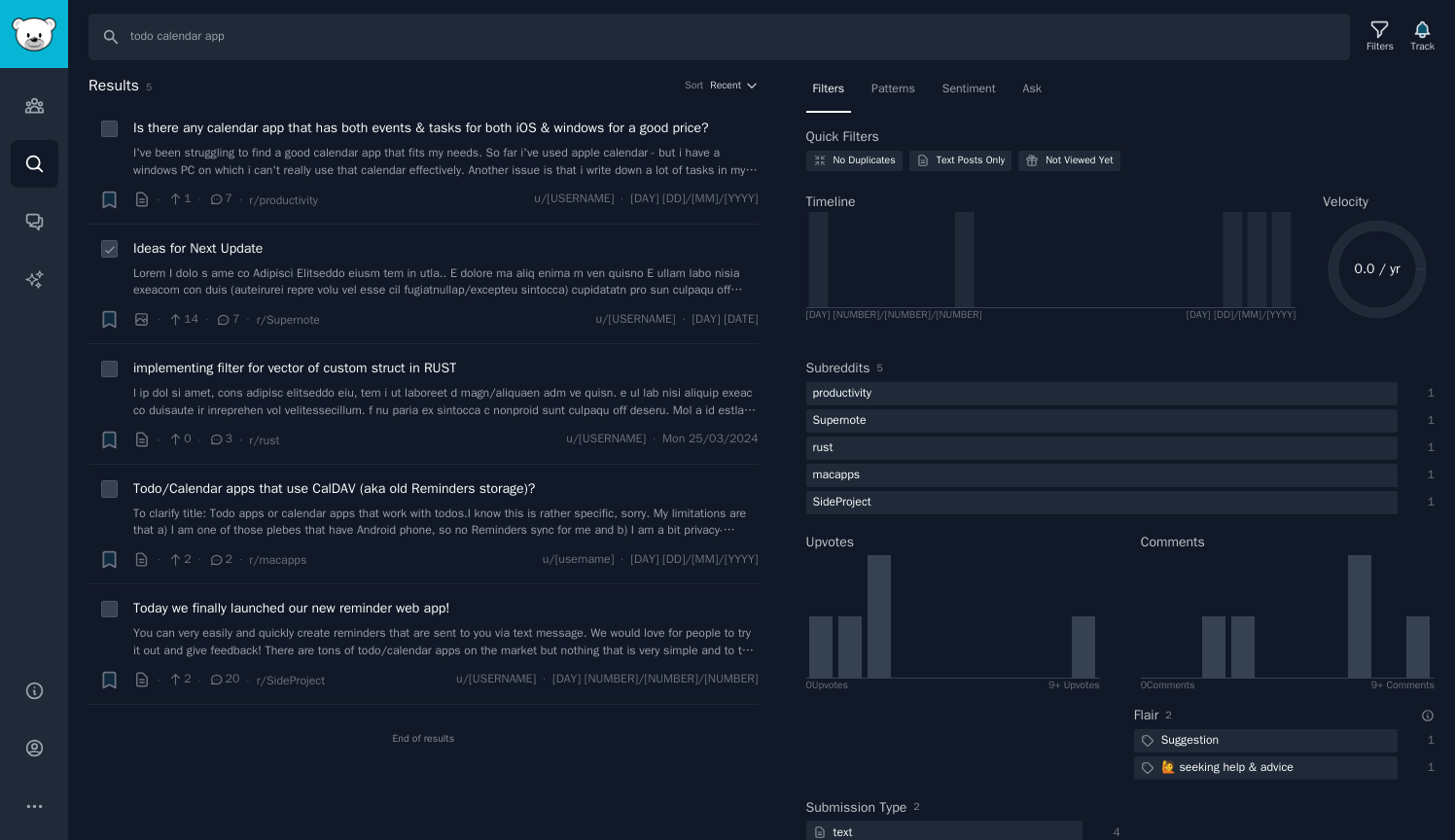 click at bounding box center [445, 282] 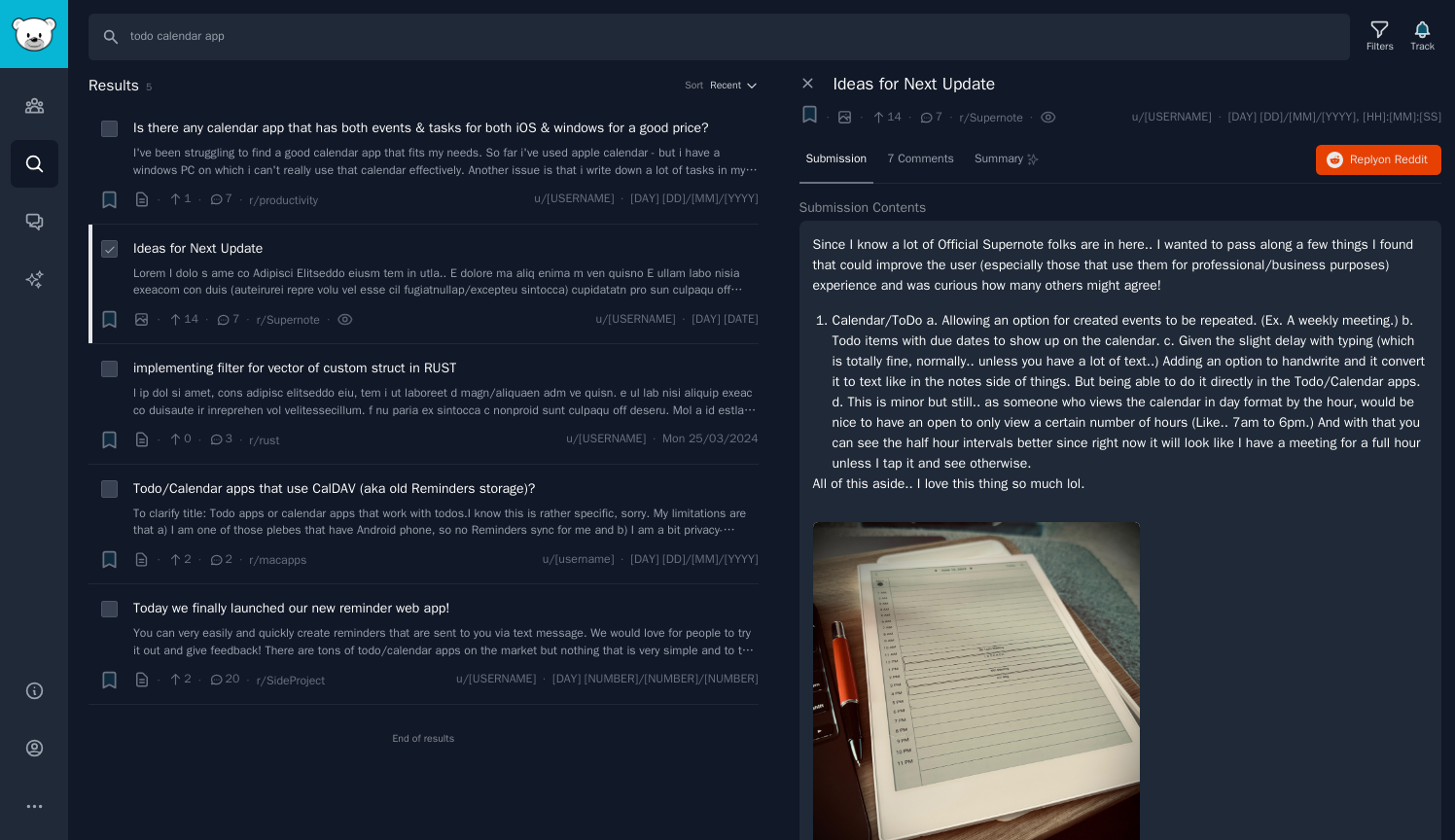 scroll, scrollTop: 0, scrollLeft: 0, axis: both 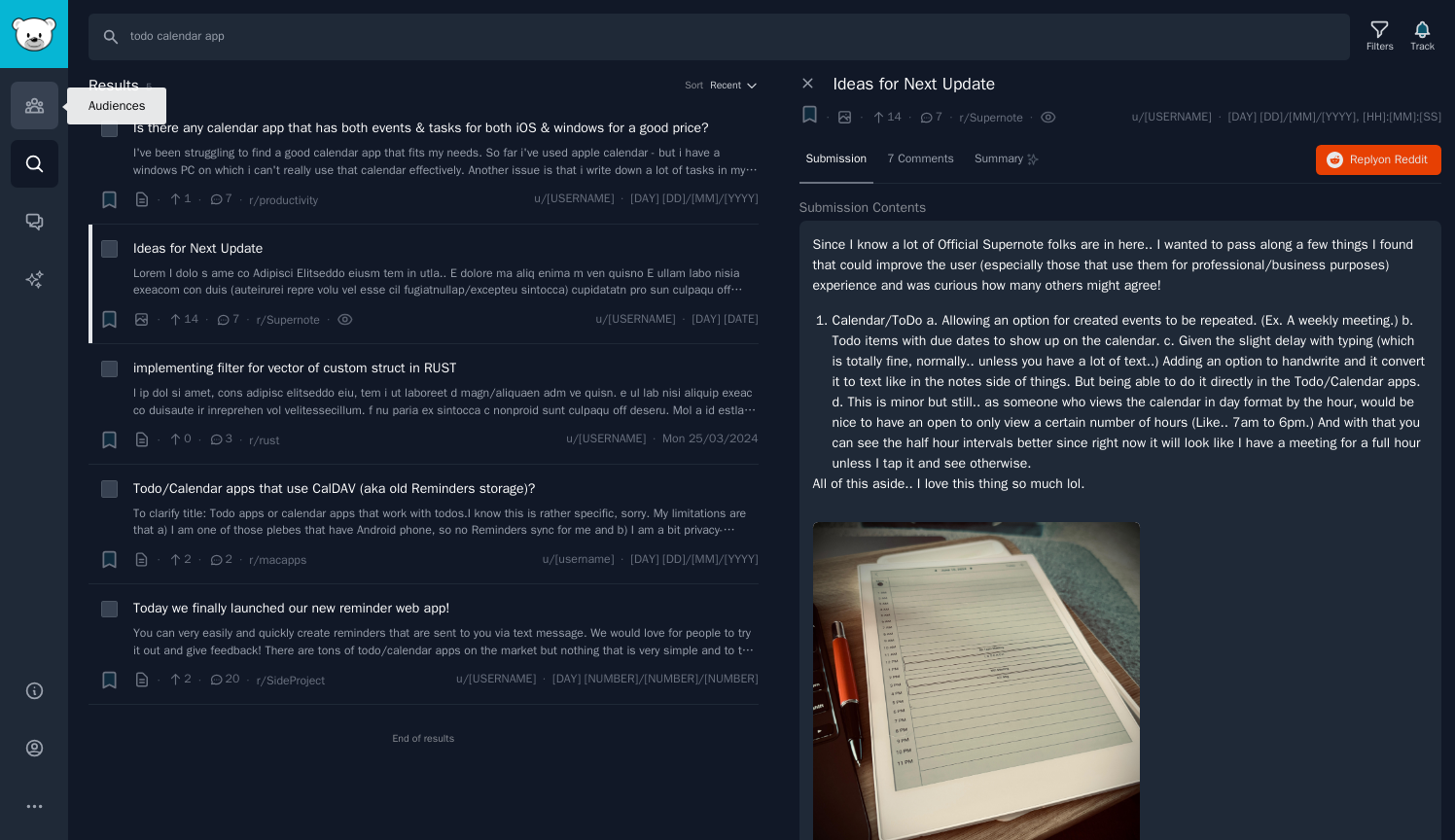 click on "Audiences" at bounding box center (34, 105) 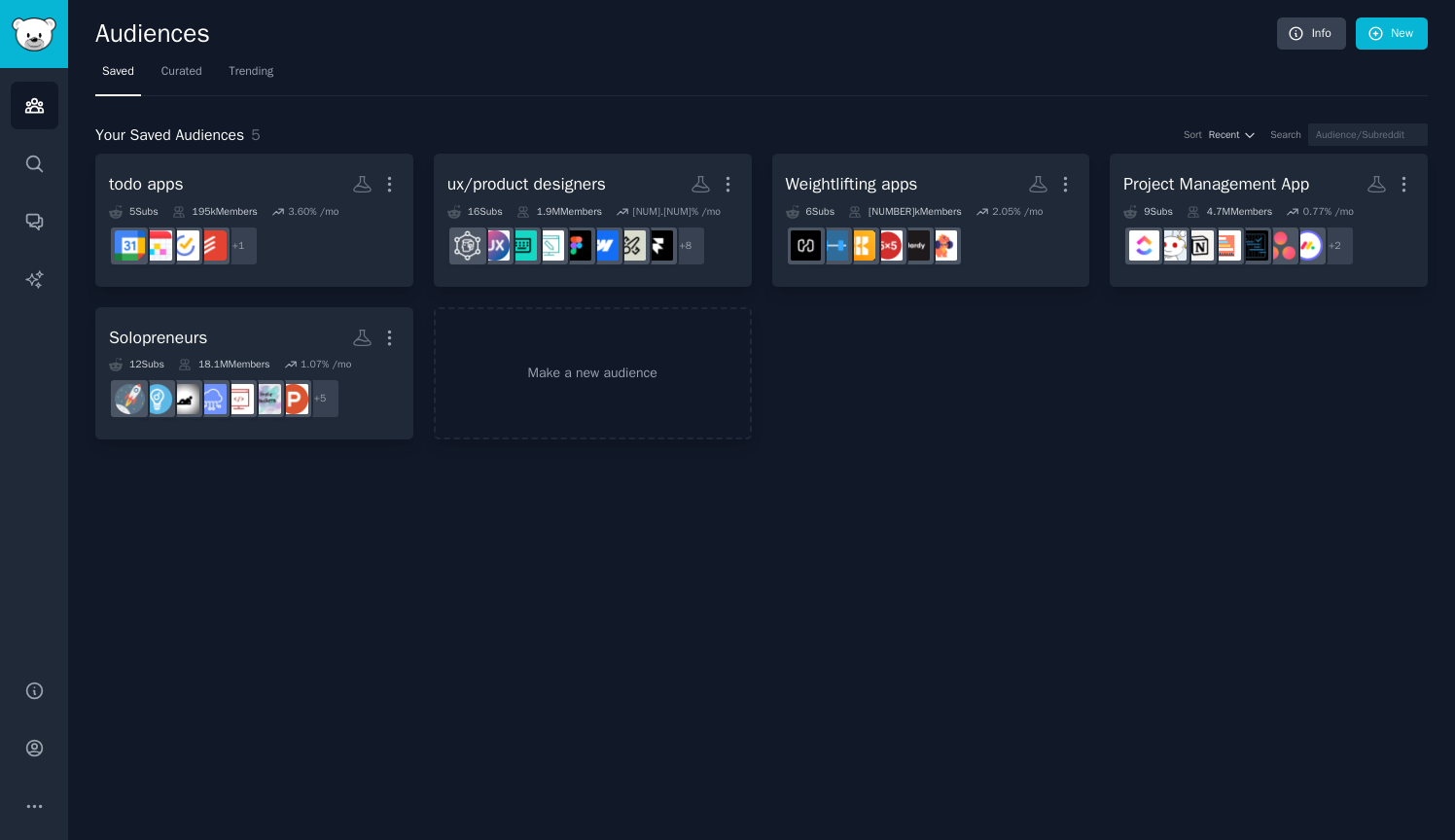 click on "Your Saved Audiences 5 Sort Recent Search todo apps More 5  Sub s 195k  Members 3.60 % /mo r/ProductivityApps + 1 ux/product designers More 16  Sub s 1.9M  Members 1.33 % /mo + 8 Weightlifting apps More 6  Sub s 137k  Members 2.05 % /mo Project Management App More 9  Sub s 4.7M  Members 0.77 % /mo + 2 Solopreneurs More 12  Sub s 18.1M  Members 1.07 % /mo + 5 Make a new audience" at bounding box center (762, 282) 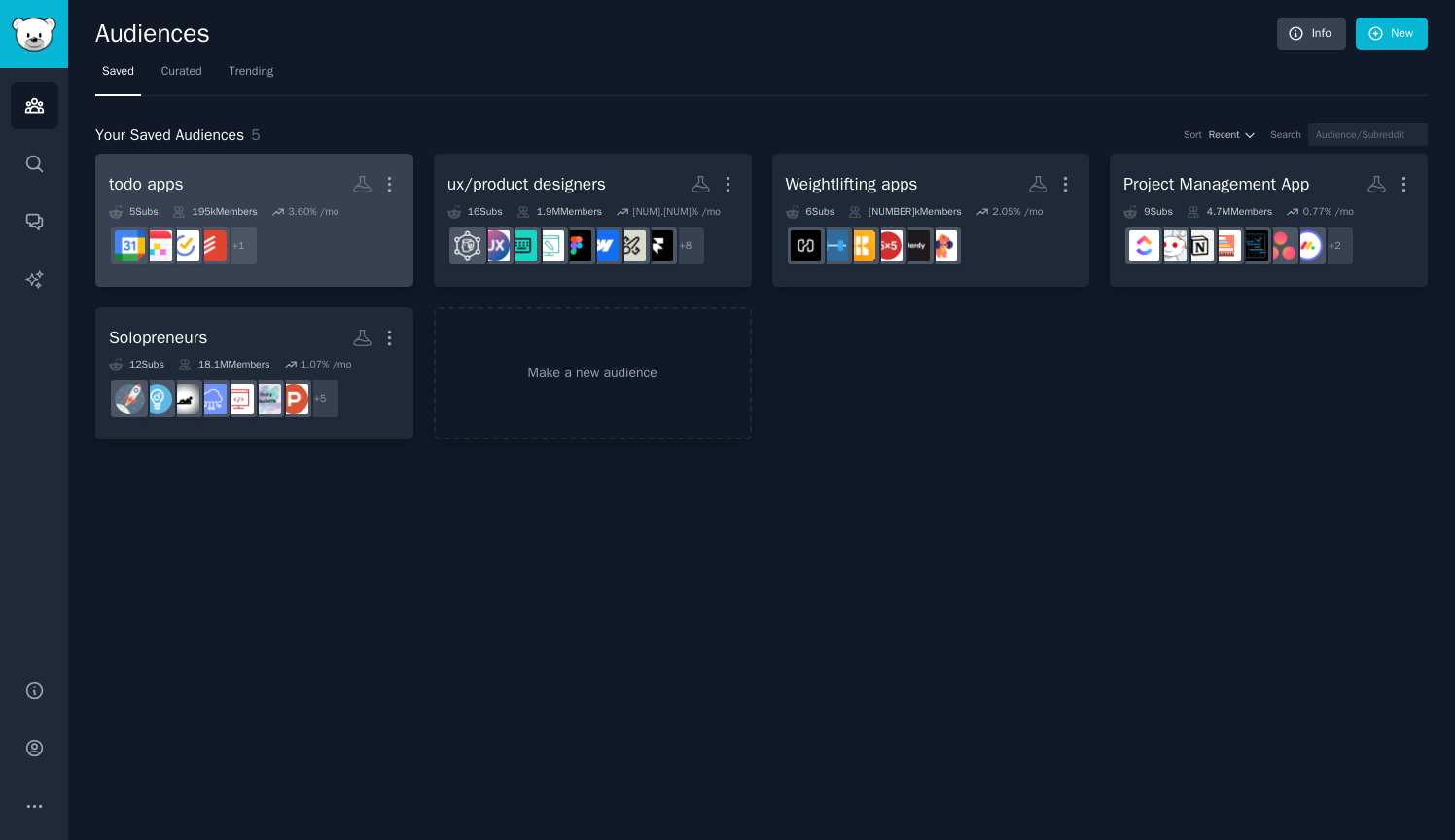 click on "todo apps More" at bounding box center [254, 184] 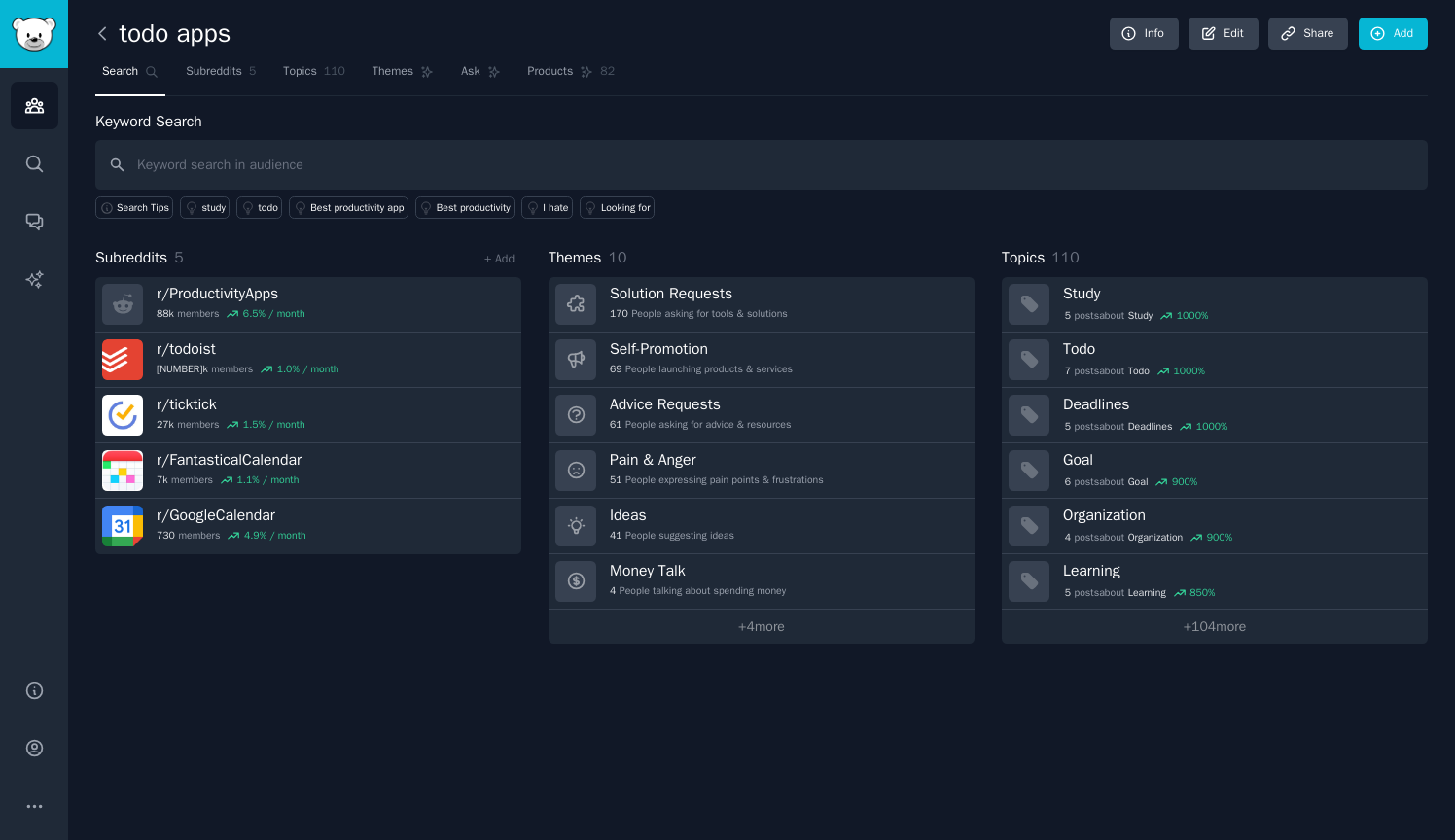 click 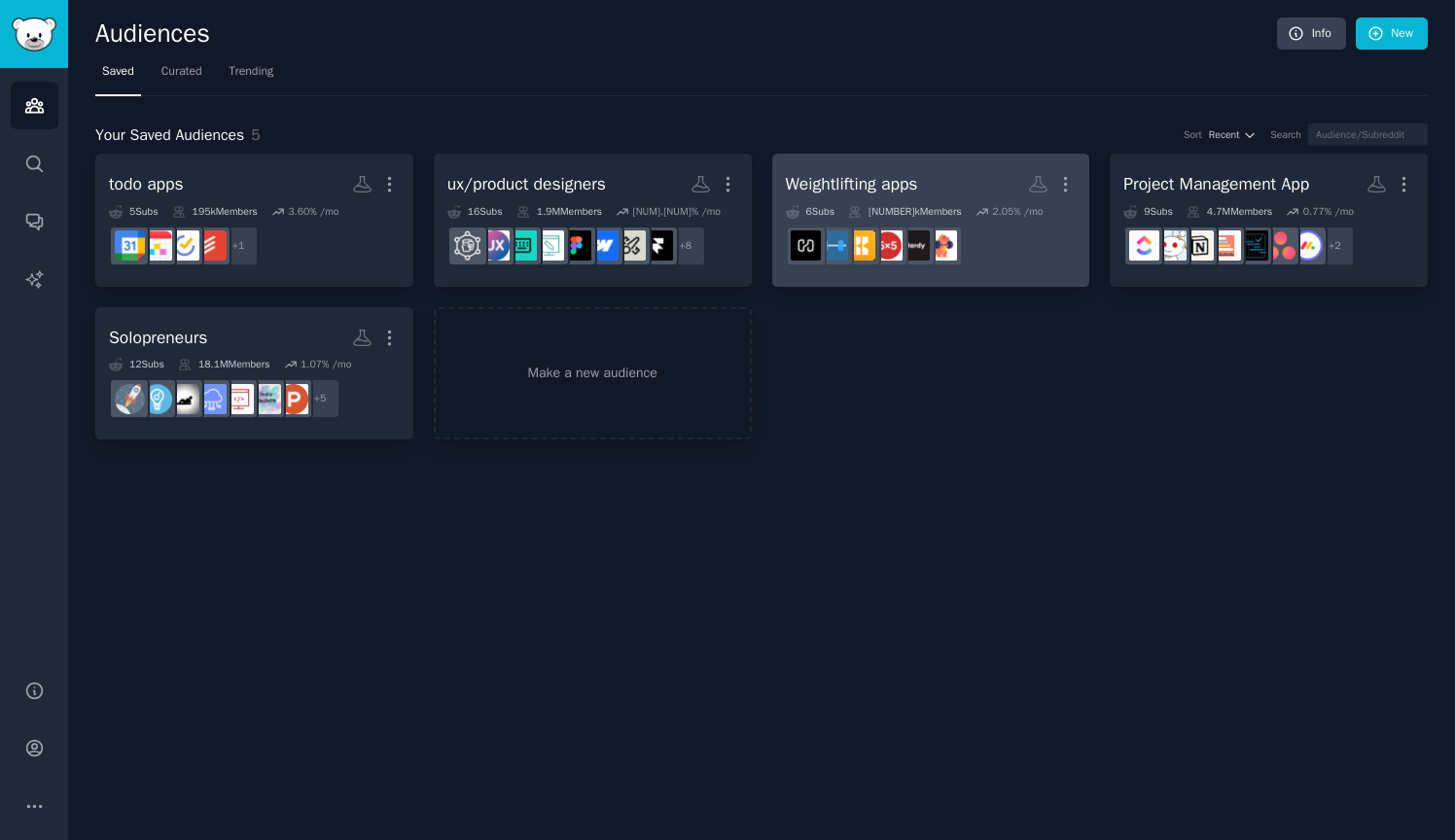 click on "2.05 % /mo" at bounding box center [1017, 212] 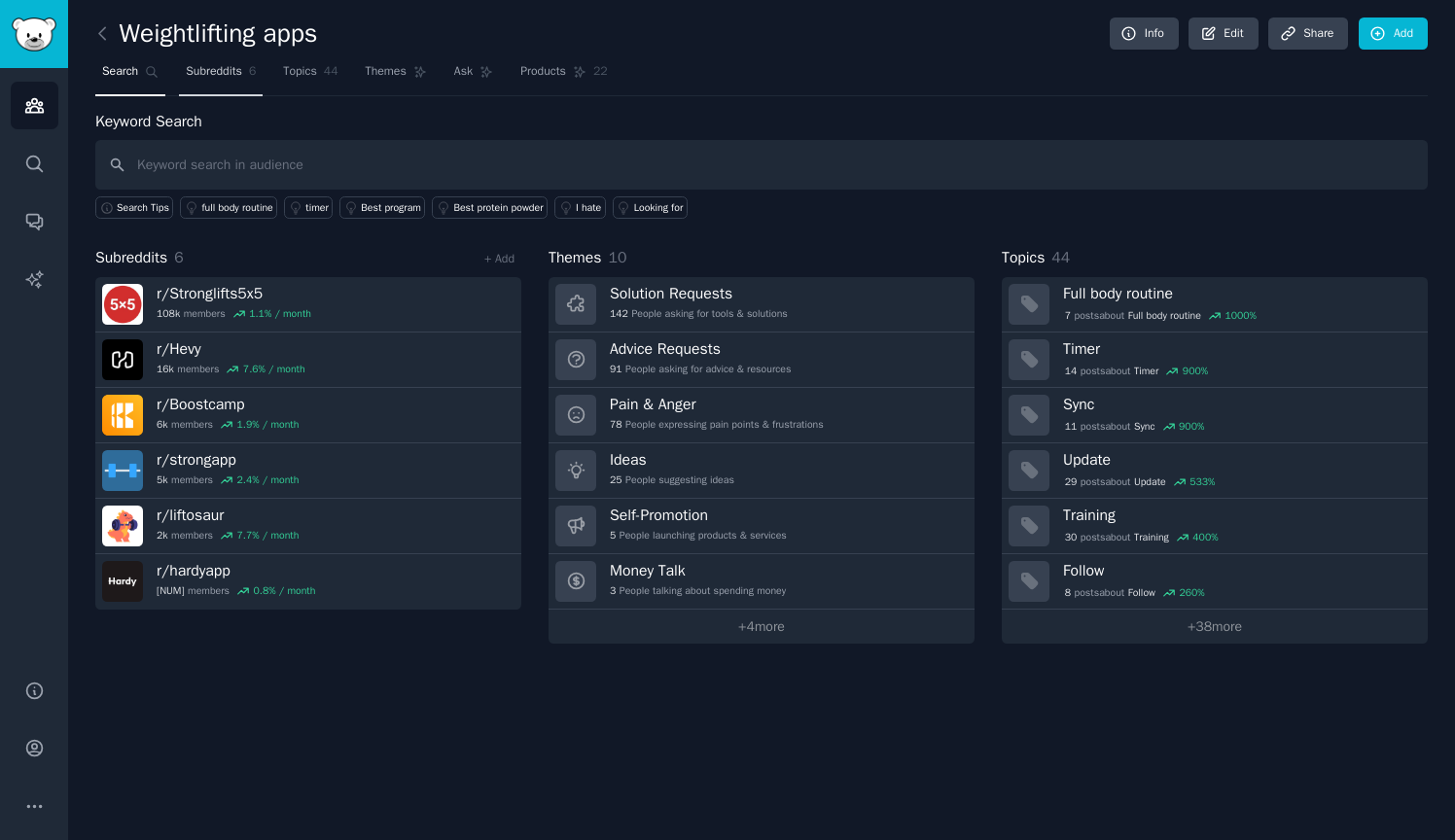 click on "Subreddits 6" at bounding box center (221, 76) 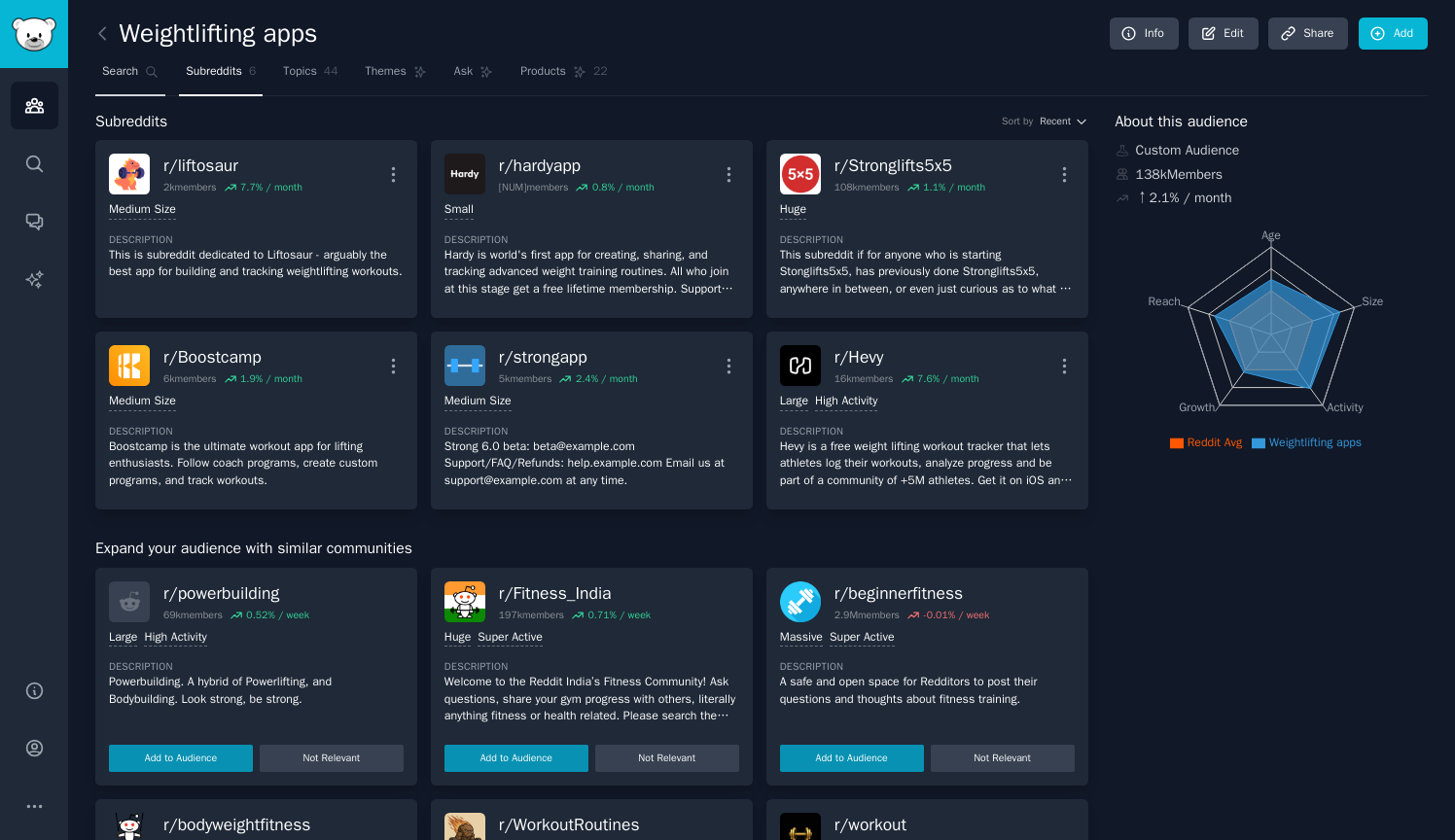 click on "Search" at bounding box center [120, 72] 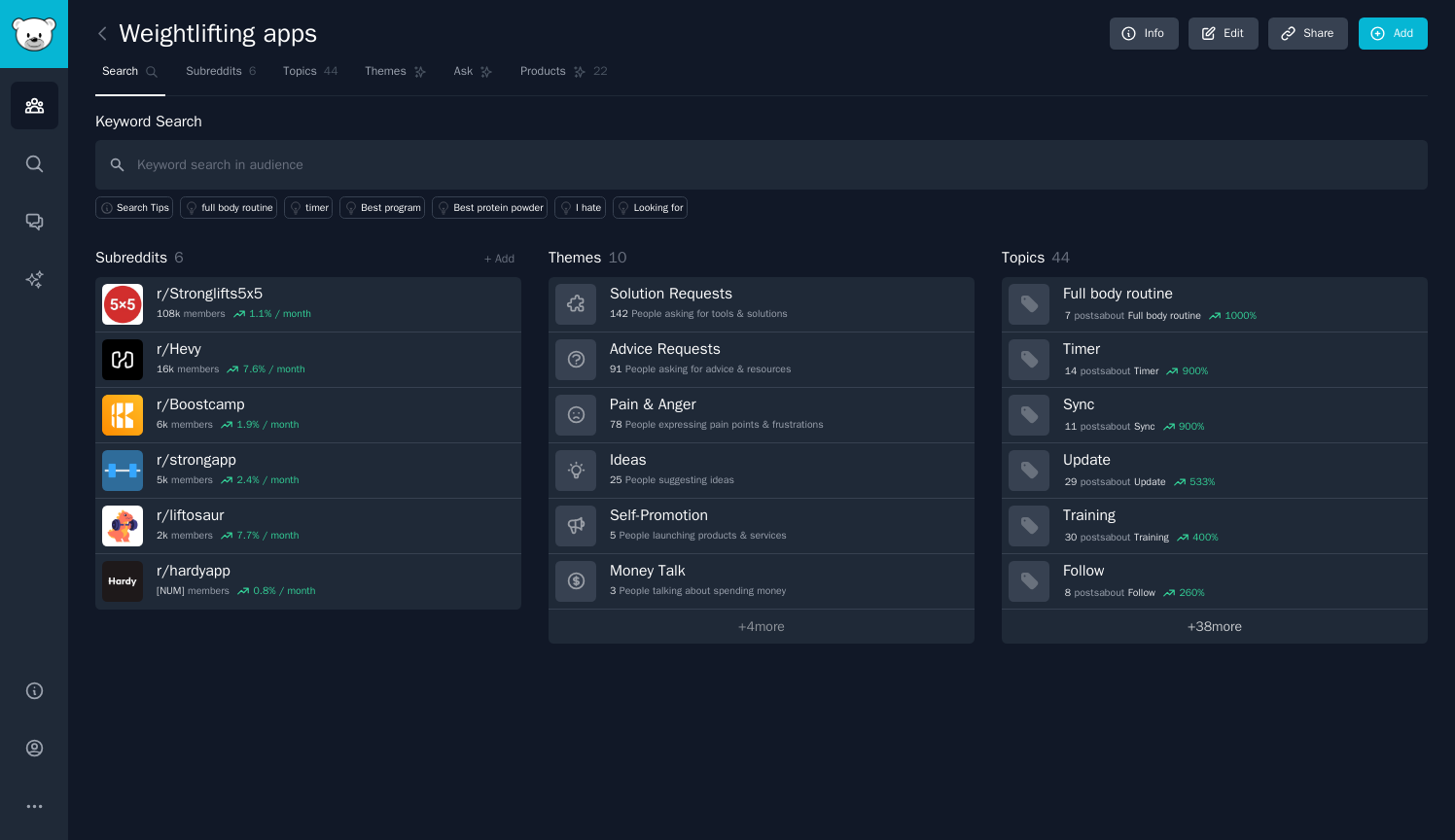 click on "+  38  more" at bounding box center (1215, 626) 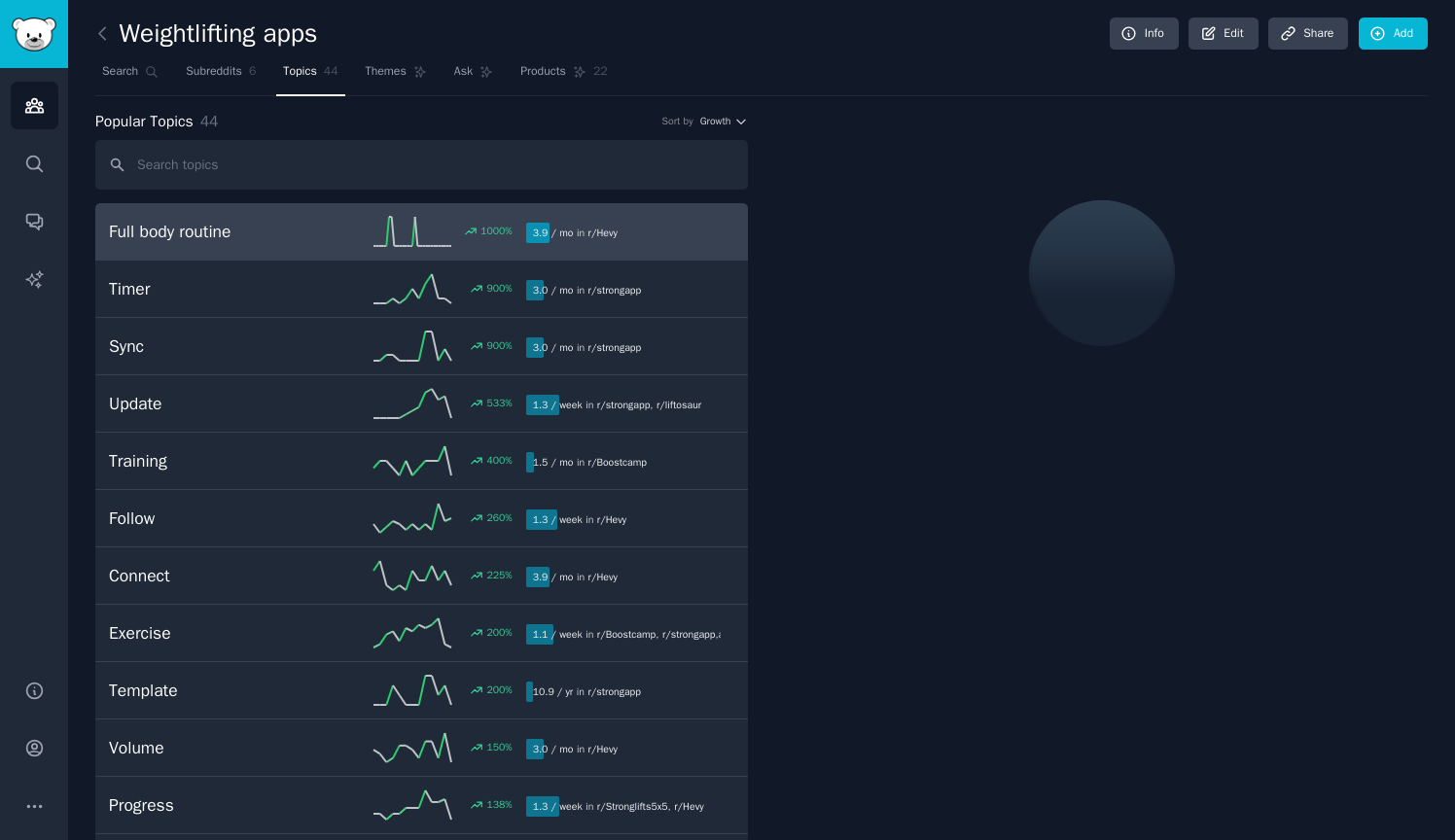 click on "Full body routine" at bounding box center [213, 231] 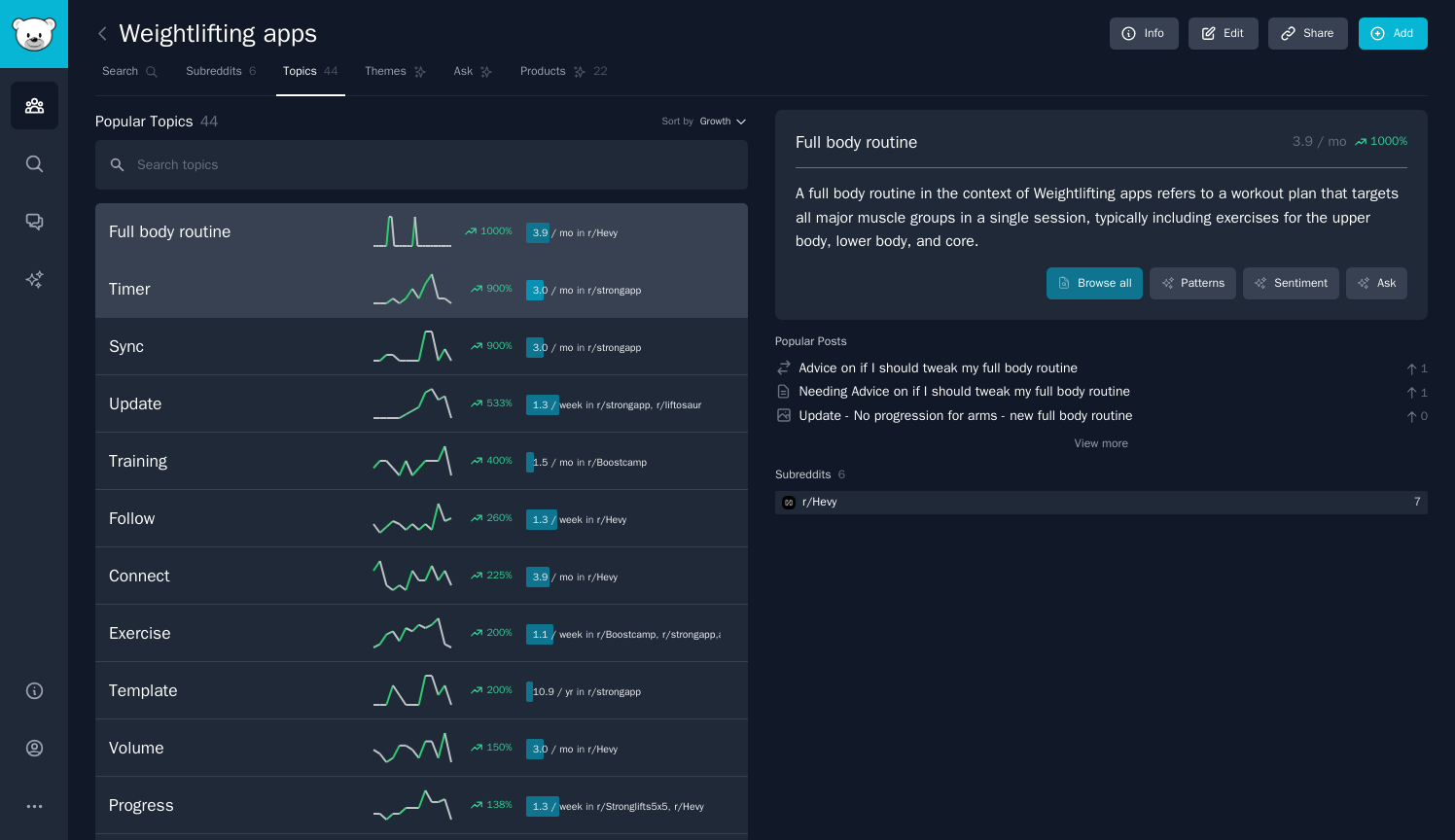 click on "Timer [NUMBER] % [NUMBER] / mo  in    r/ strongapp" at bounding box center (421, 289) 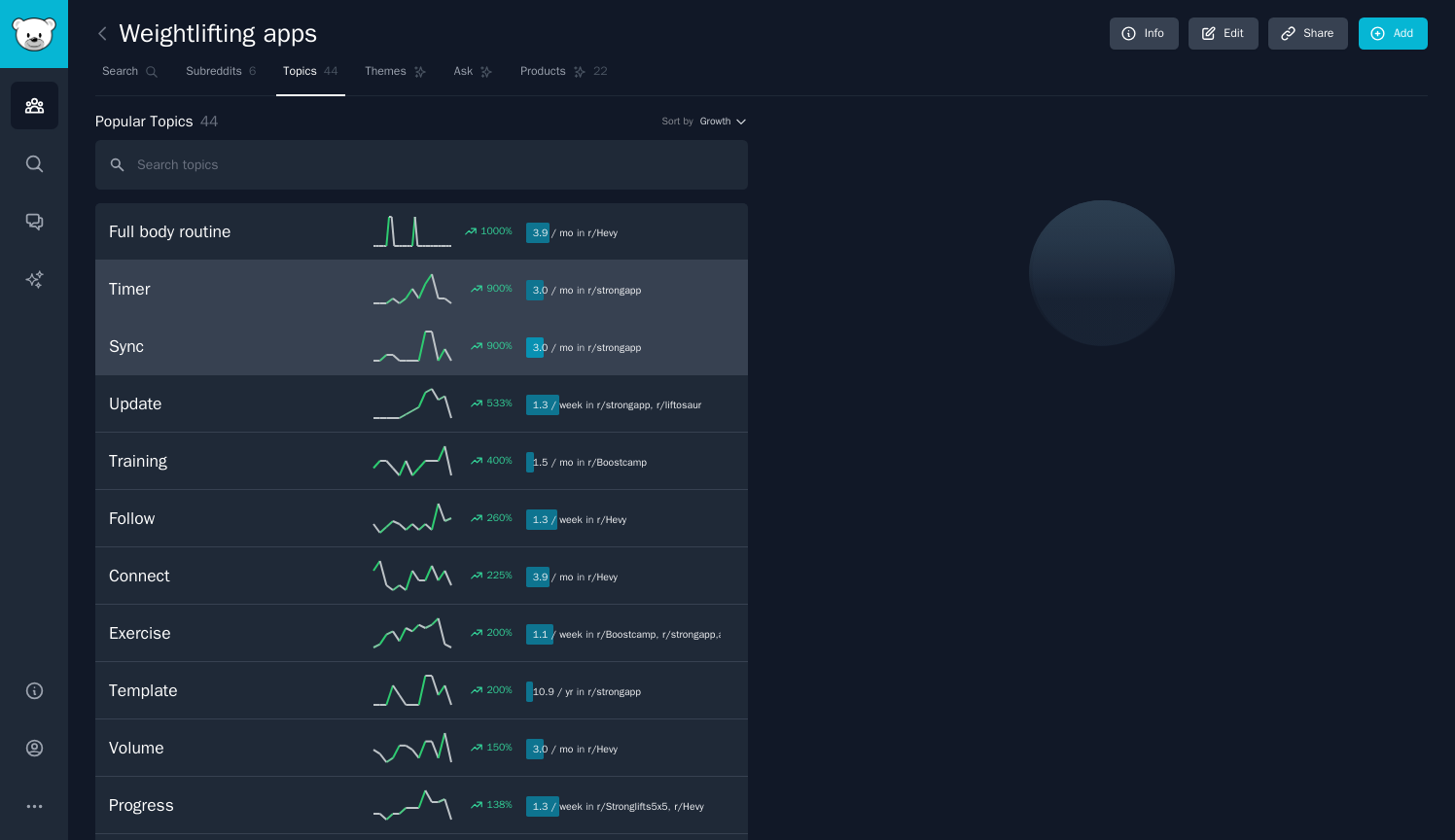 click on "900 %" at bounding box center [421, 346] 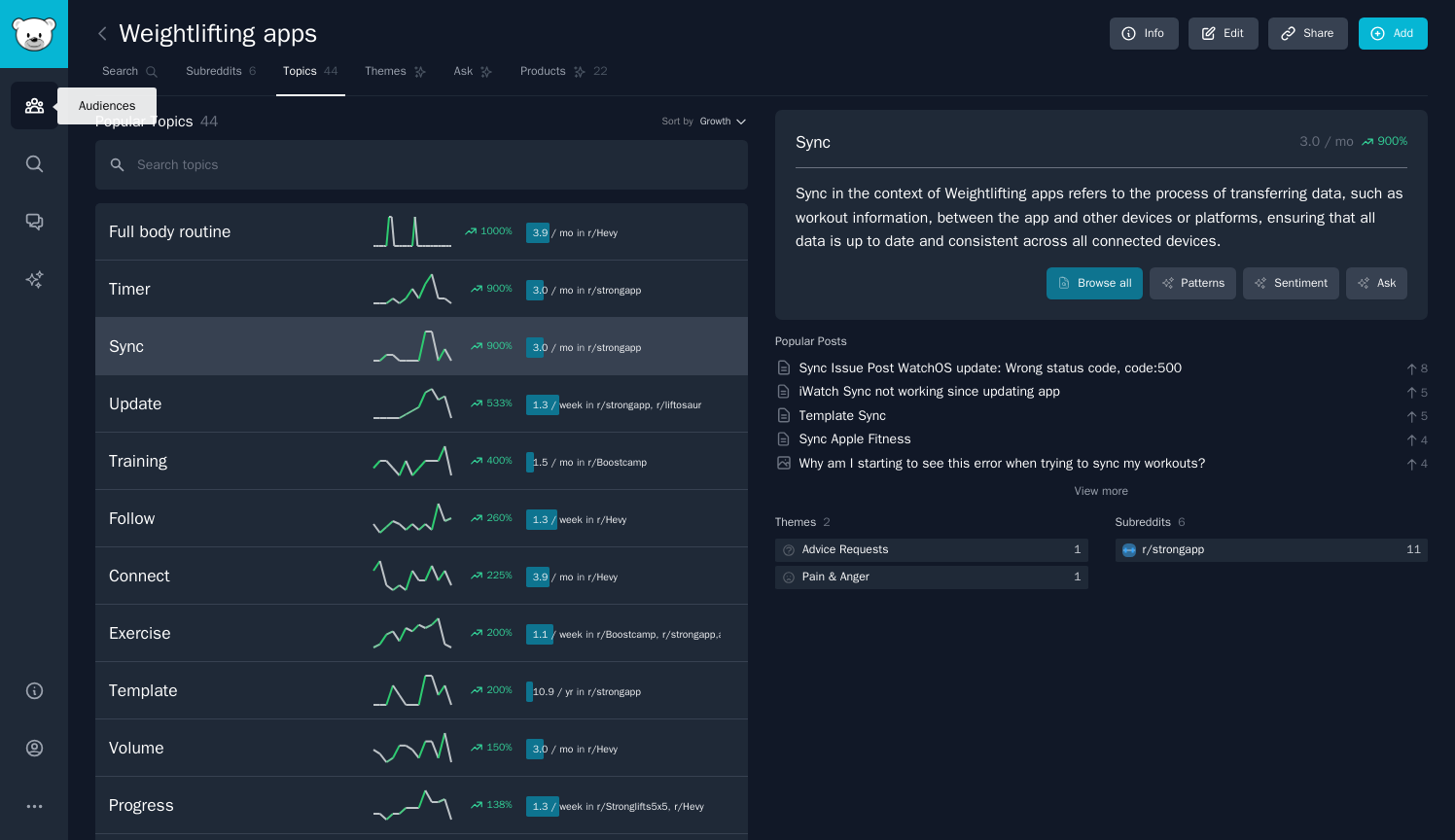 click on "Audiences" at bounding box center [34, 105] 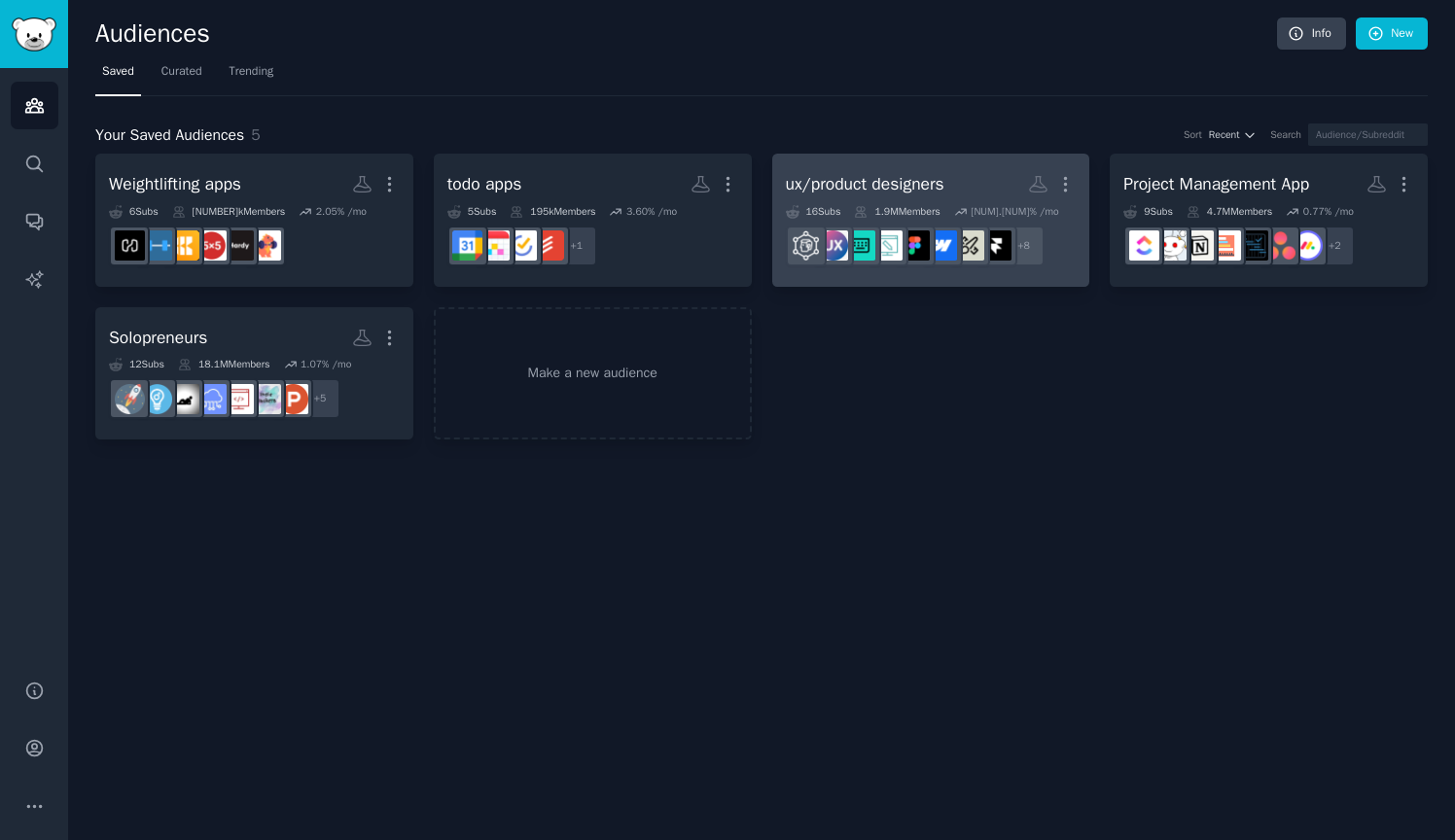 click on "ux/product designers" at bounding box center (865, 184) 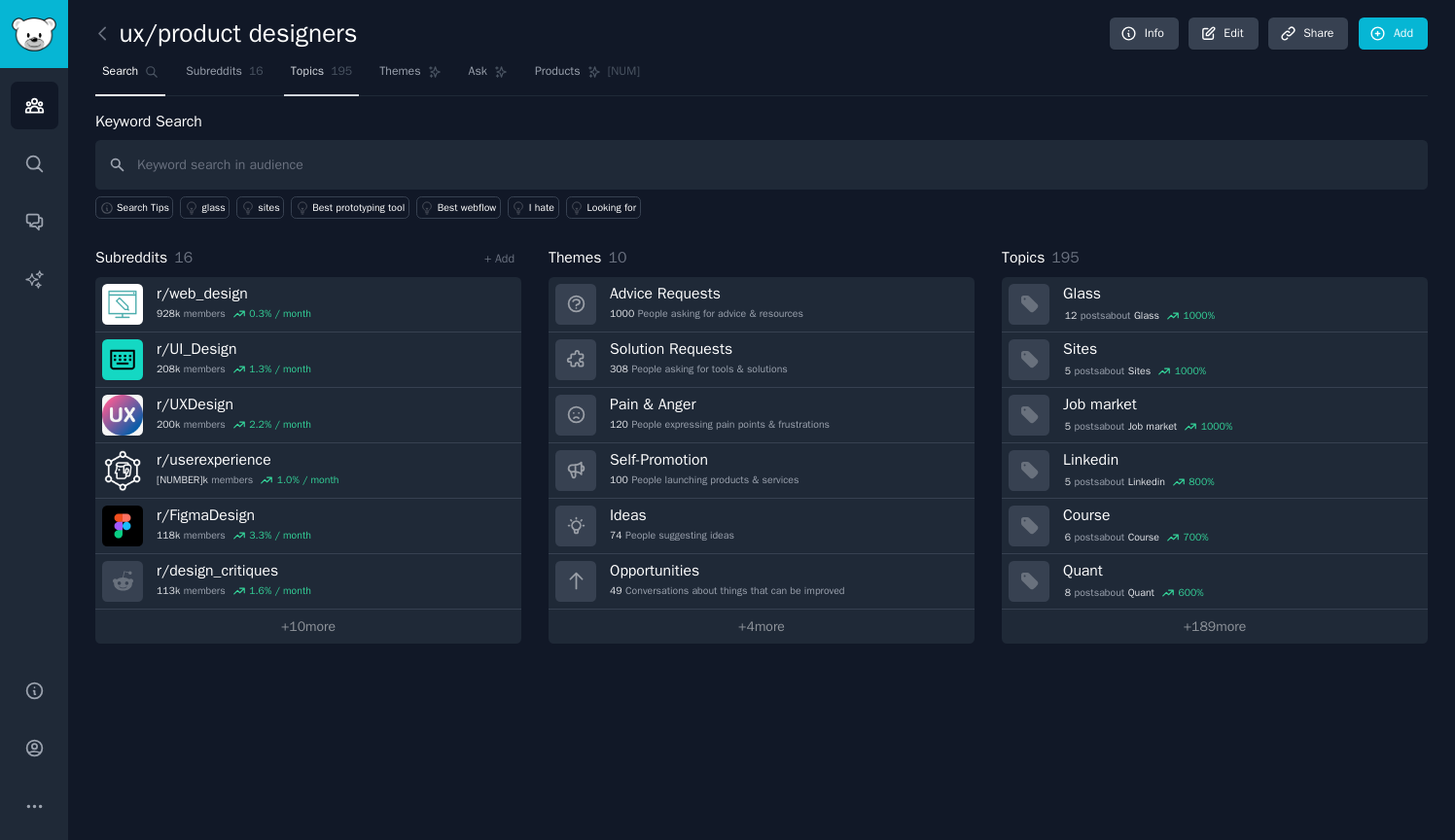 click on "Topics 195" at bounding box center (322, 76) 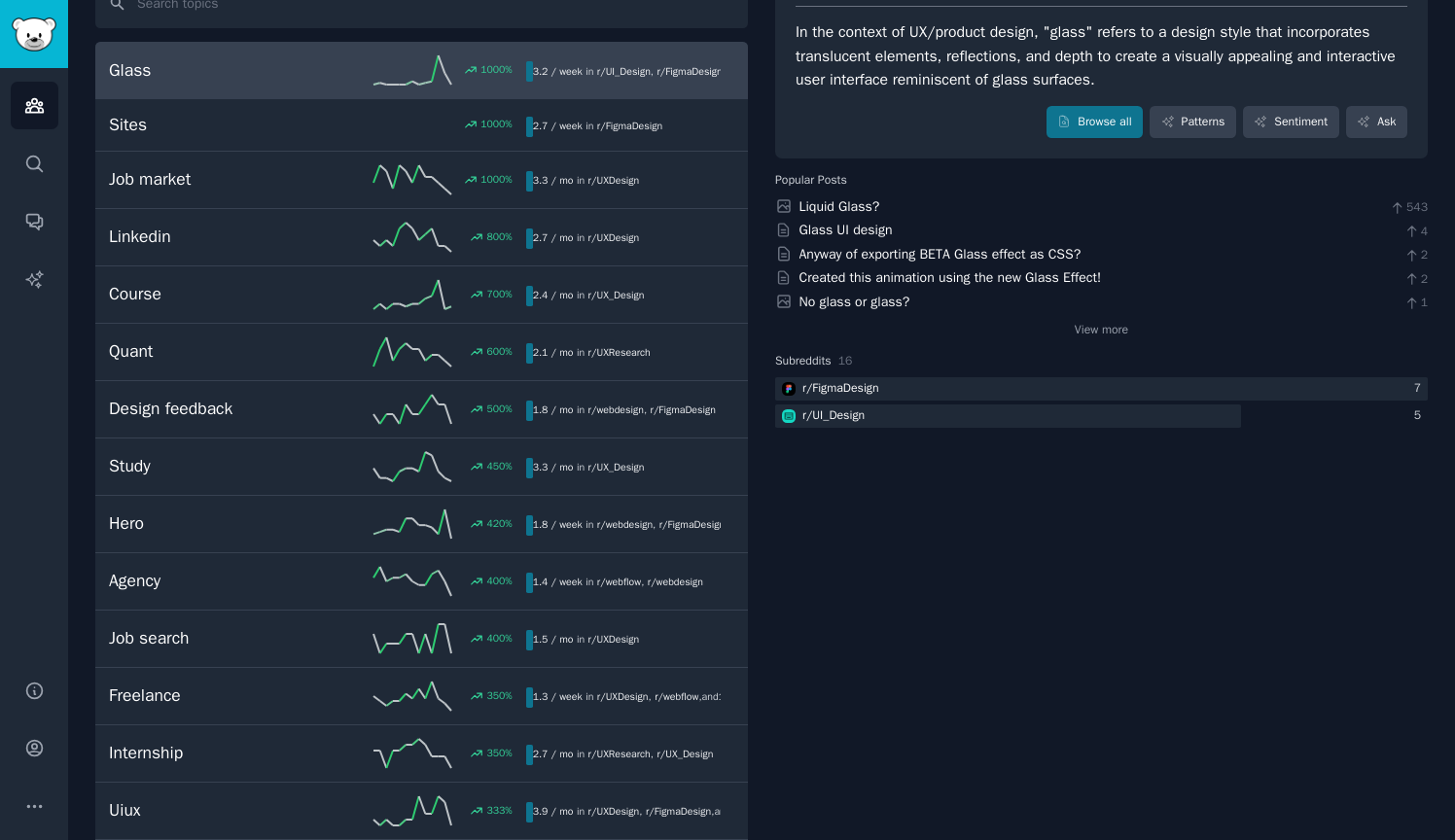 scroll, scrollTop: 153, scrollLeft: 0, axis: vertical 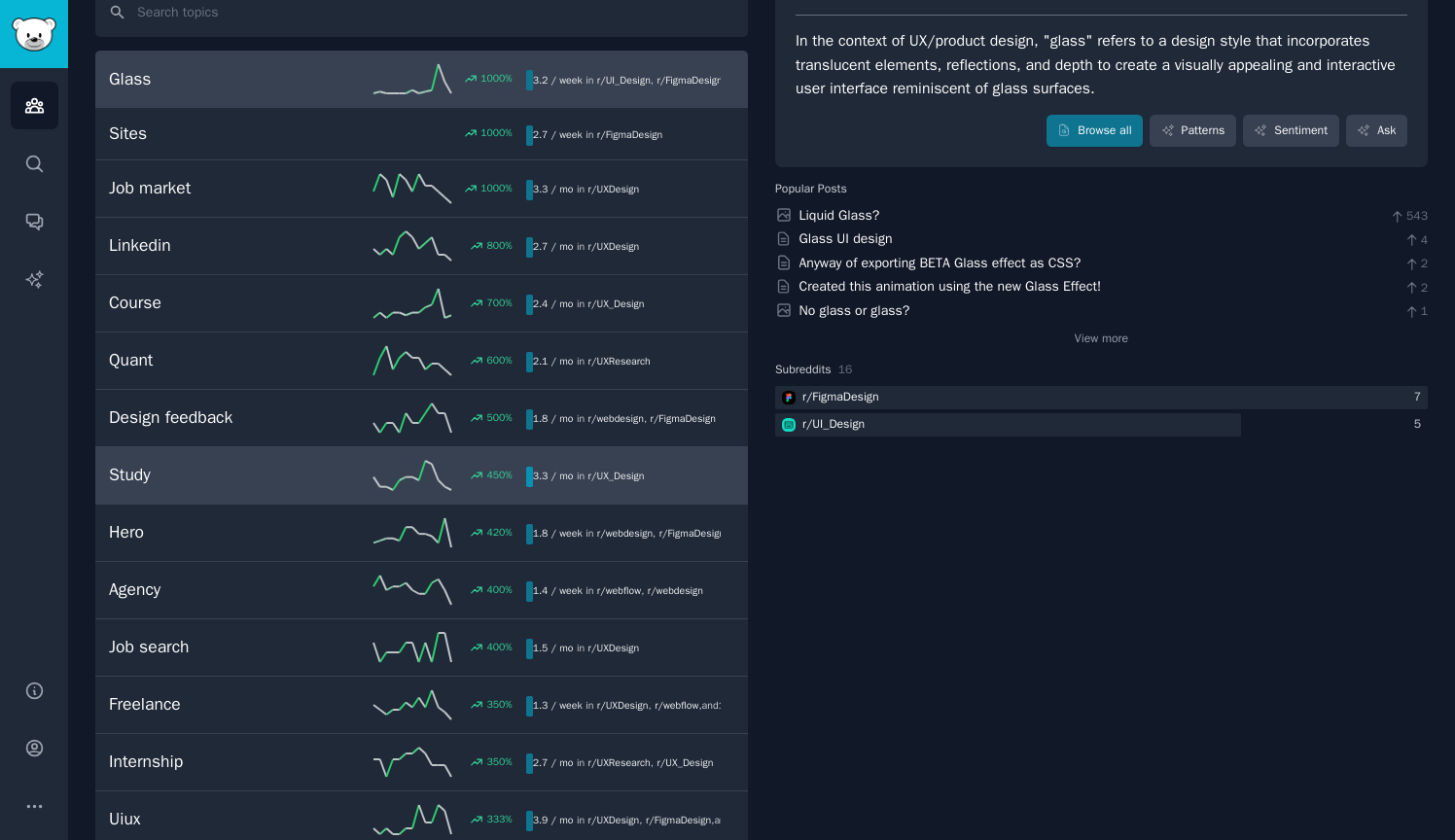 click on "Study [NUMBER] % [NUMBER] / mo in r/UX_Design" at bounding box center (421, 475) 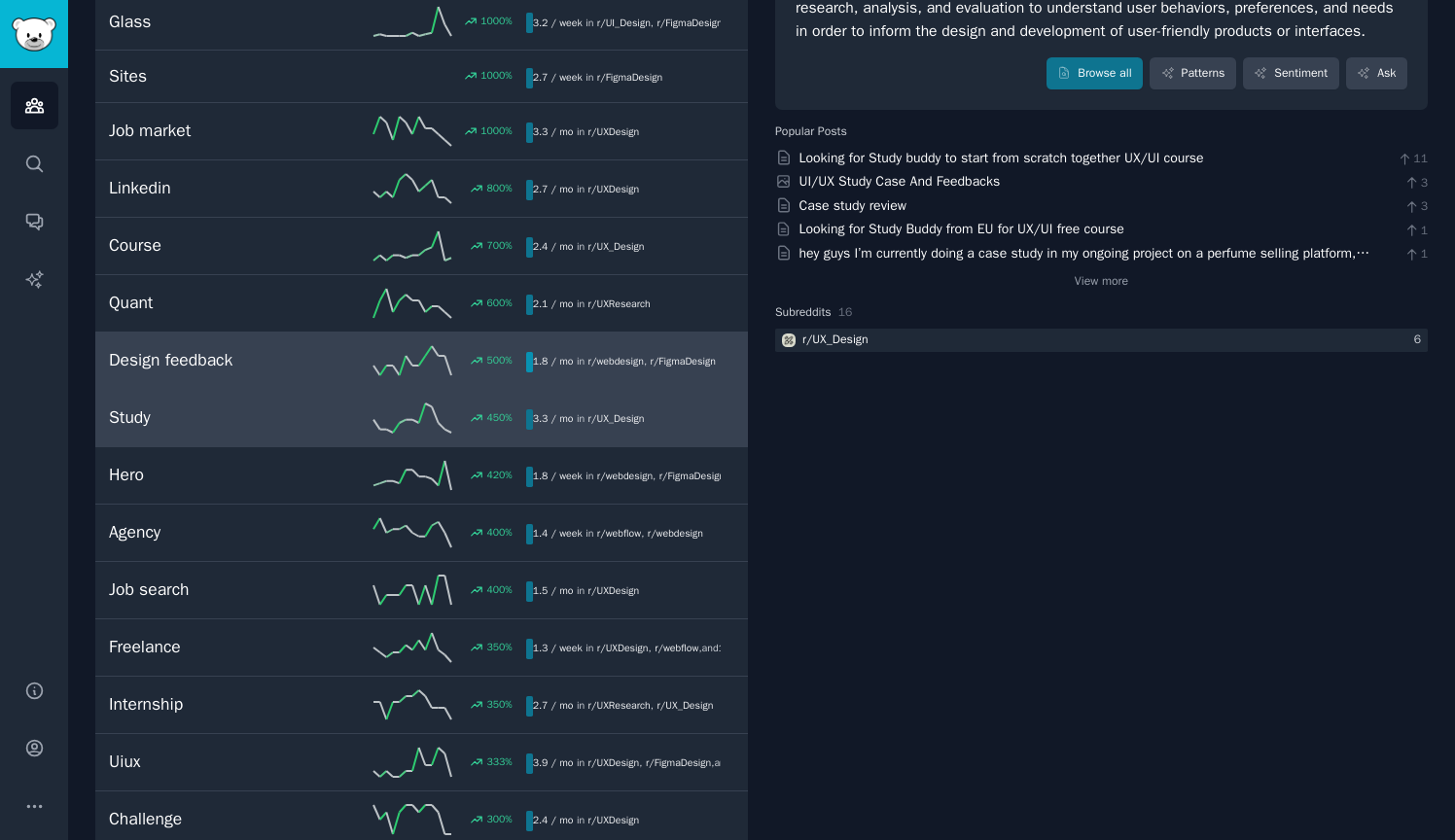scroll, scrollTop: 215, scrollLeft: 0, axis: vertical 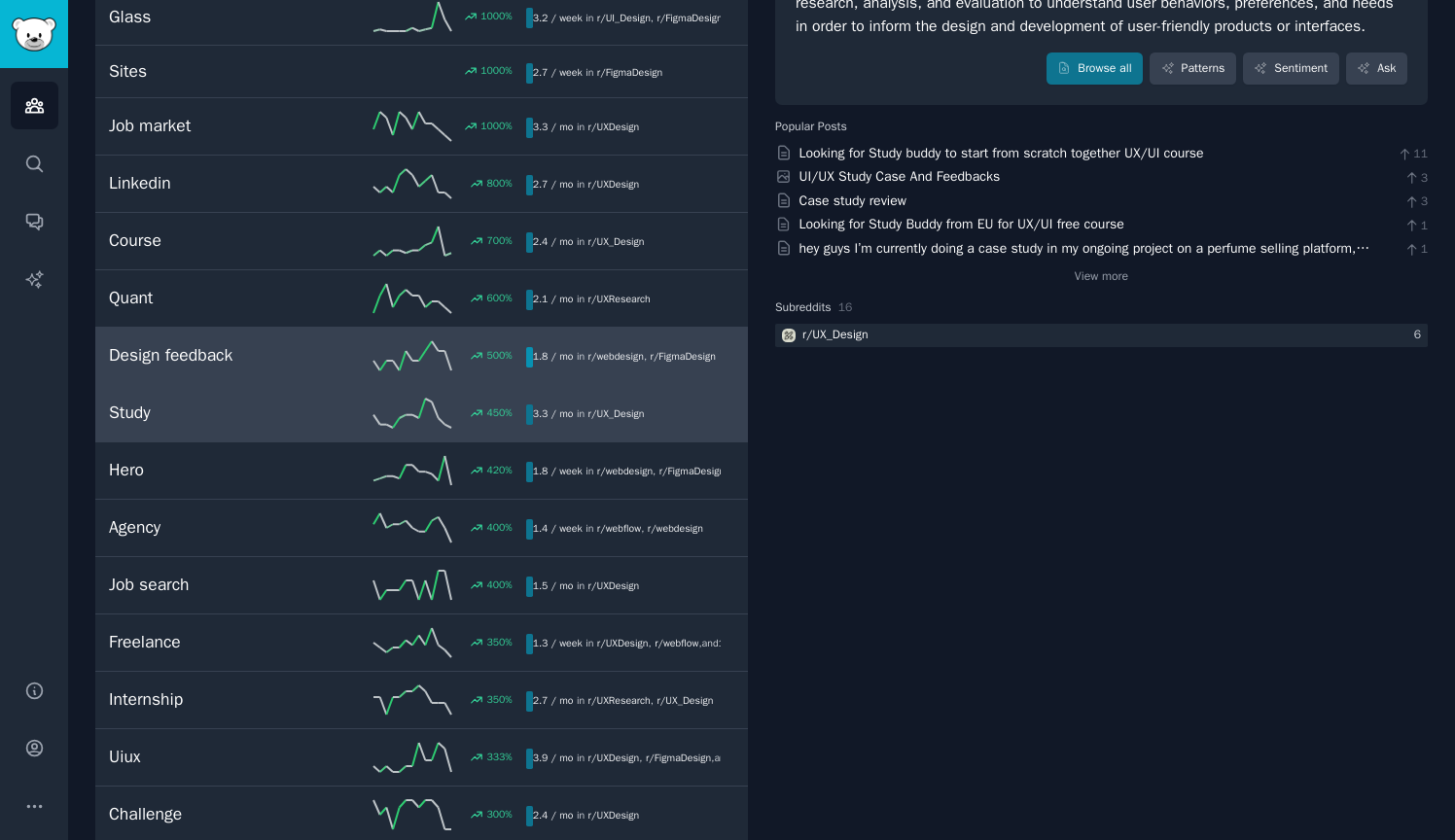 click on "Design feedback" at bounding box center (213, 355) 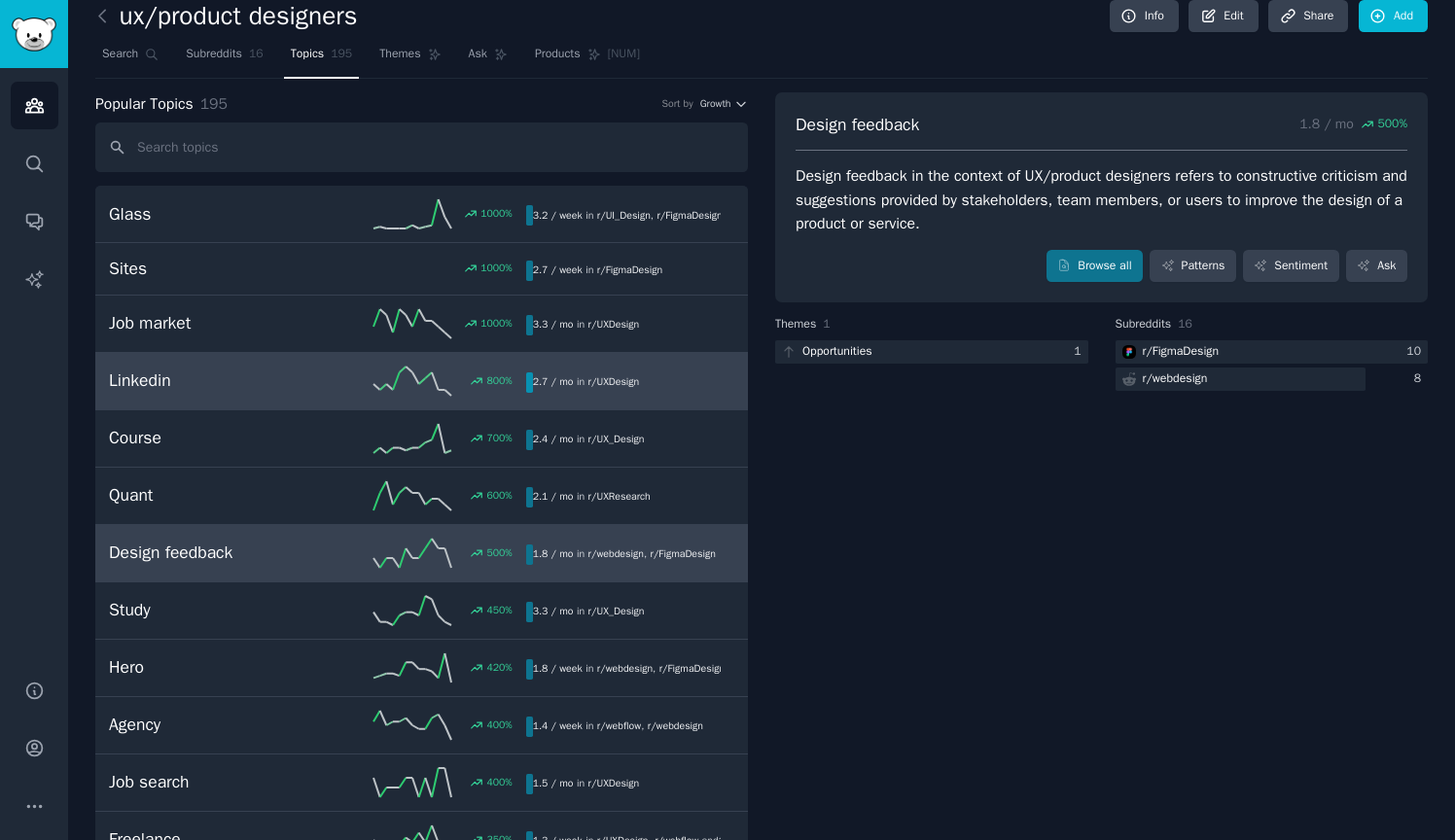 scroll, scrollTop: 30, scrollLeft: 0, axis: vertical 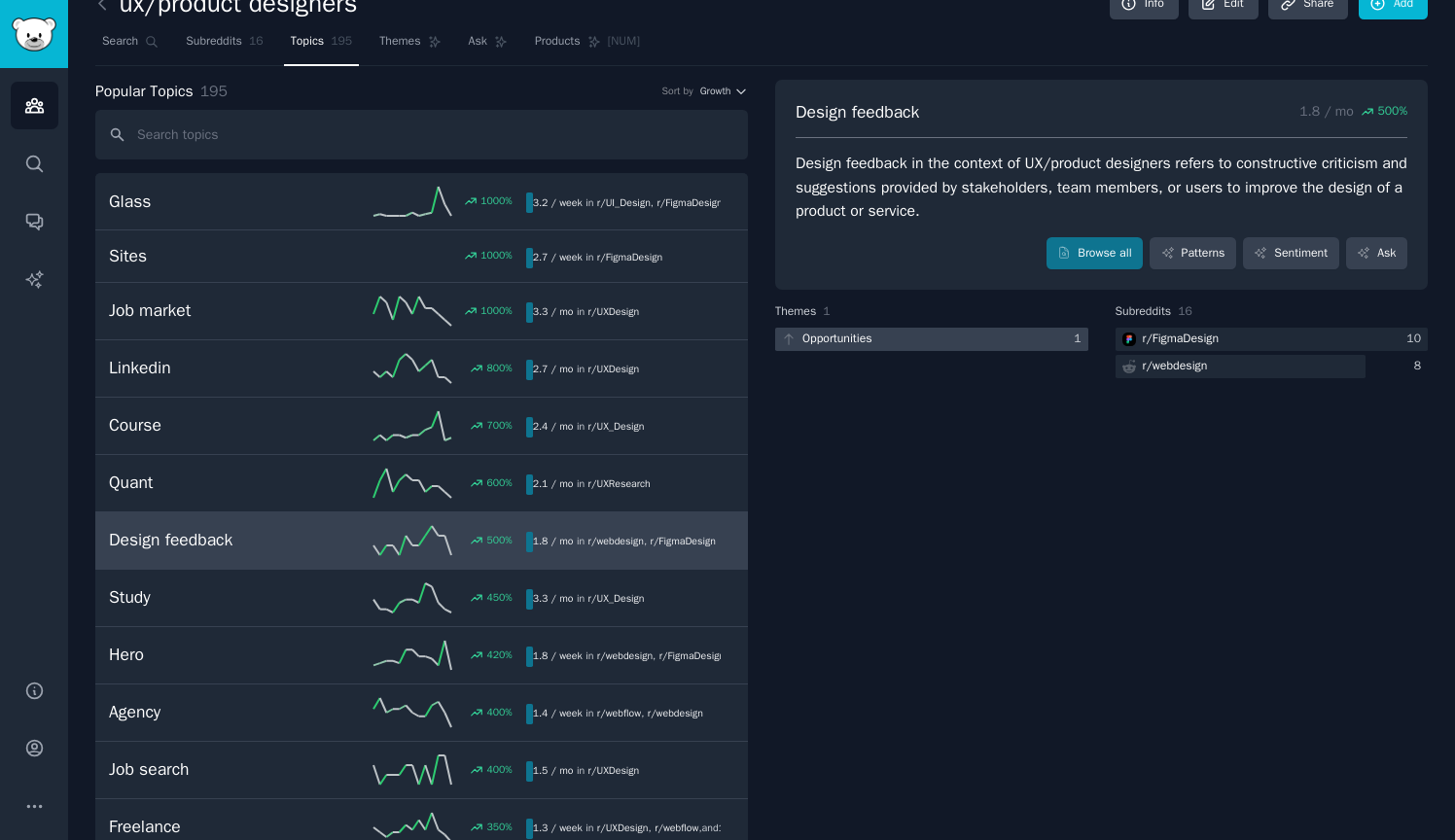 click on "Opportunities" at bounding box center (825, 339) 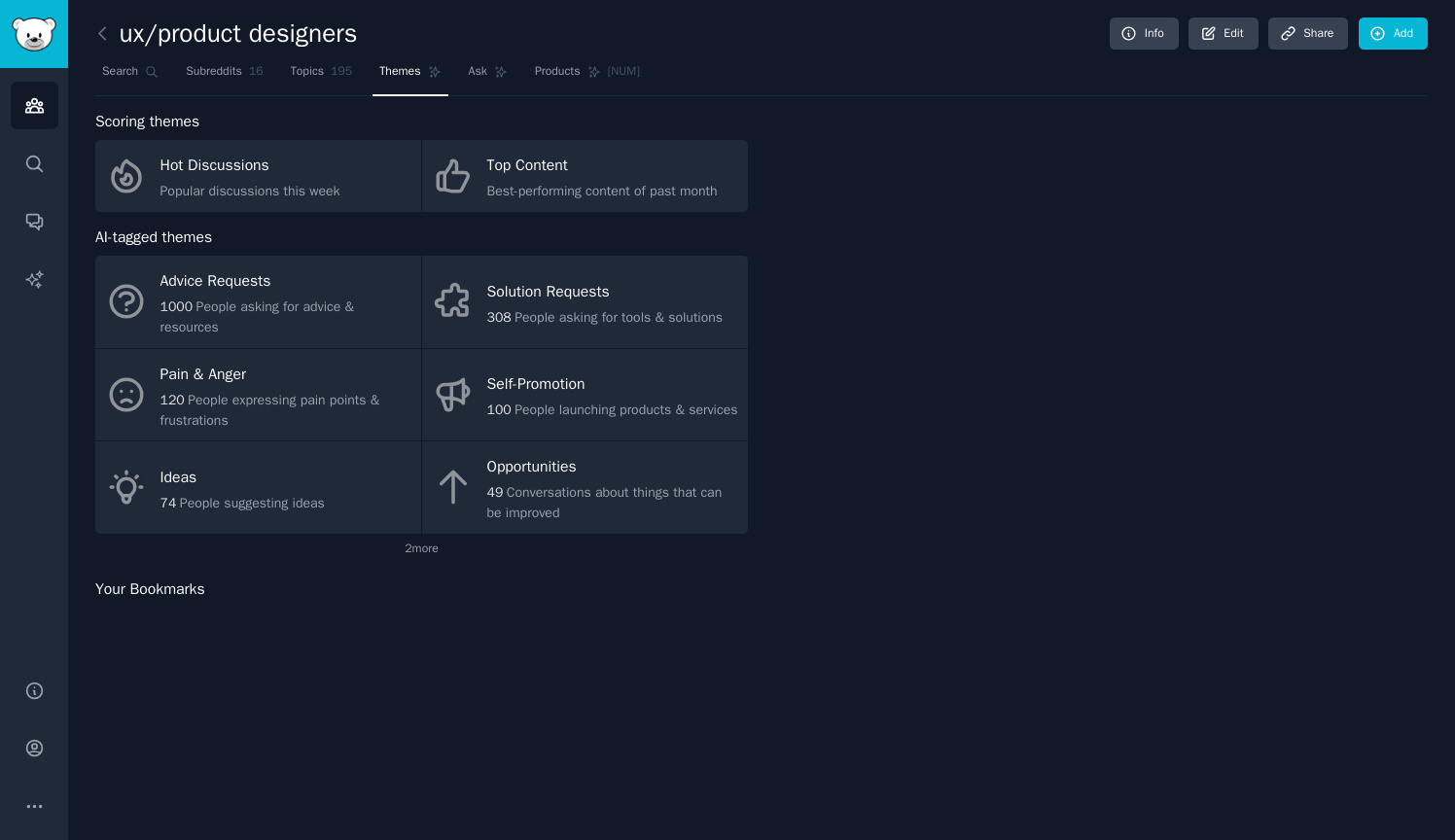 scroll, scrollTop: 0, scrollLeft: 0, axis: both 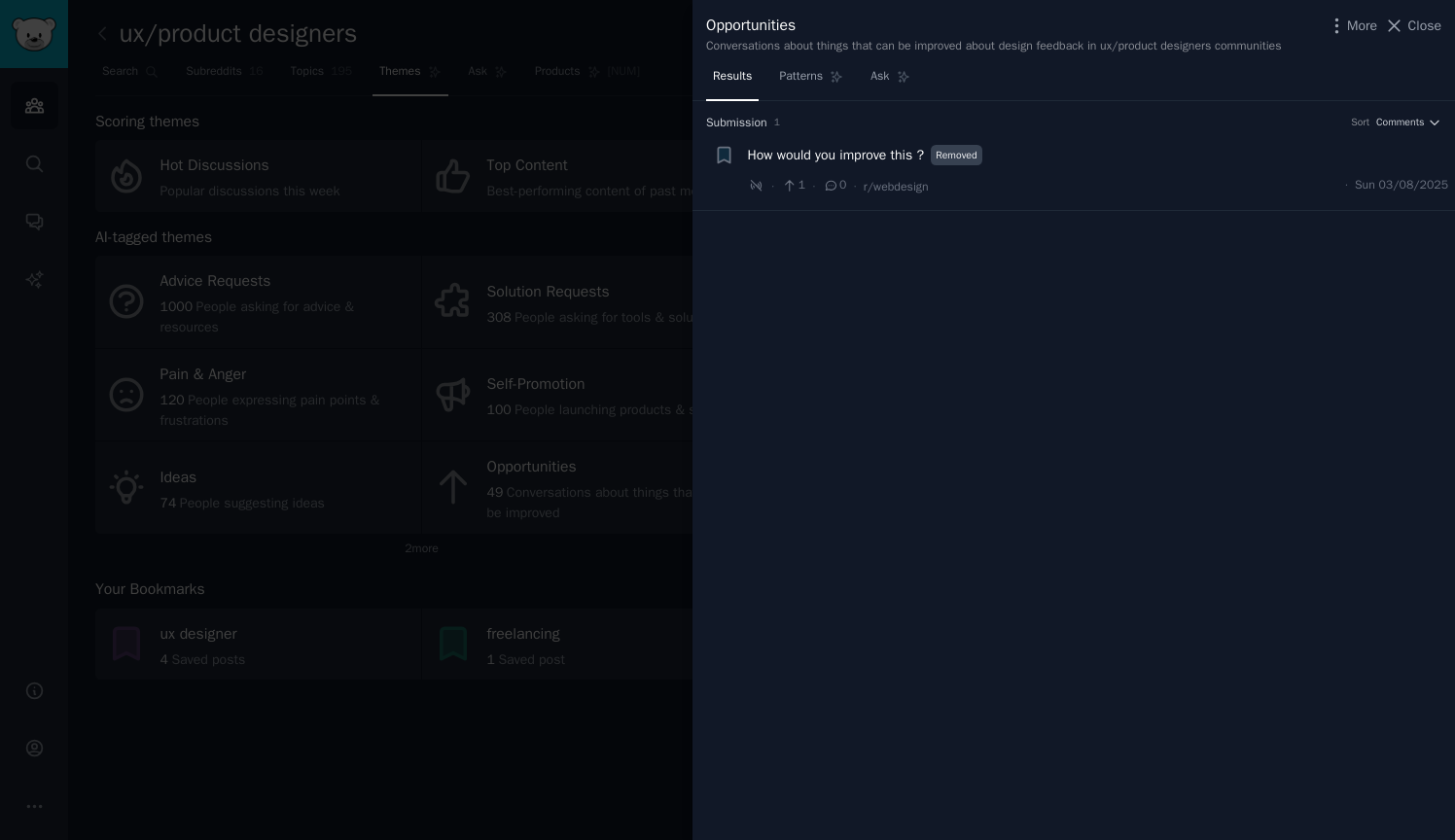click at bounding box center [728, 420] 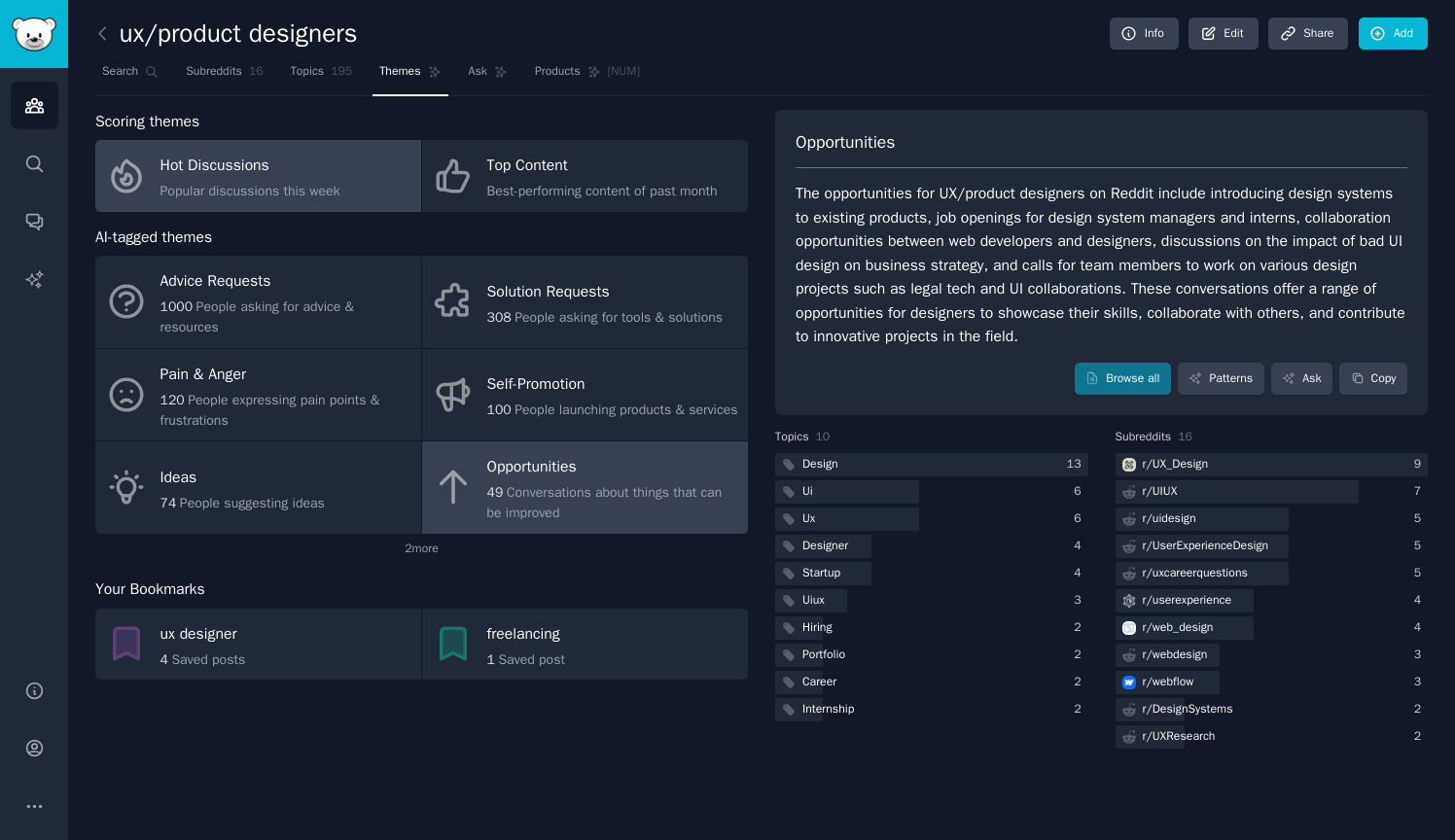 click on "Hot Discussions" at bounding box center [250, 166] 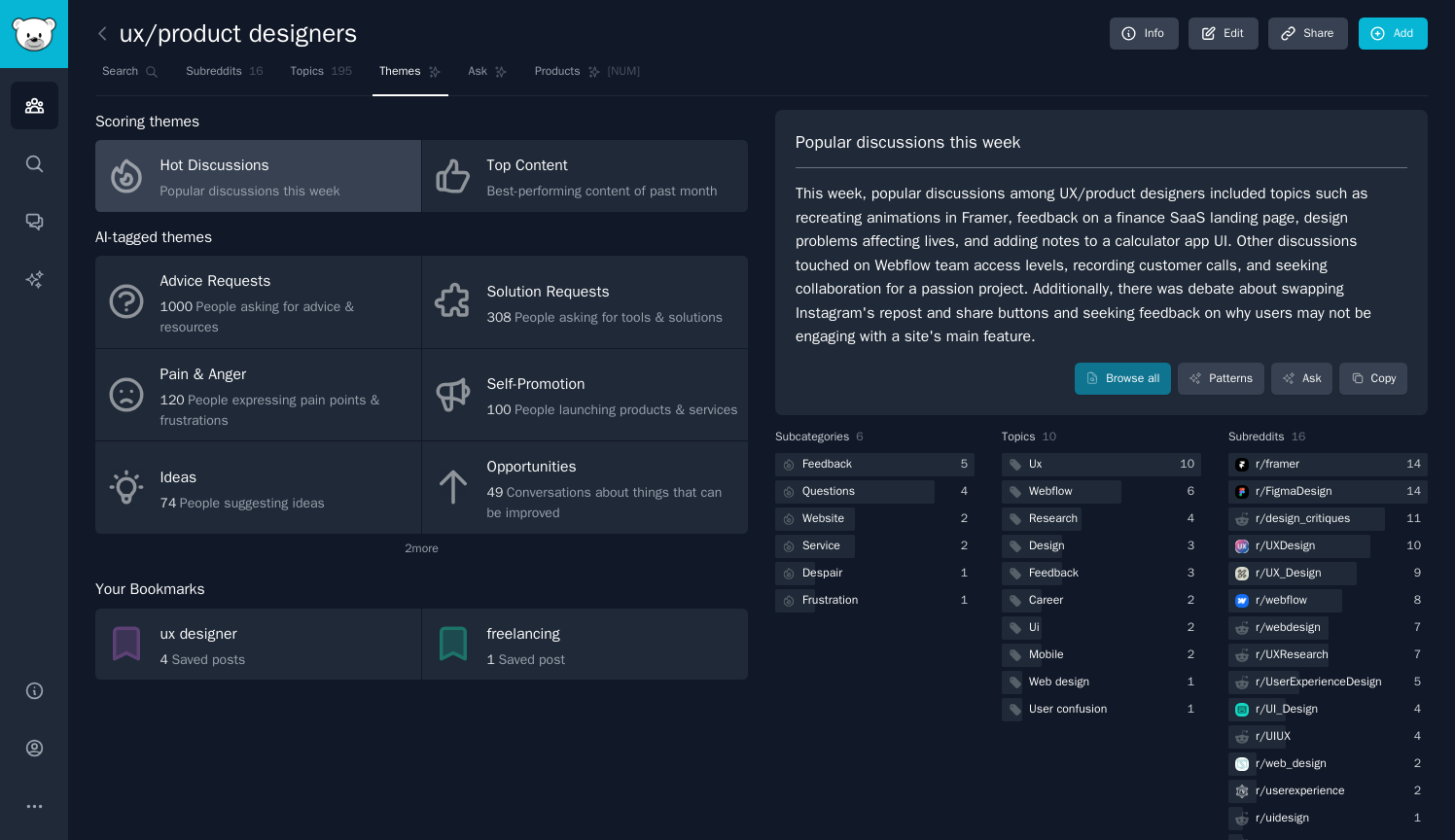 scroll, scrollTop: 0, scrollLeft: 0, axis: both 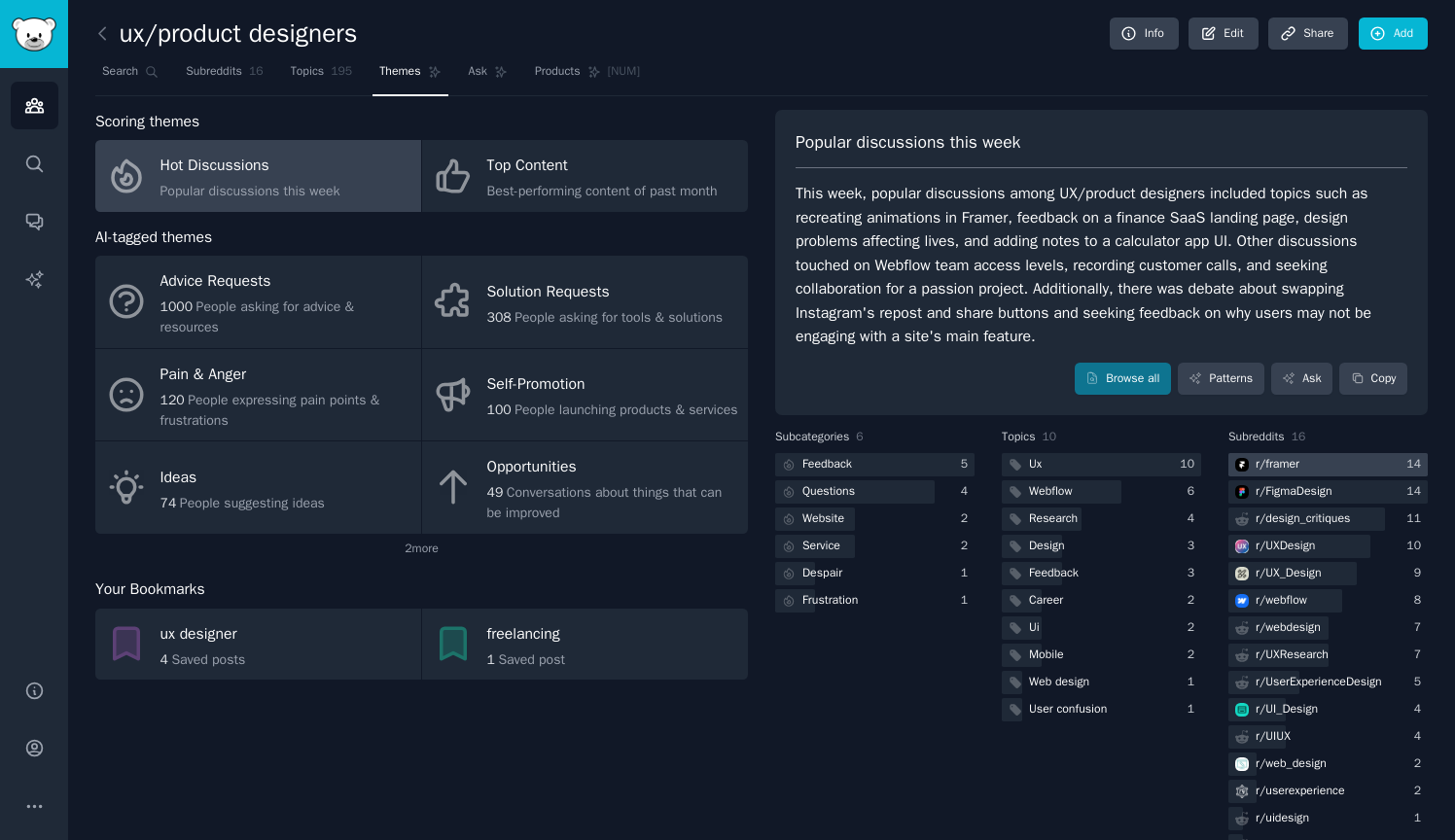 click on "r/ framer" at bounding box center [1277, 465] 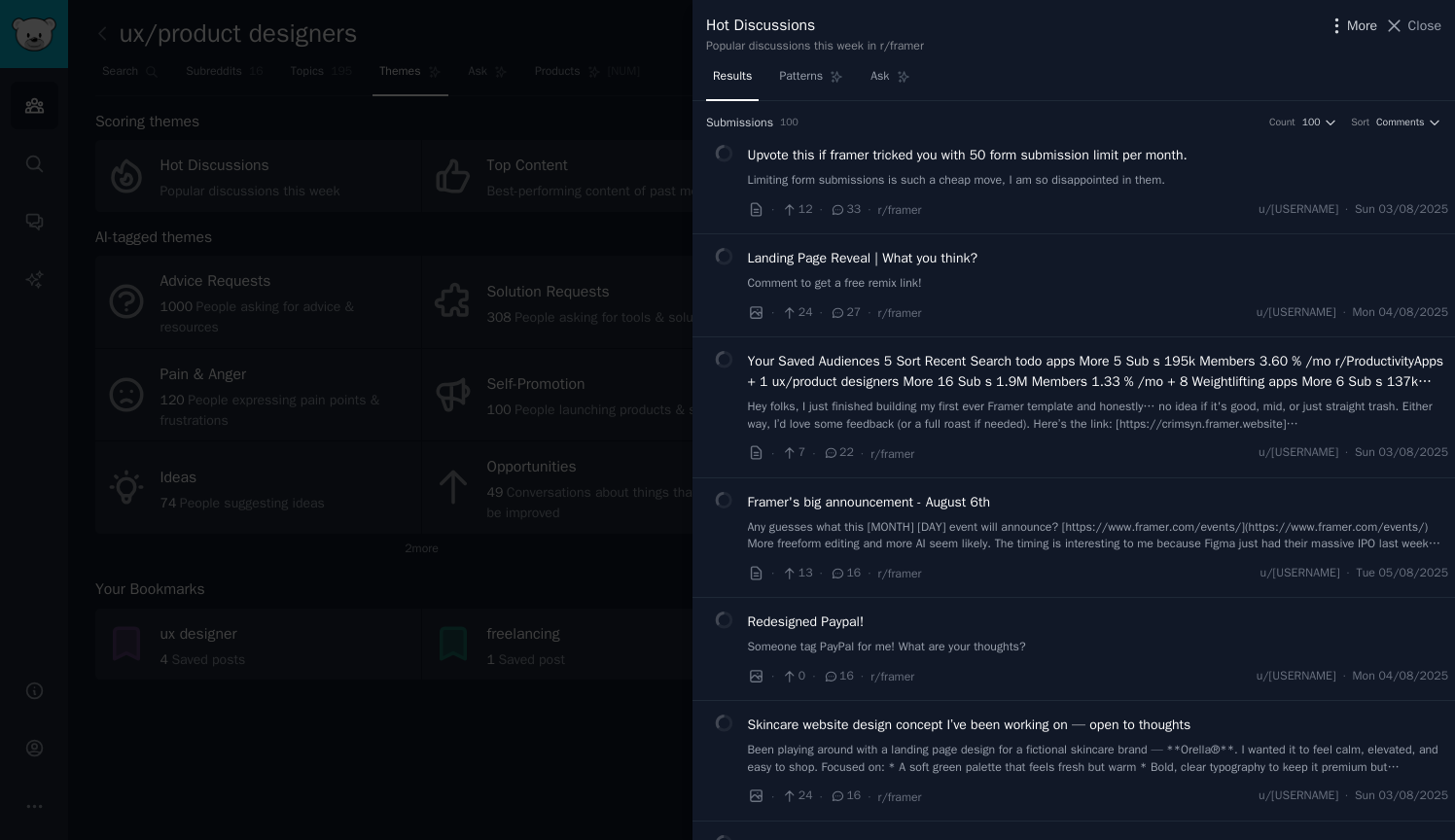 click on "More" at bounding box center (1362, 25) 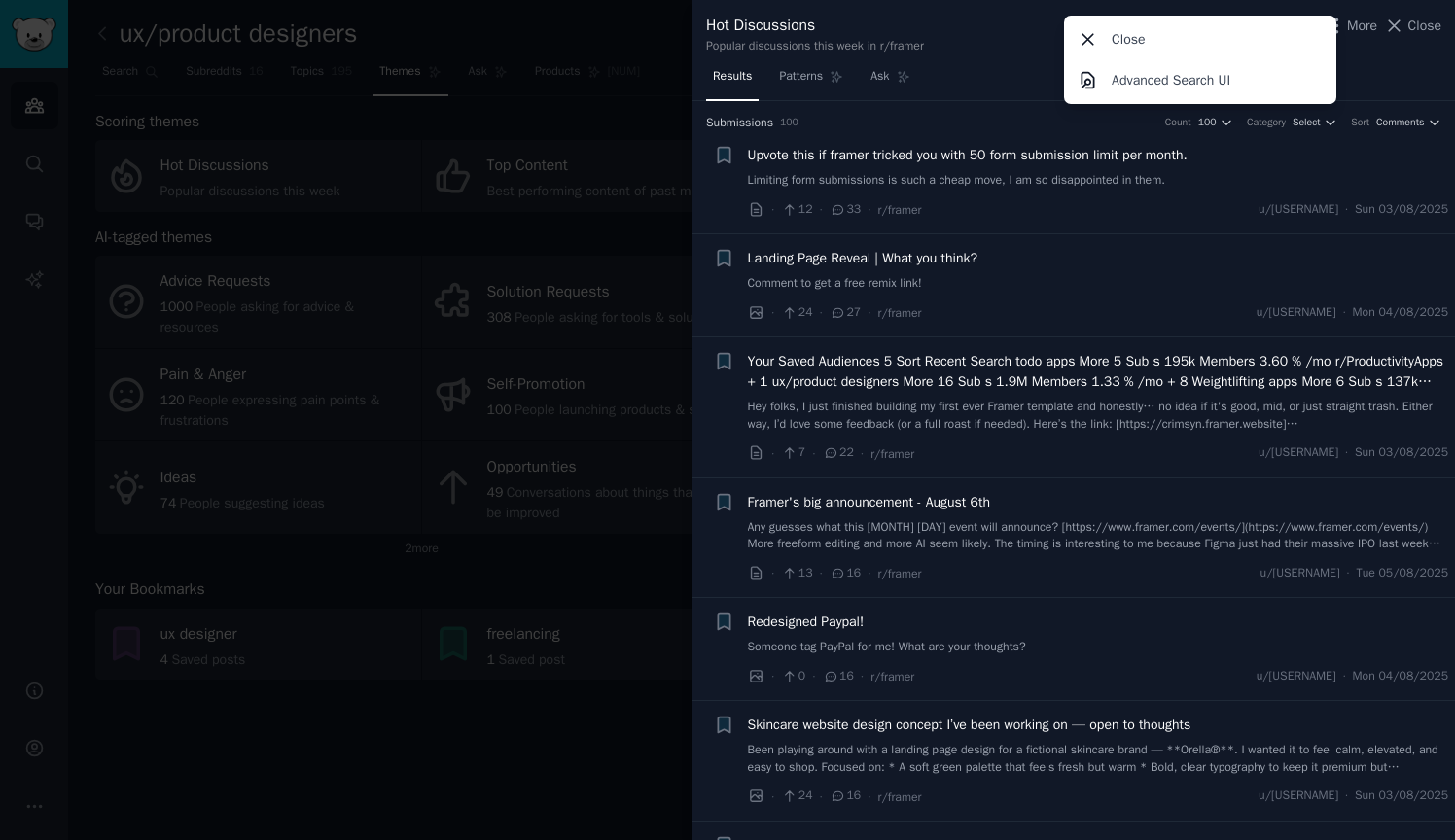 click at bounding box center [728, 420] 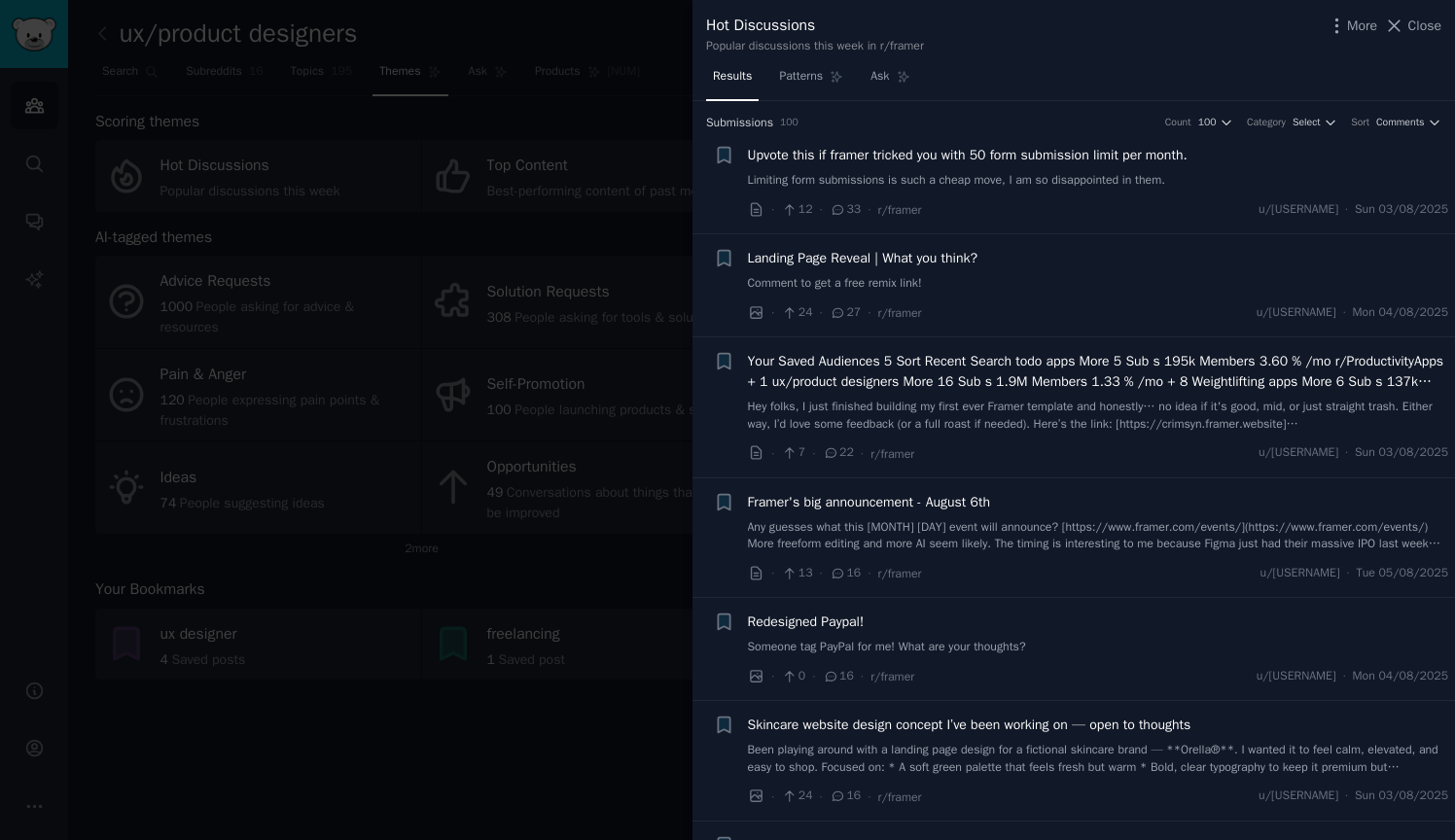 click at bounding box center [728, 420] 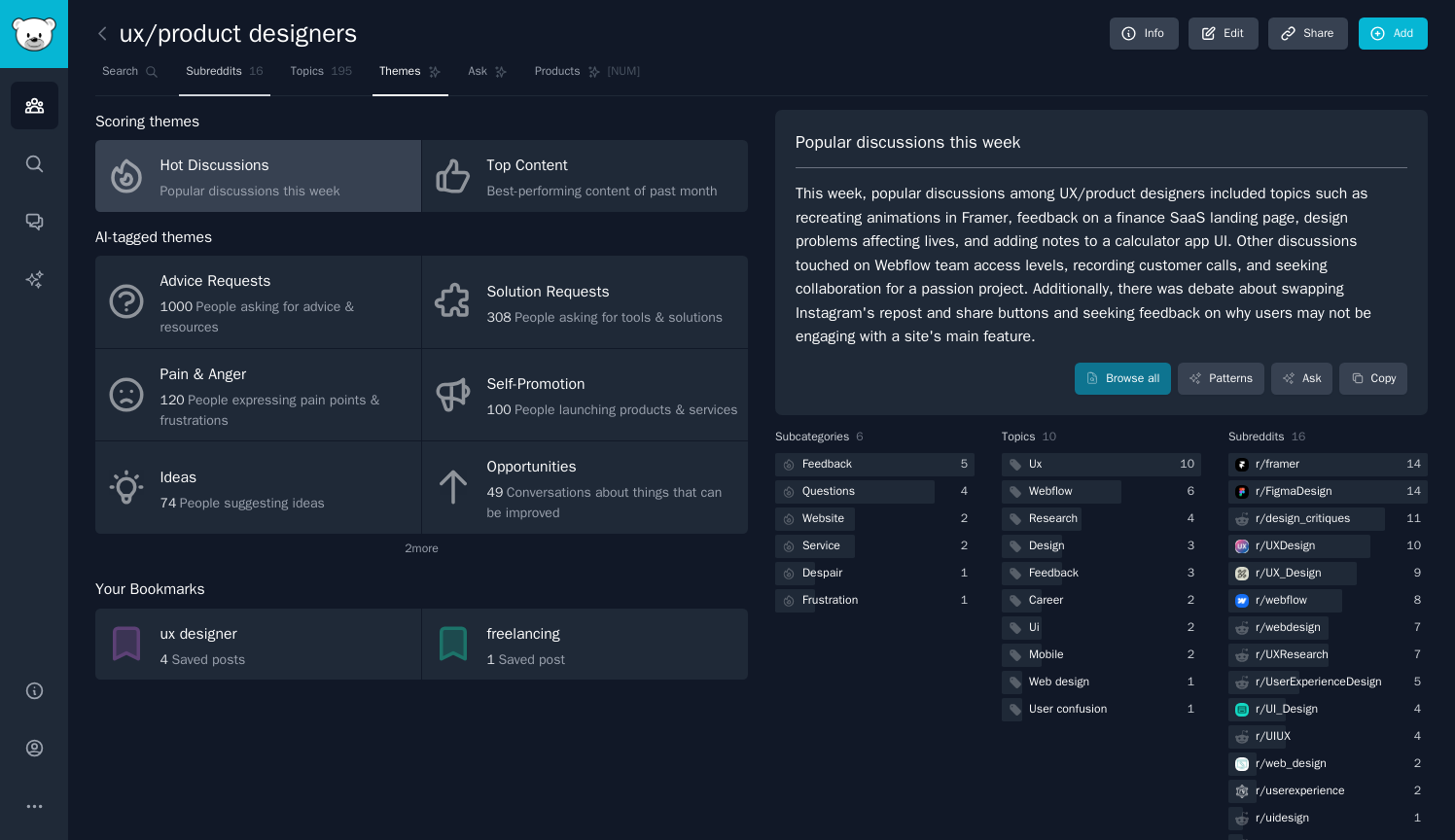 click on "Subreddits" at bounding box center [214, 72] 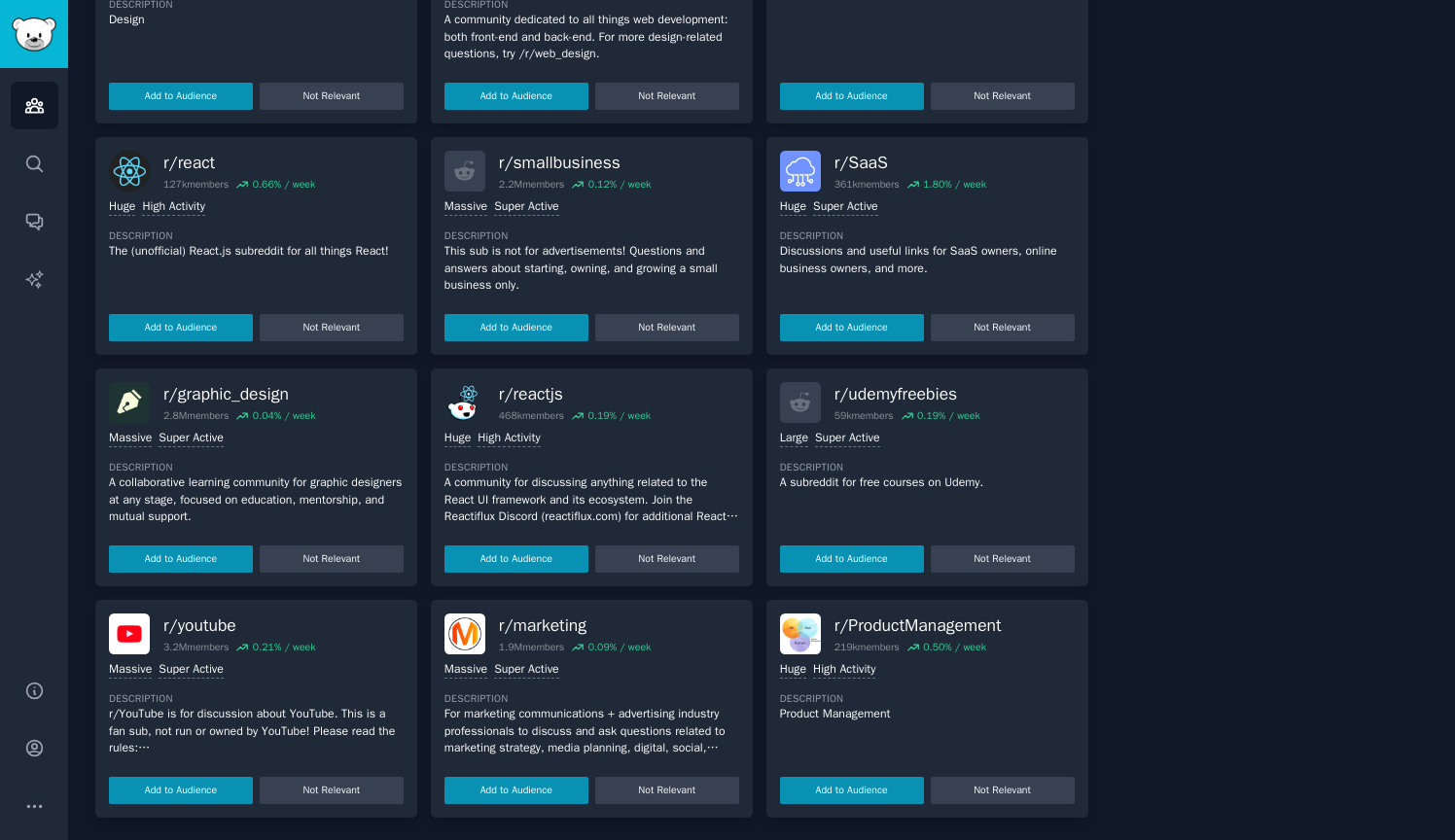 scroll, scrollTop: 1419, scrollLeft: 0, axis: vertical 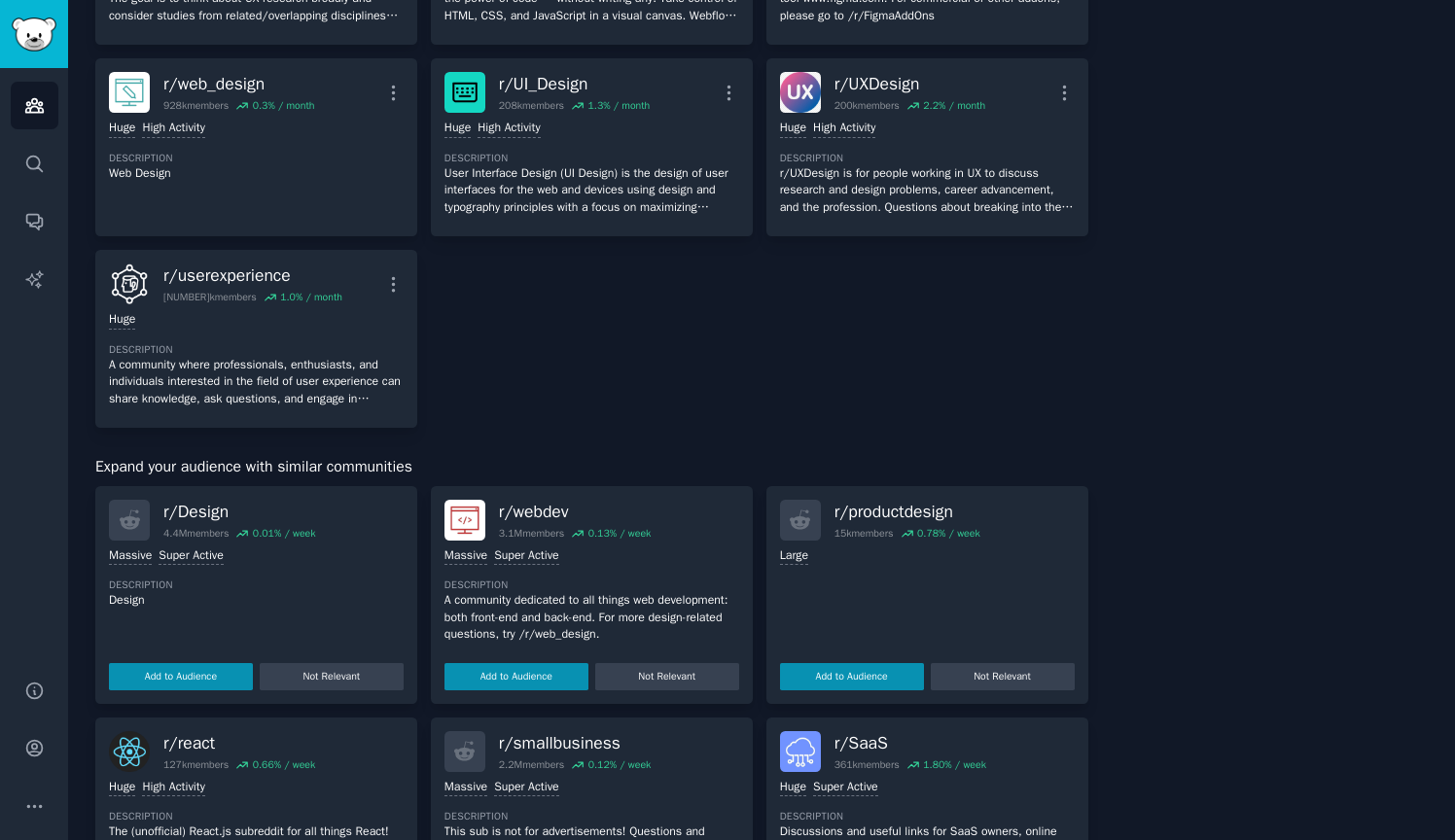 click on "r/ productdesign" at bounding box center [907, 511] 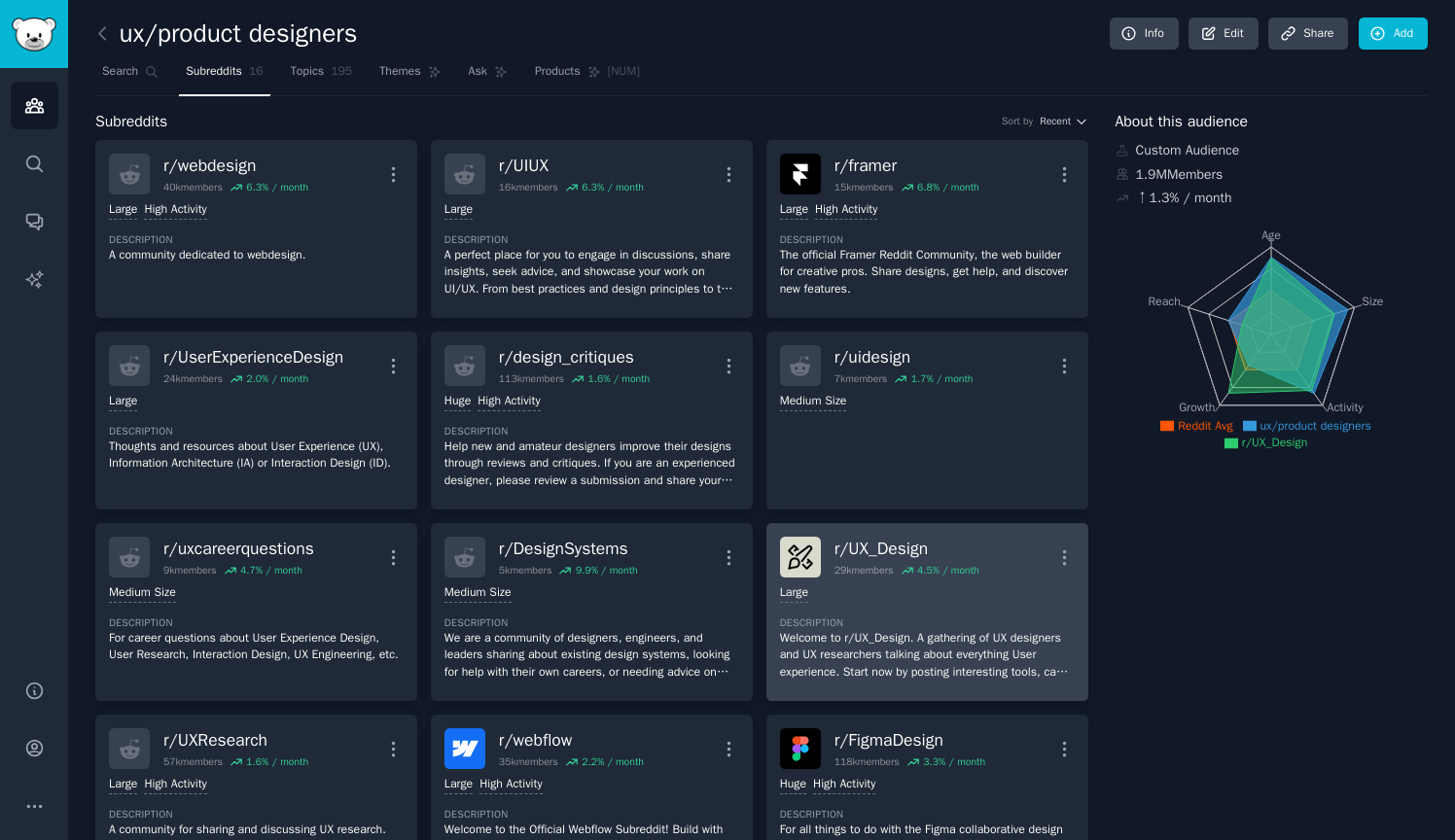 scroll, scrollTop: 0, scrollLeft: 0, axis: both 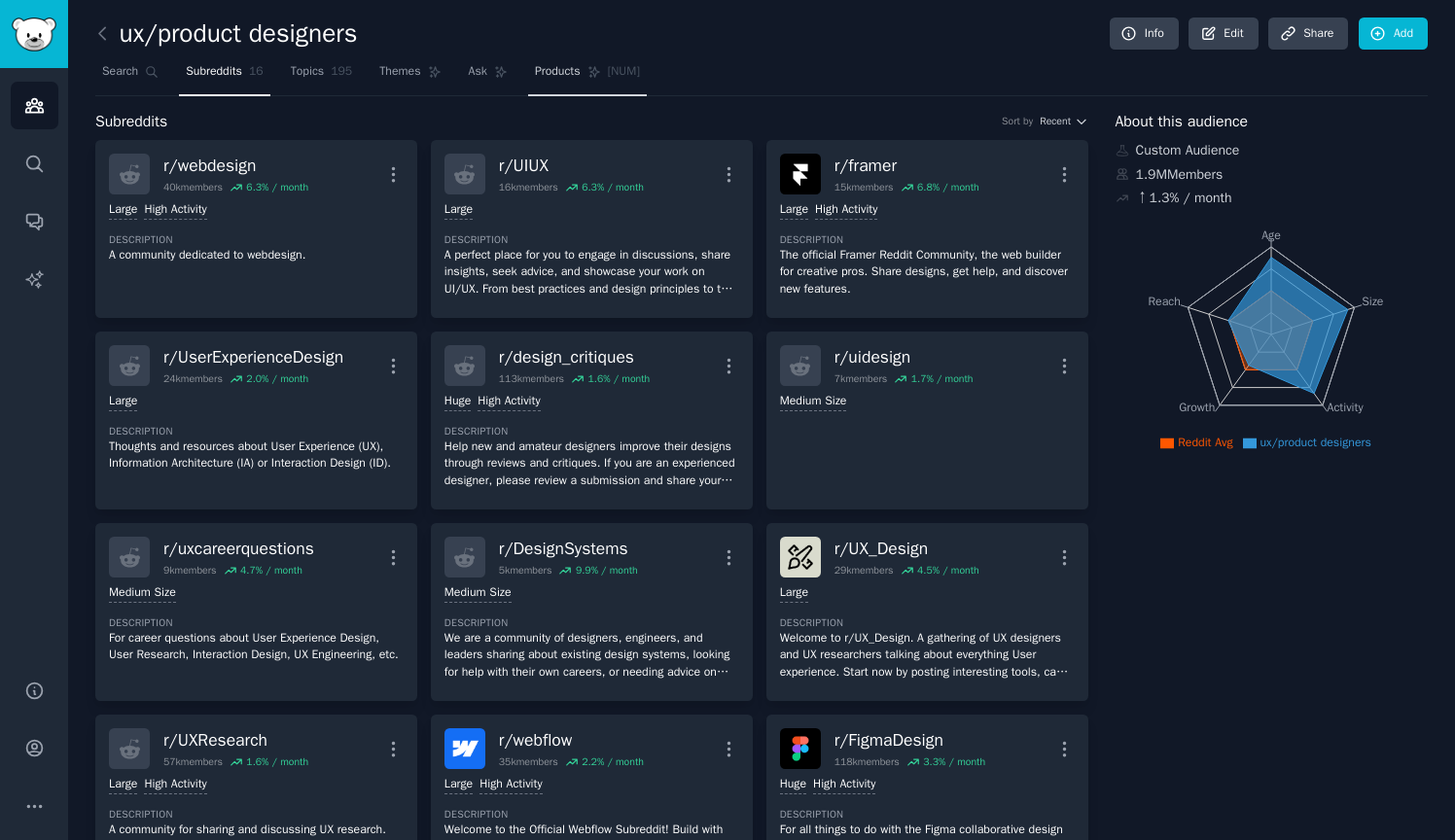 click 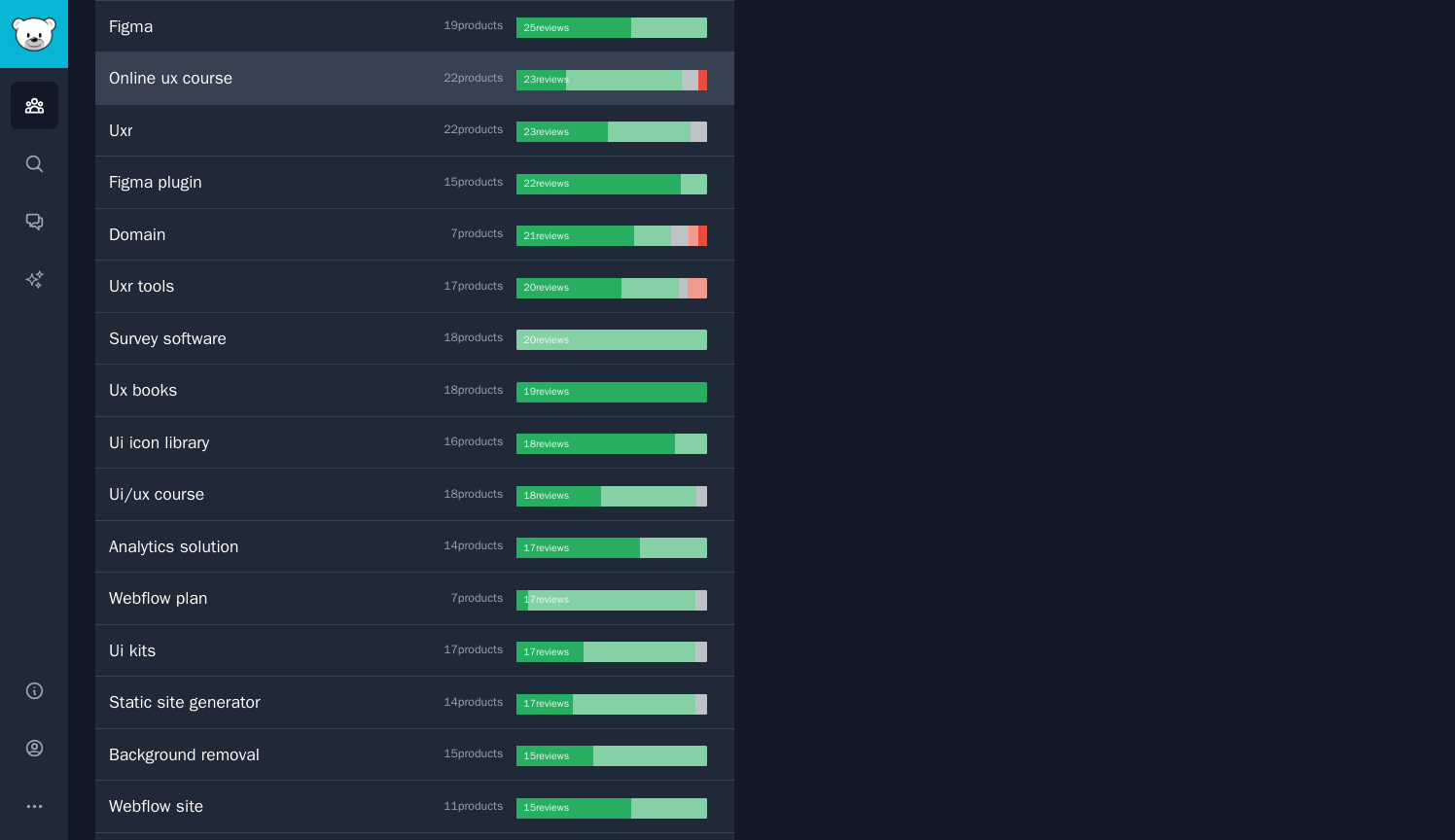 scroll, scrollTop: 982, scrollLeft: 0, axis: vertical 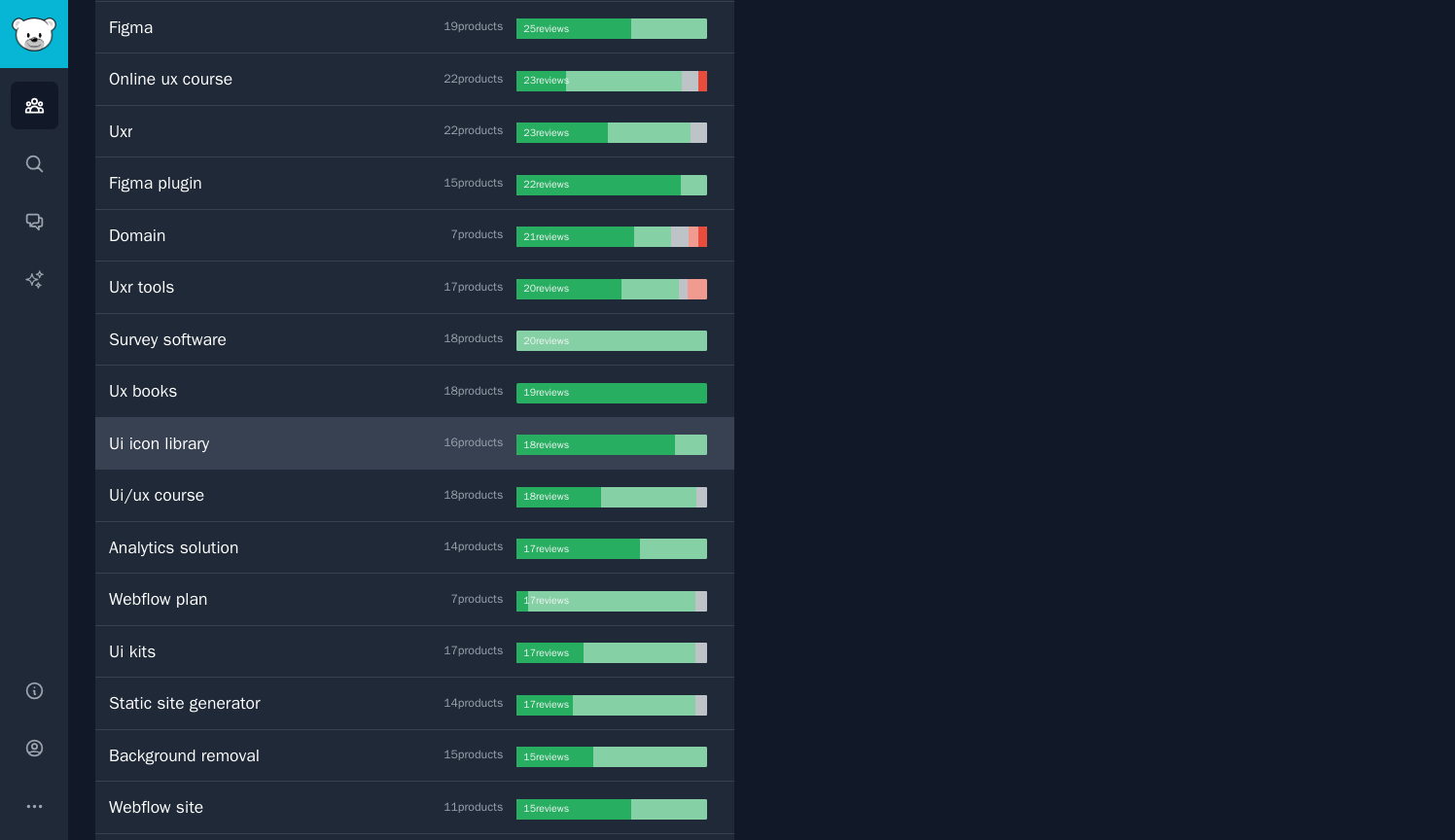 click on "16  product s" at bounding box center (473, 443) 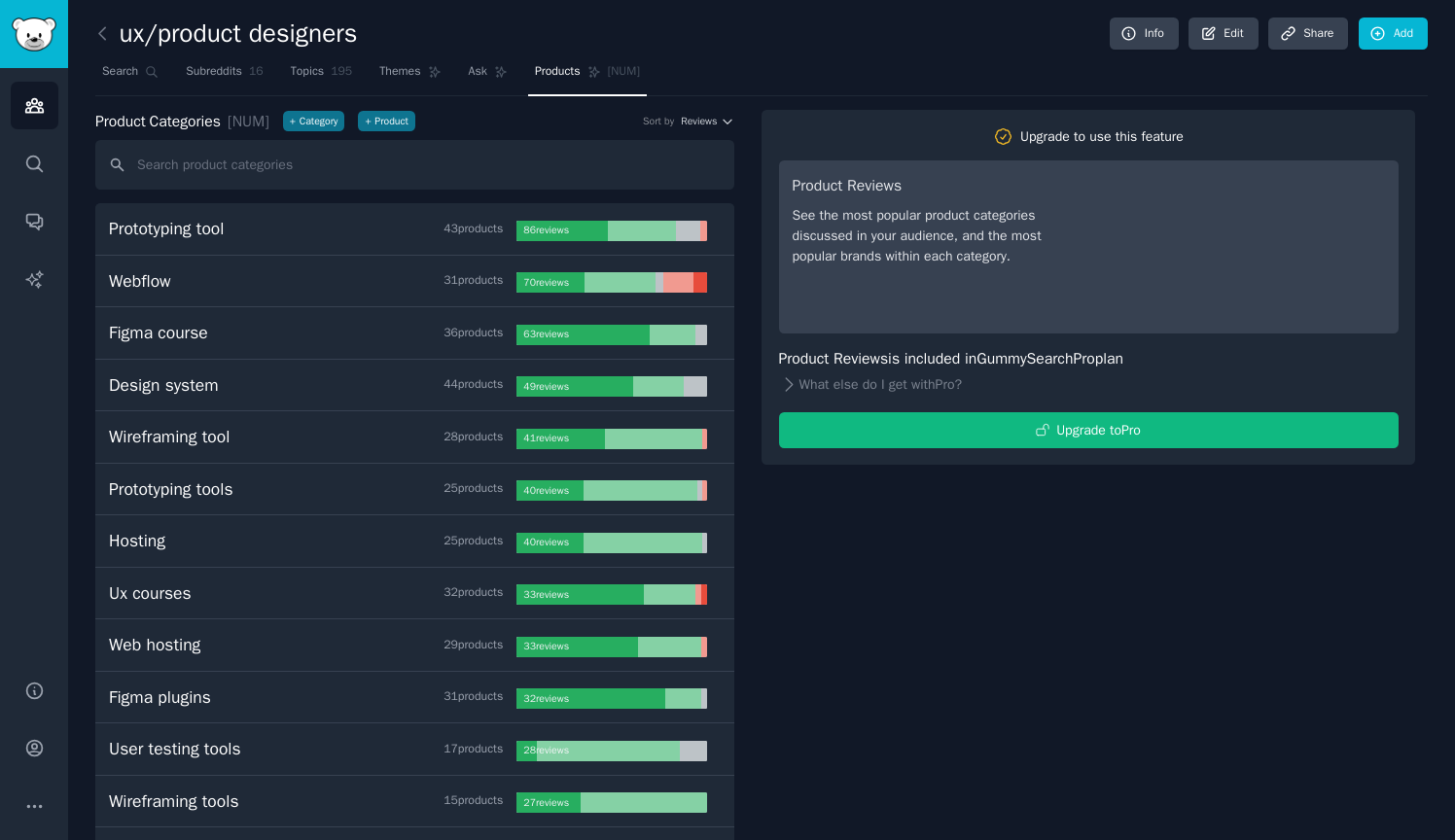 scroll, scrollTop: 0, scrollLeft: 0, axis: both 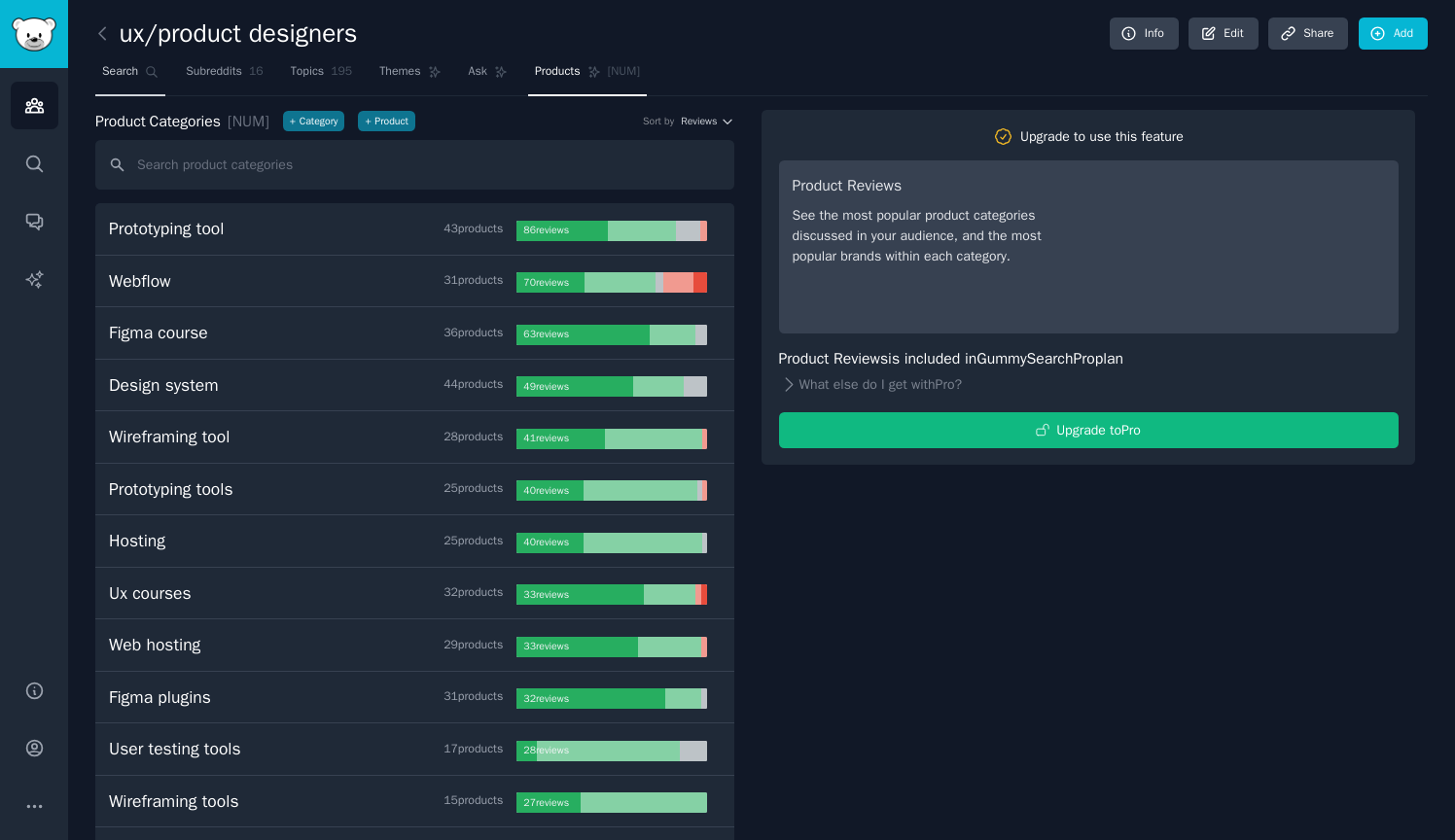 click on "Search" at bounding box center [120, 72] 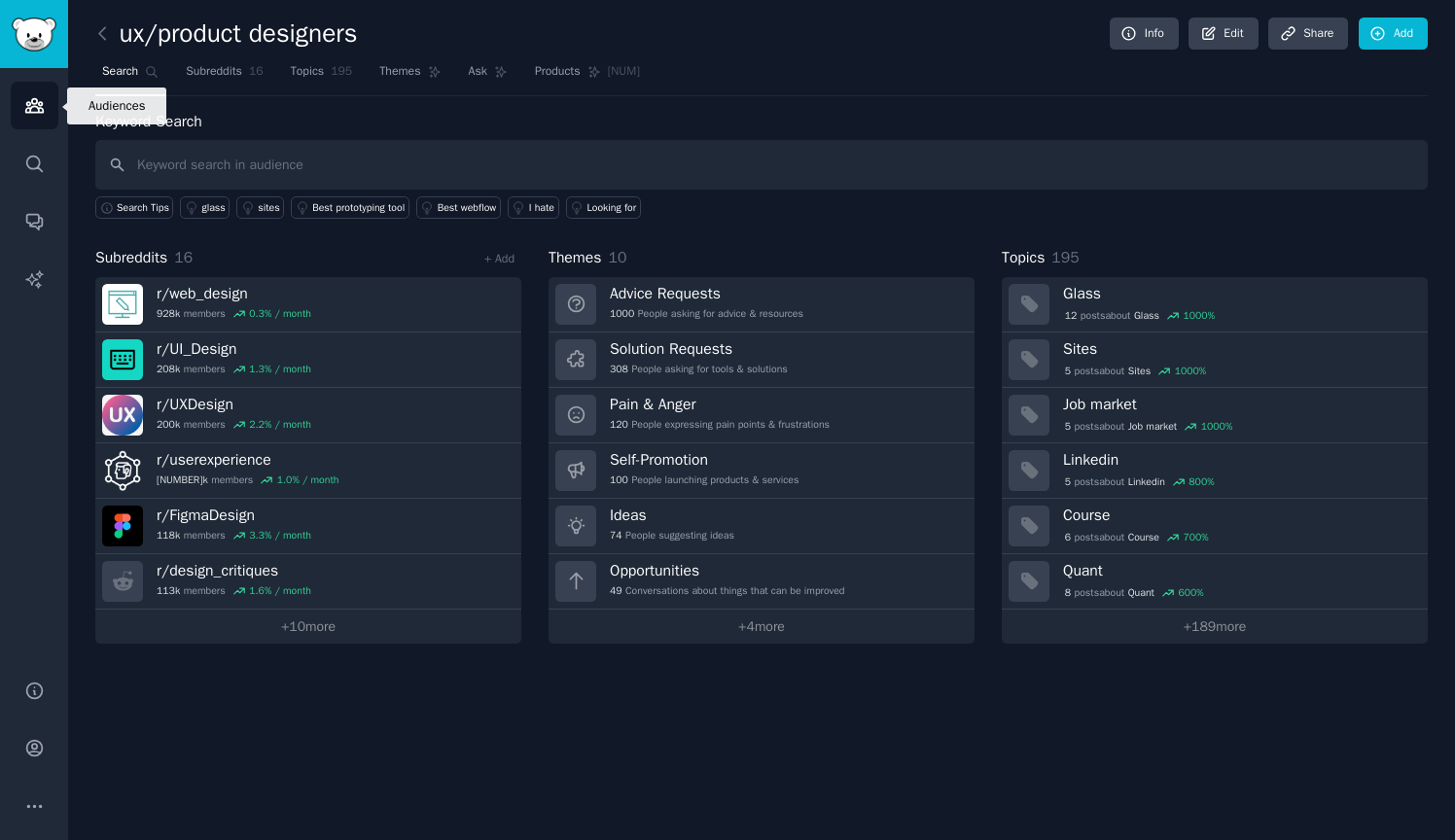 click on "Audiences" at bounding box center [34, 105] 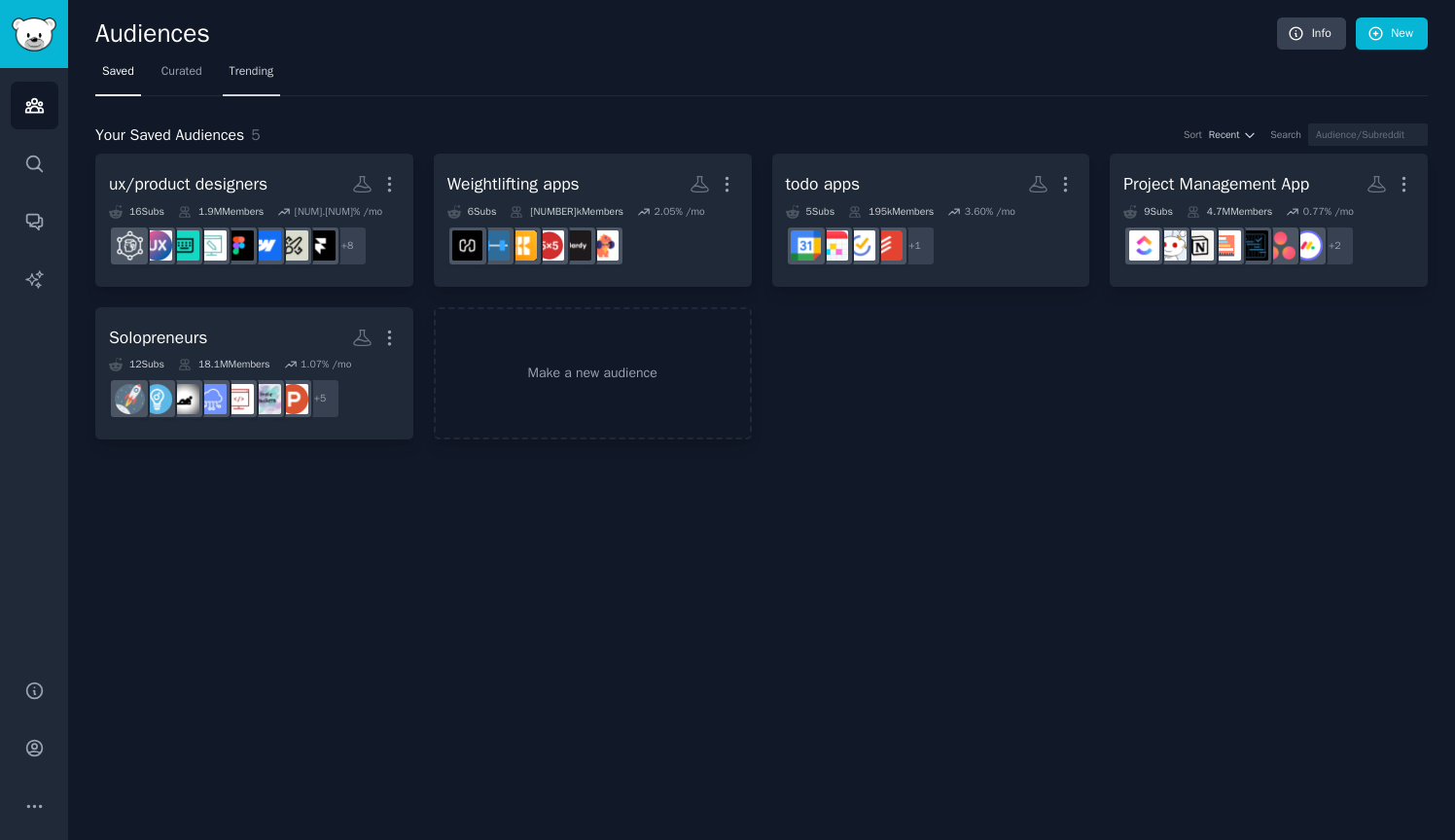 click on "Trending" at bounding box center [252, 72] 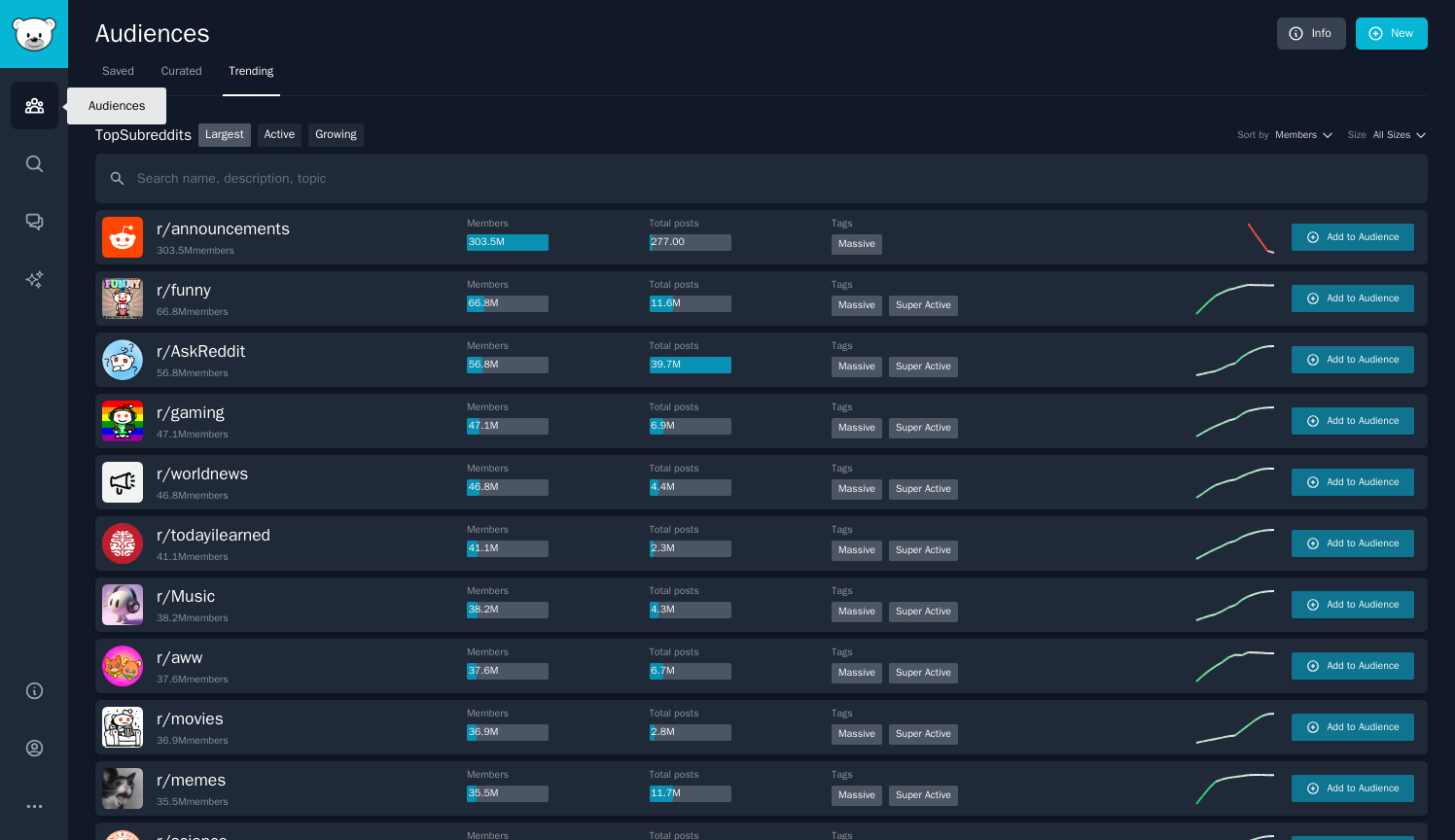 click on "Audiences" at bounding box center [34, 105] 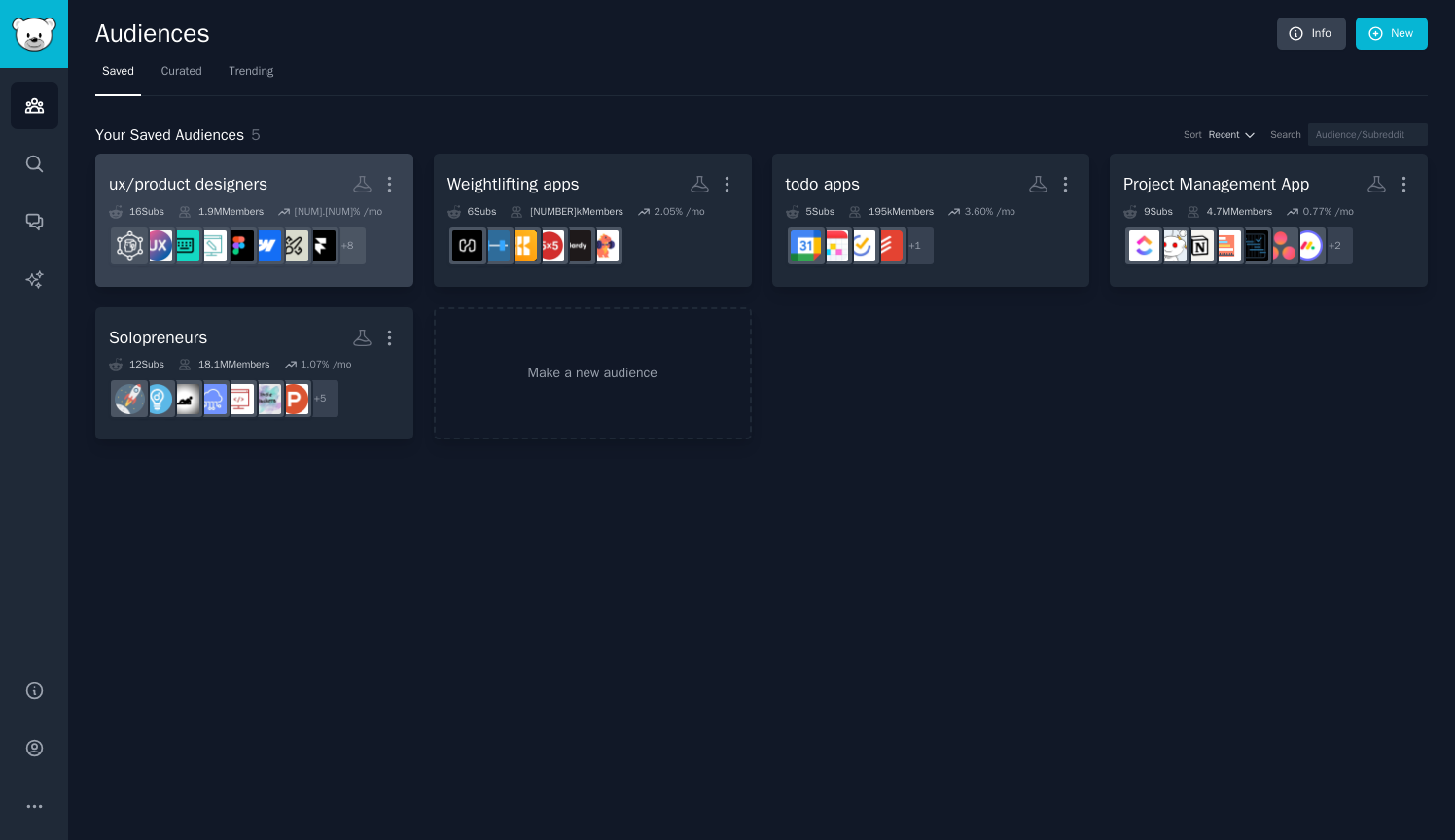 click on "ux/product designers" at bounding box center (188, 184) 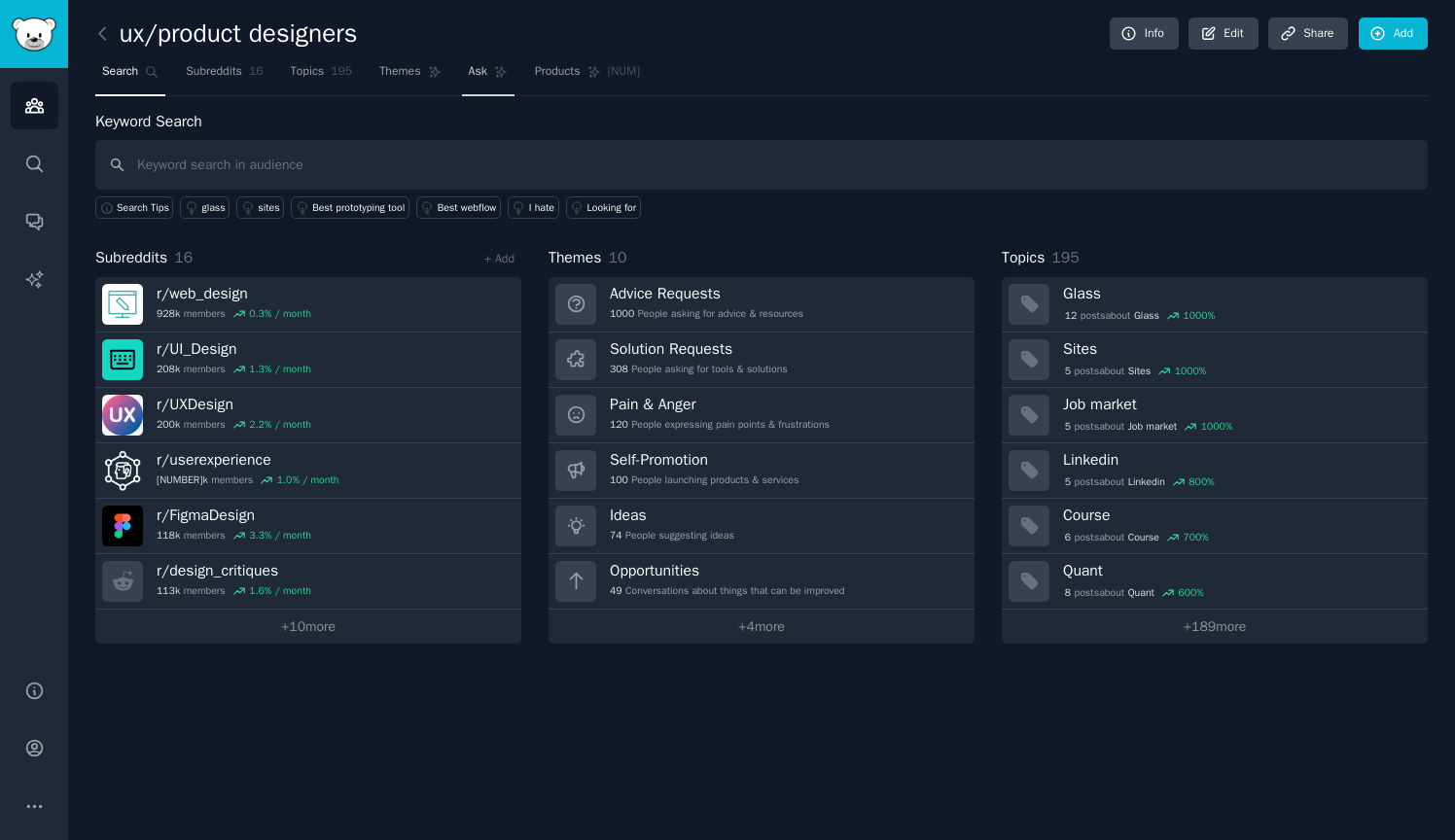 click on "Ask" at bounding box center (488, 76) 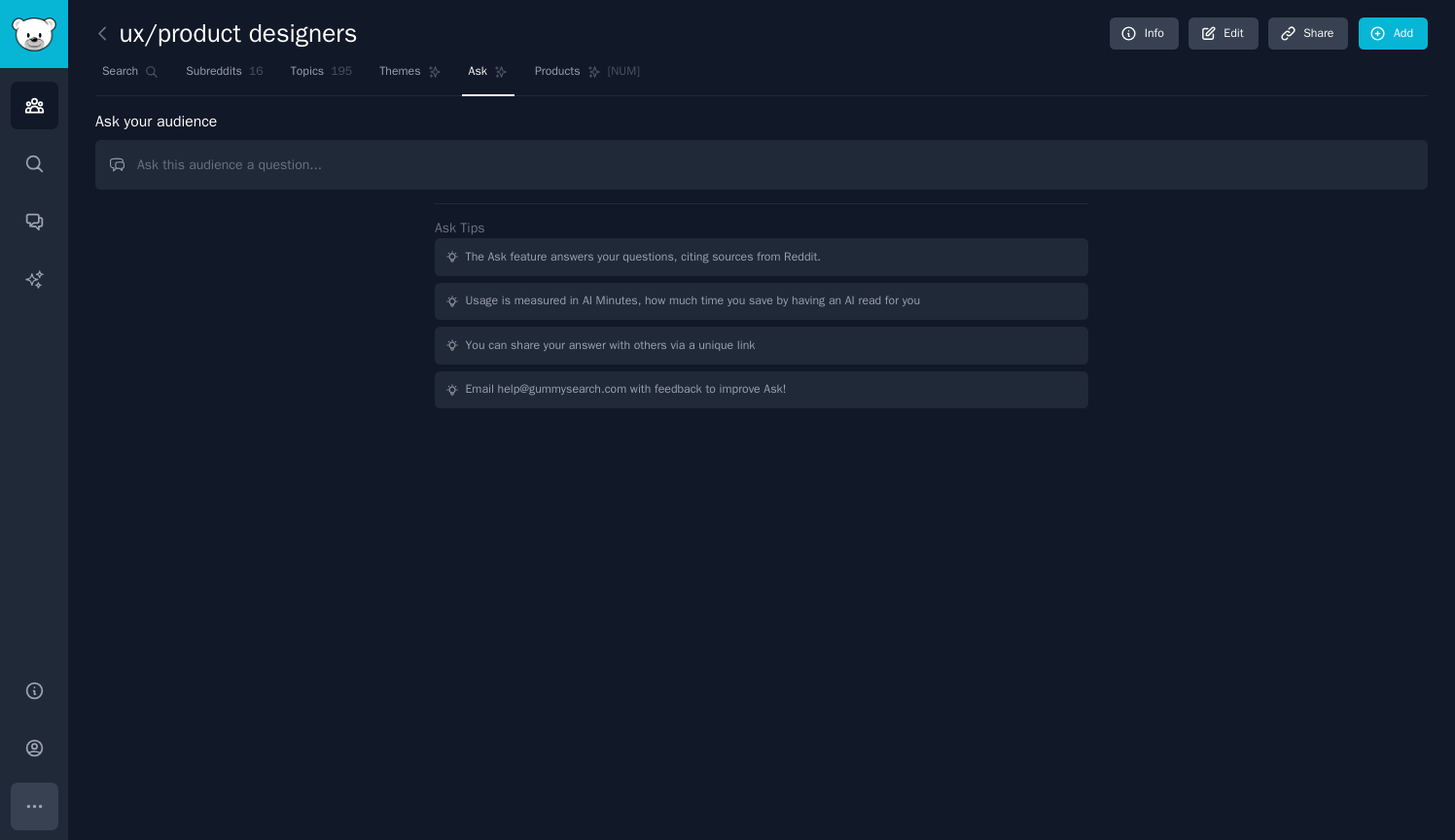 click on "More" at bounding box center (34, 806) 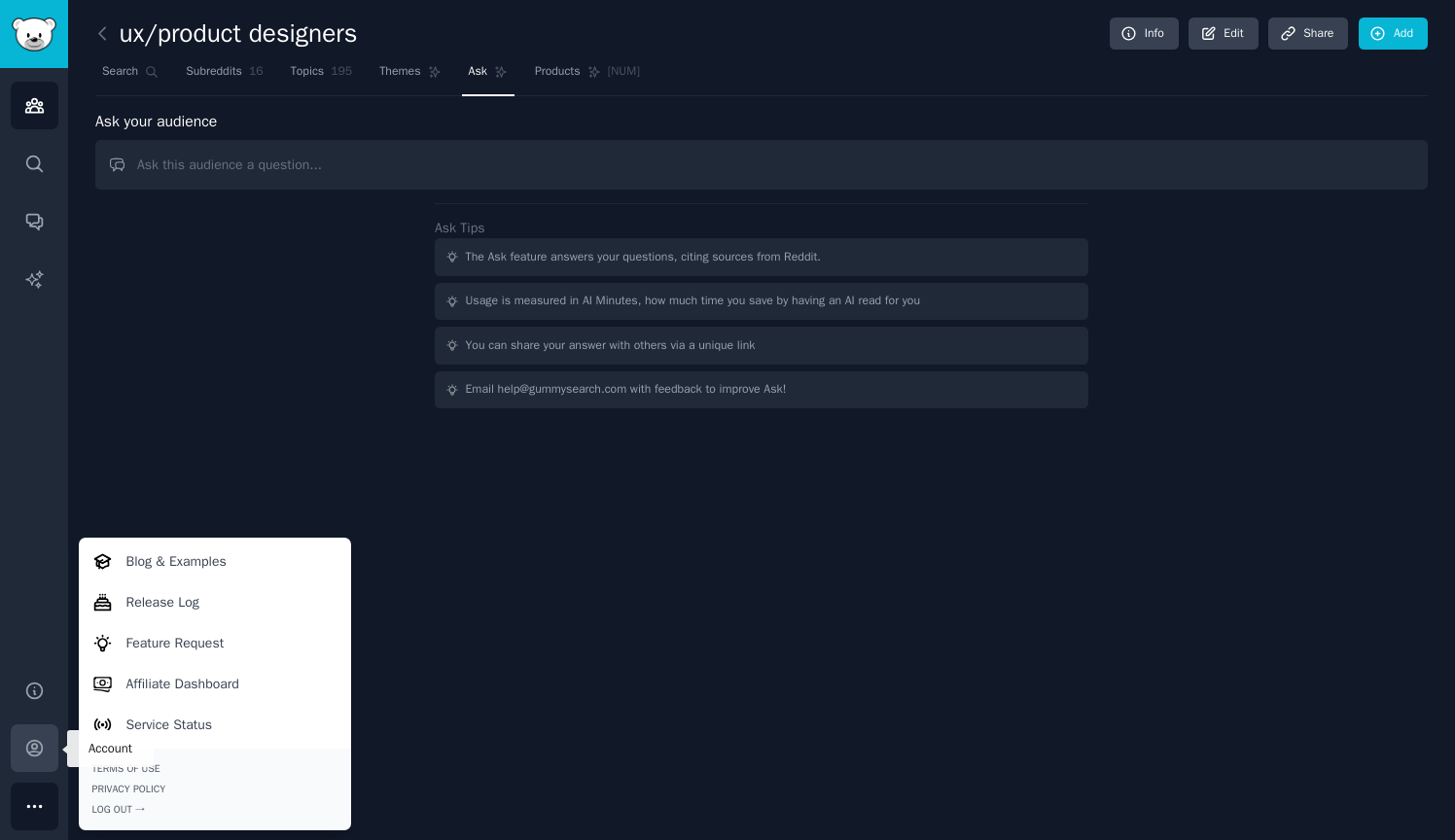 click 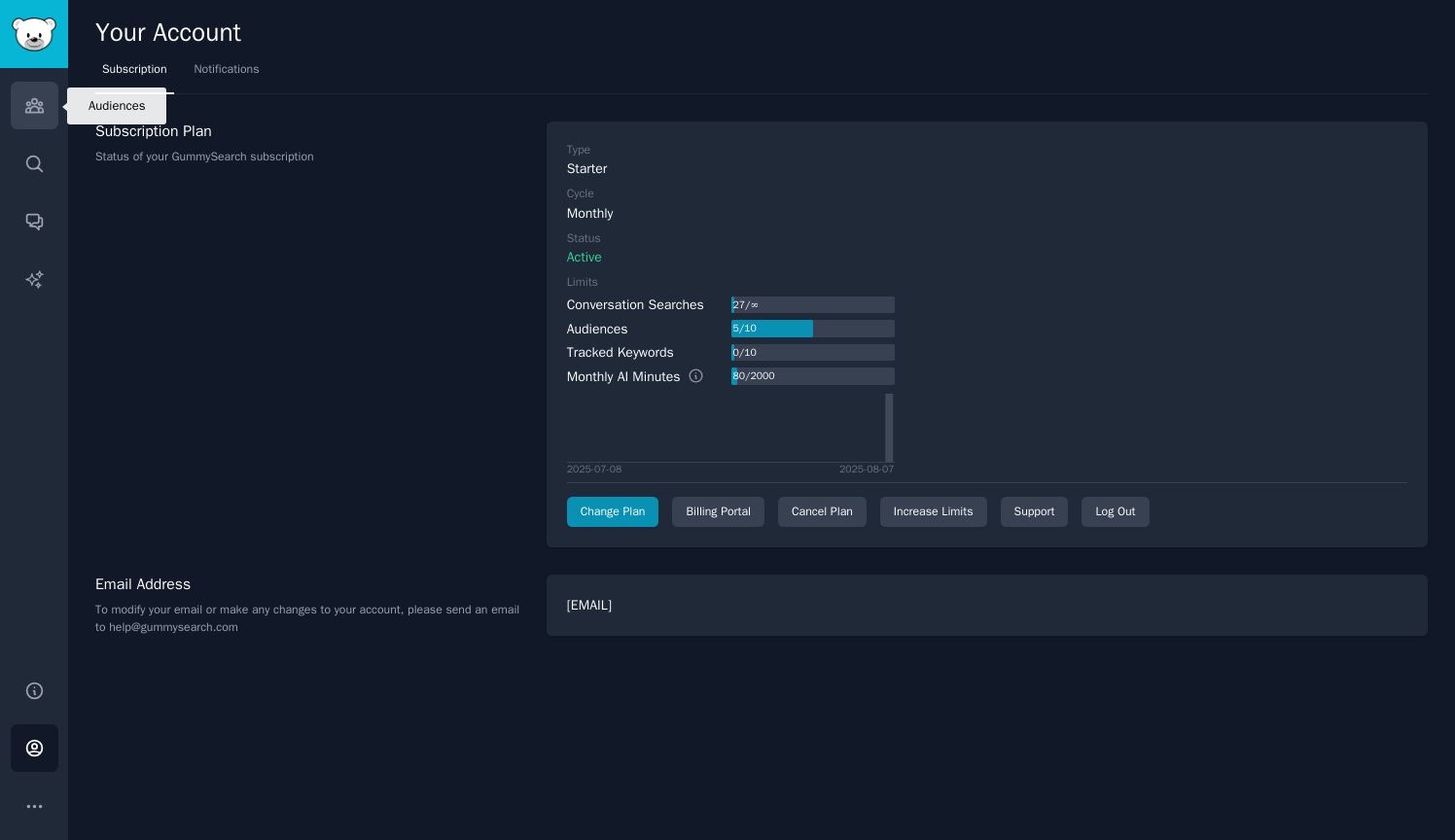 click 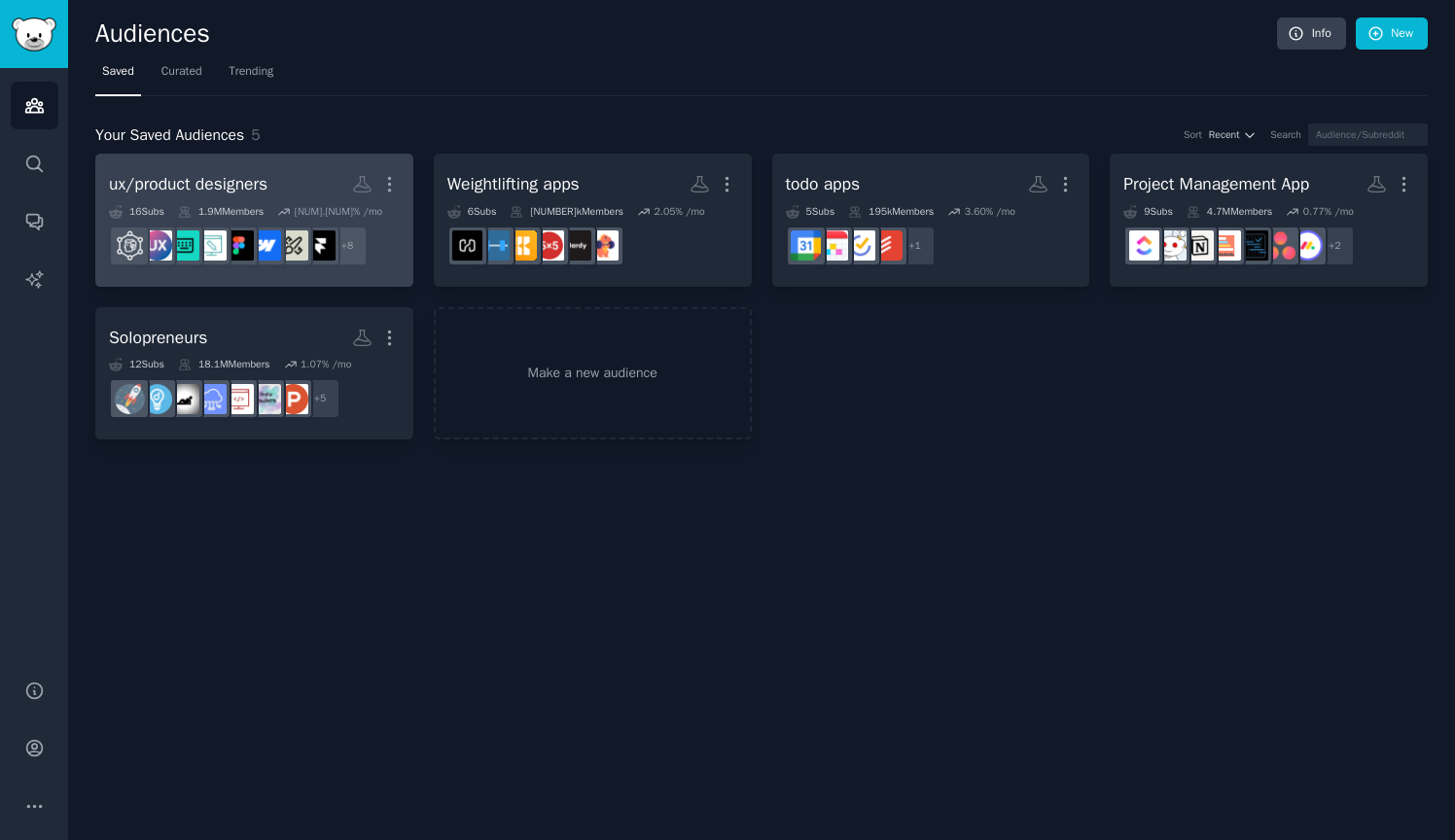 click on "ux/product designers More 16  Sub s 1.9M  Members 1.33 % /mo + 8" at bounding box center [254, 220] 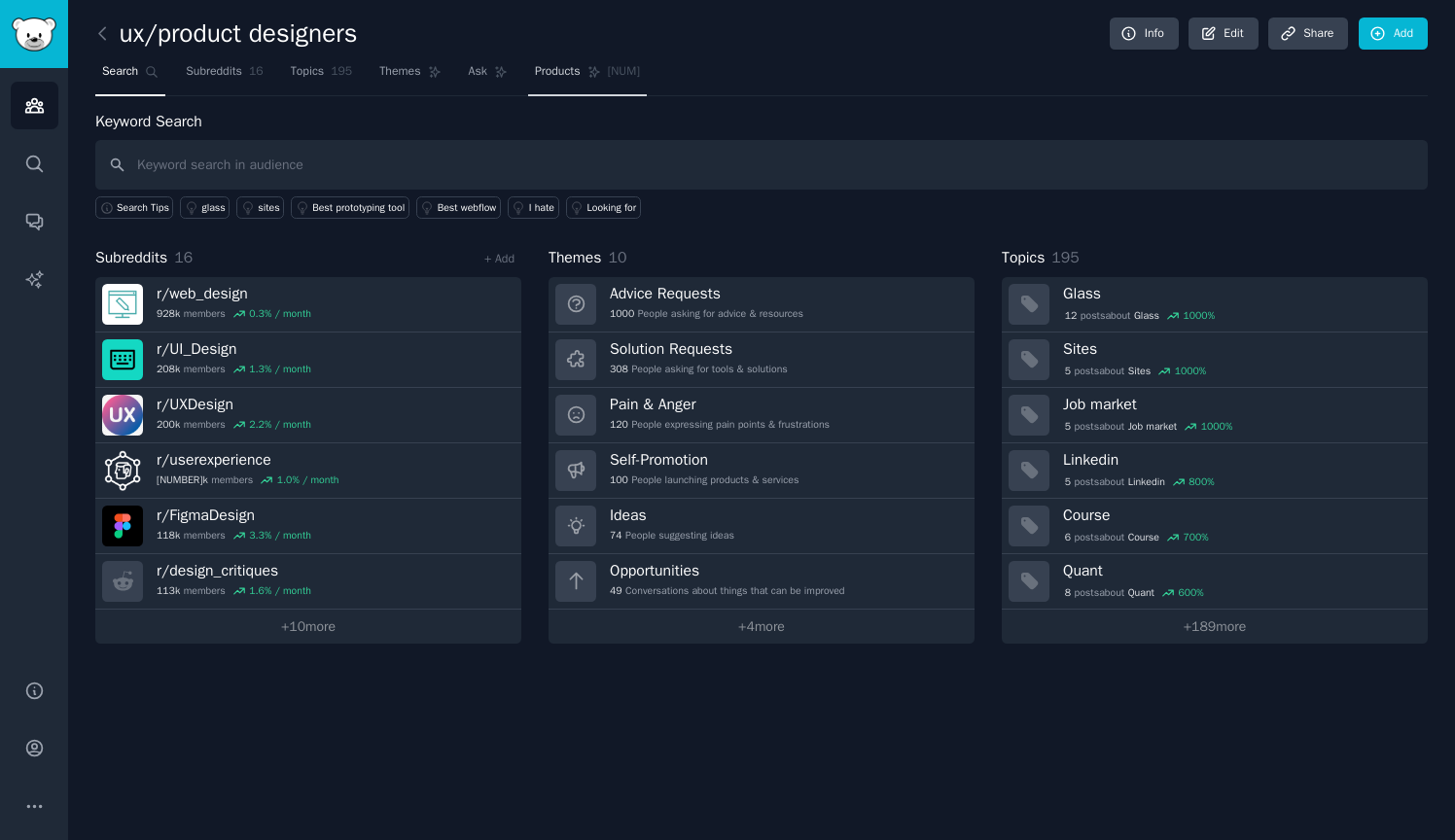 click on "Products 348" at bounding box center [587, 76] 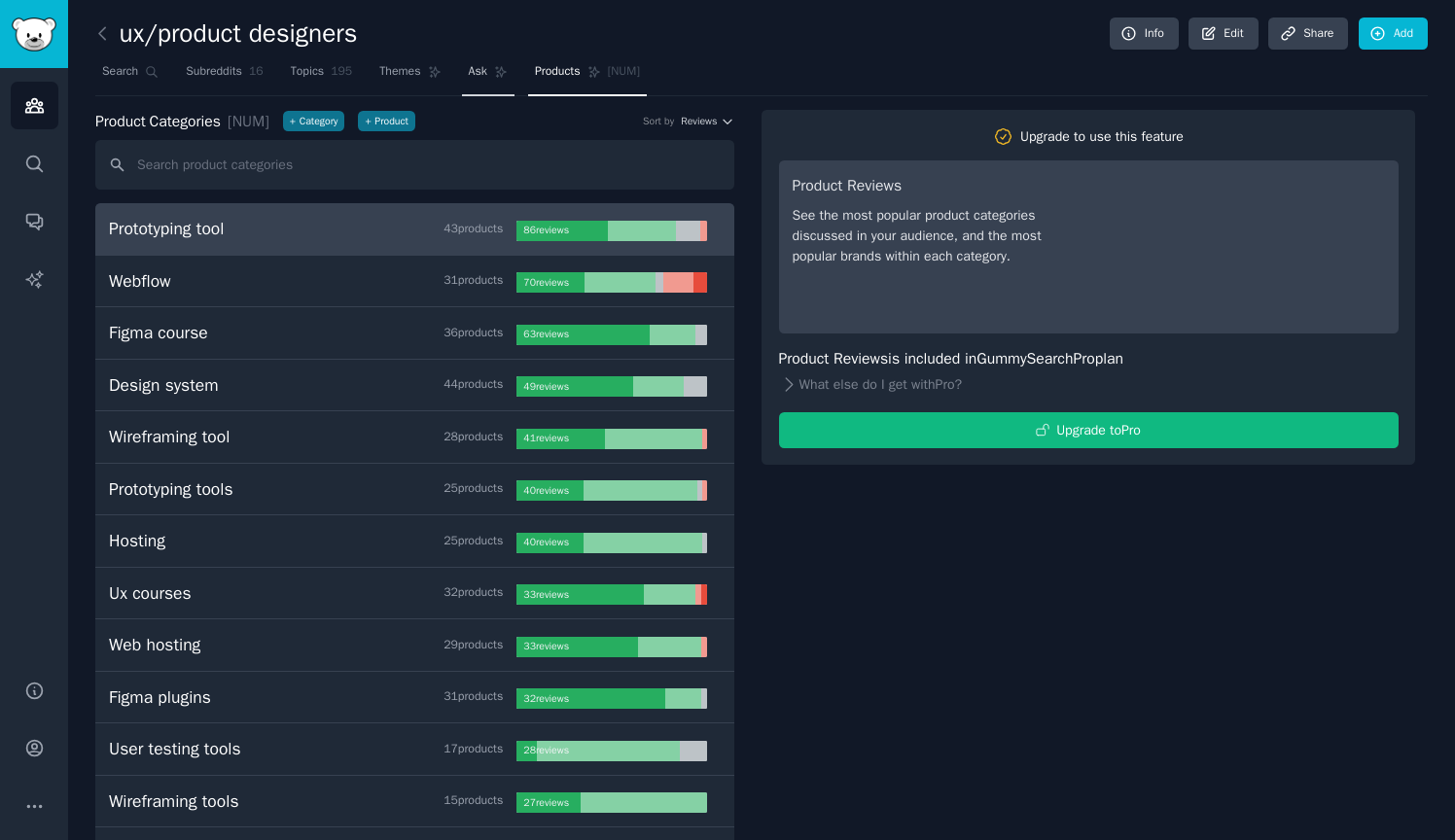 click on "Ask" at bounding box center [478, 72] 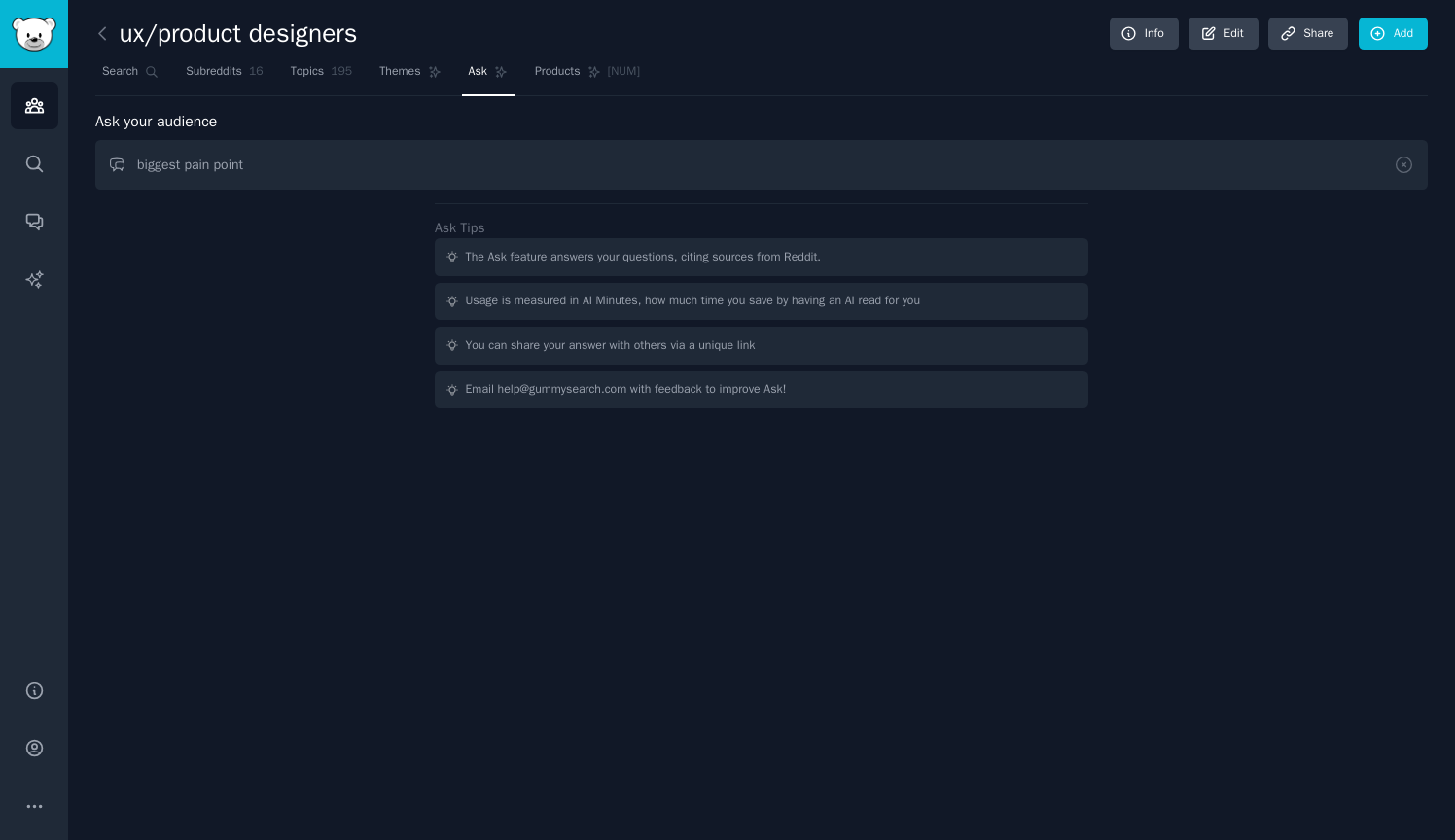 type on "biggest pain point" 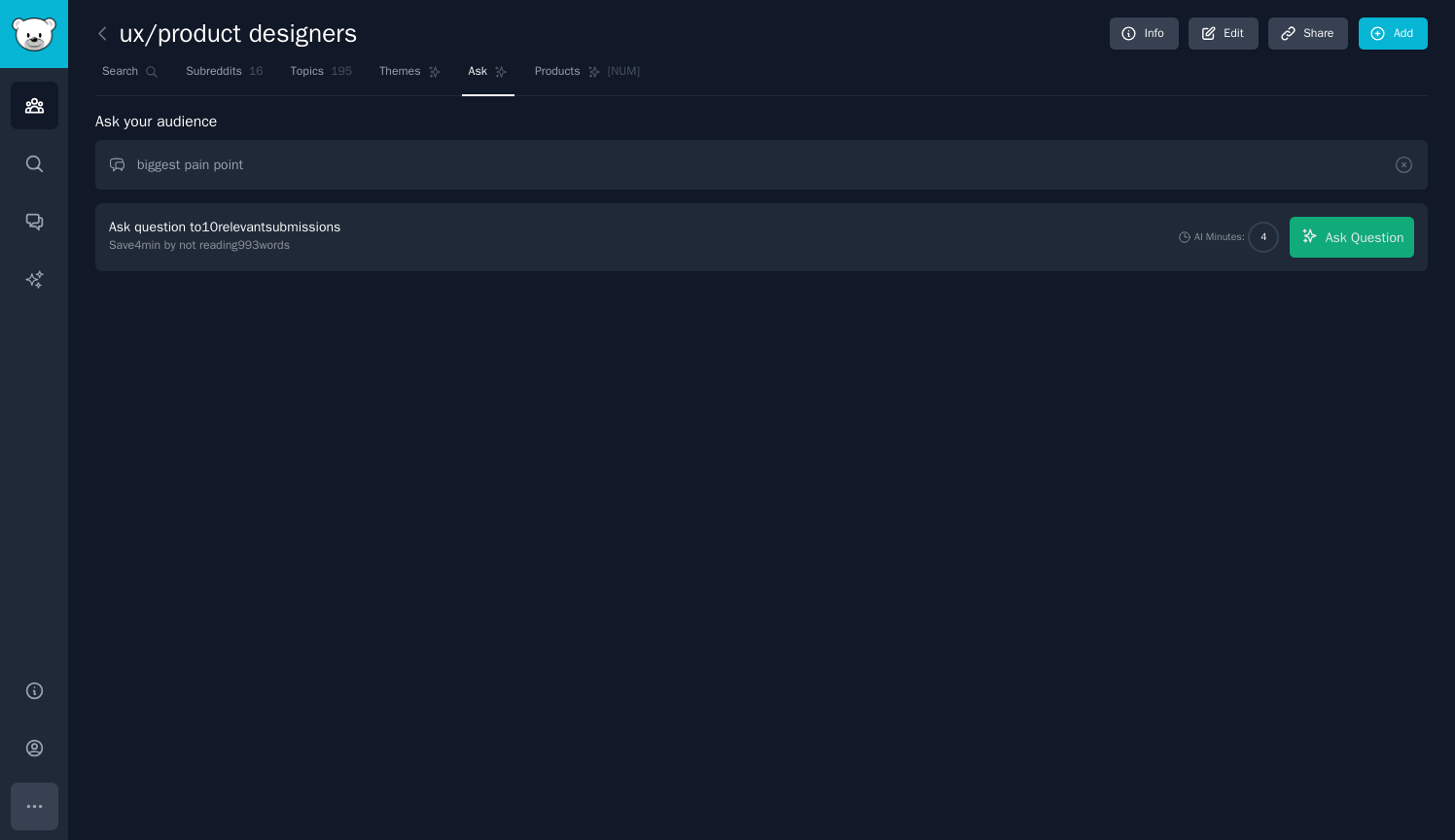 click 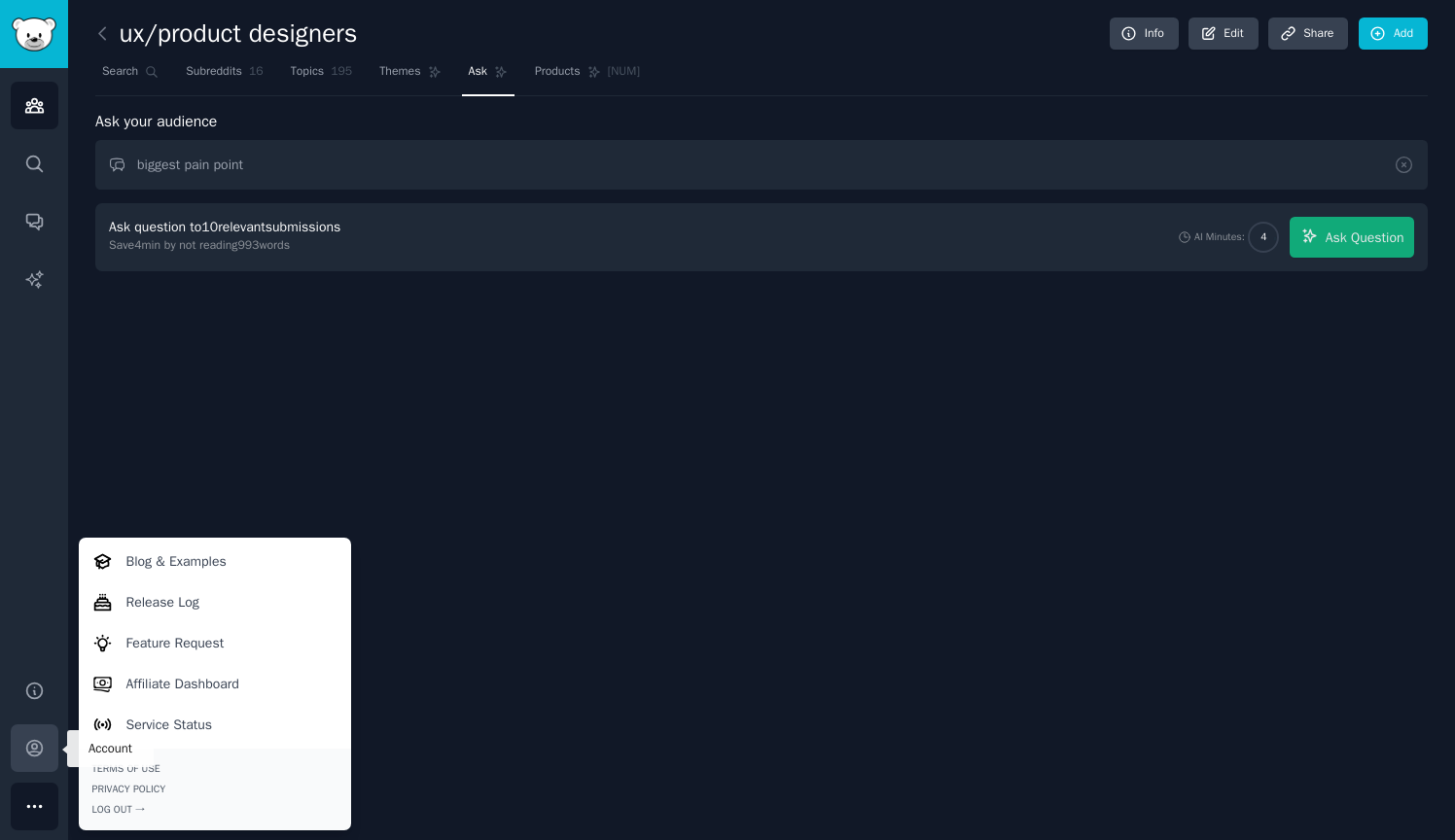click 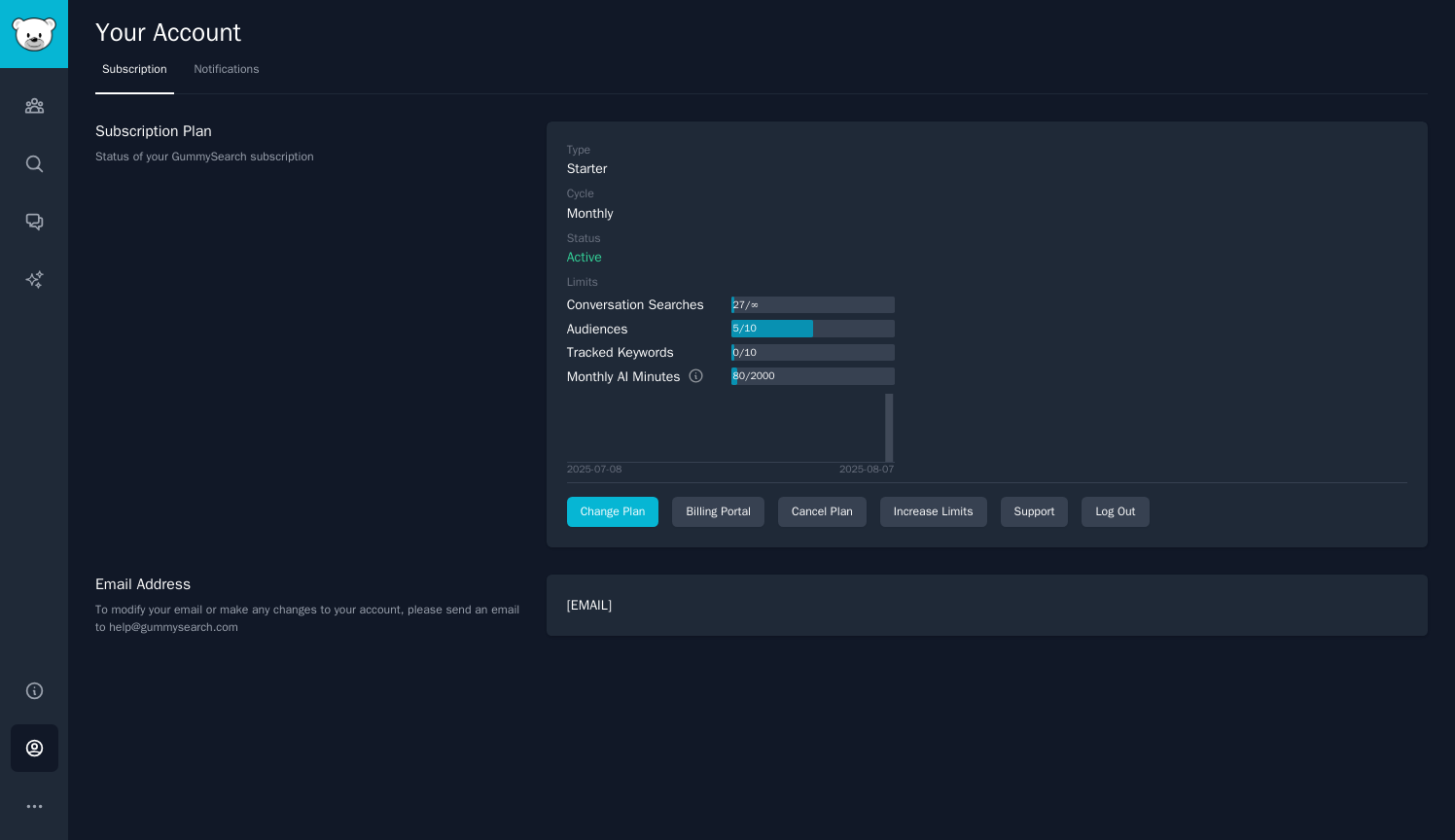click on "Change Plan" at bounding box center [613, 512] 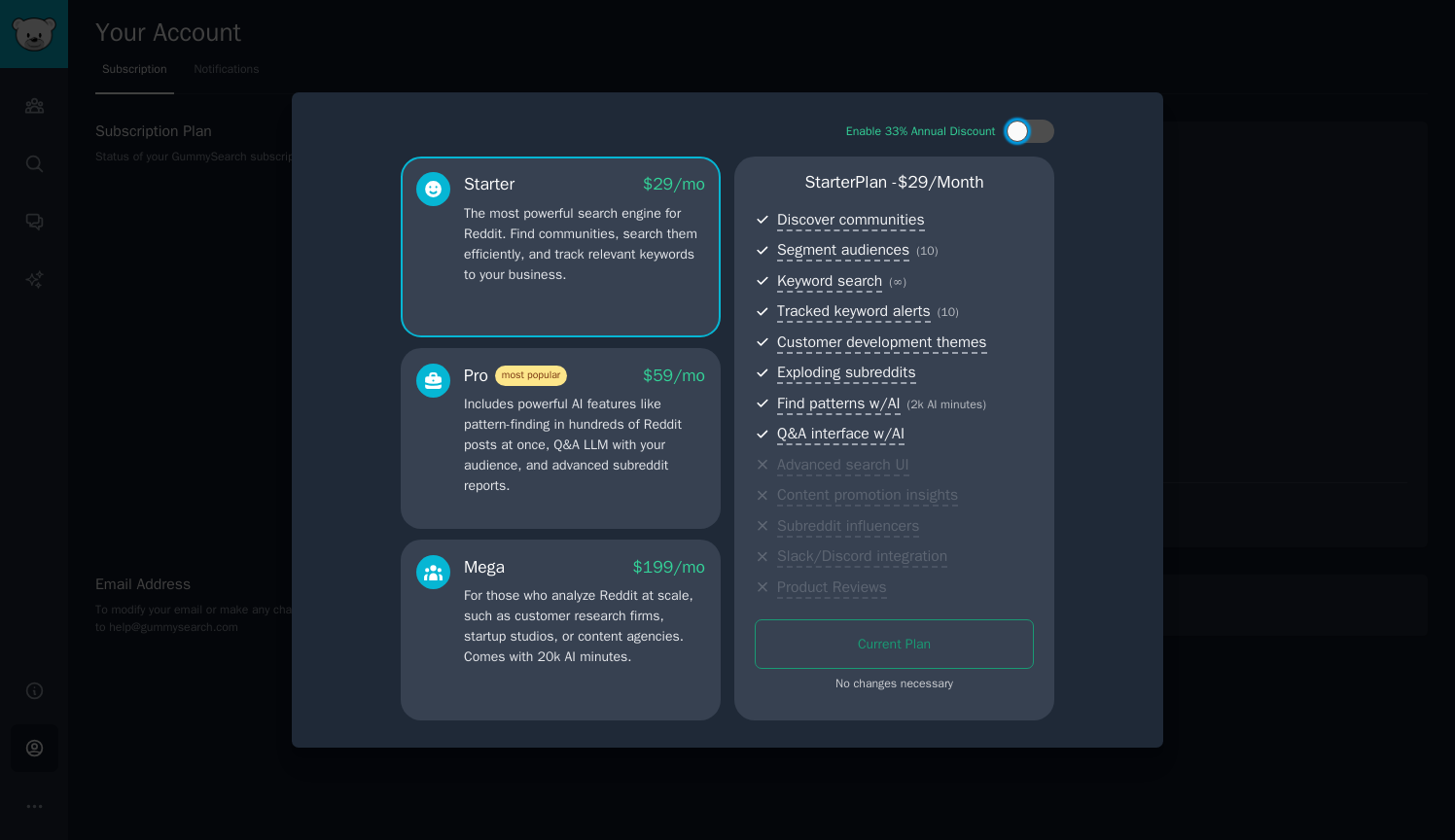 click at bounding box center (728, 420) 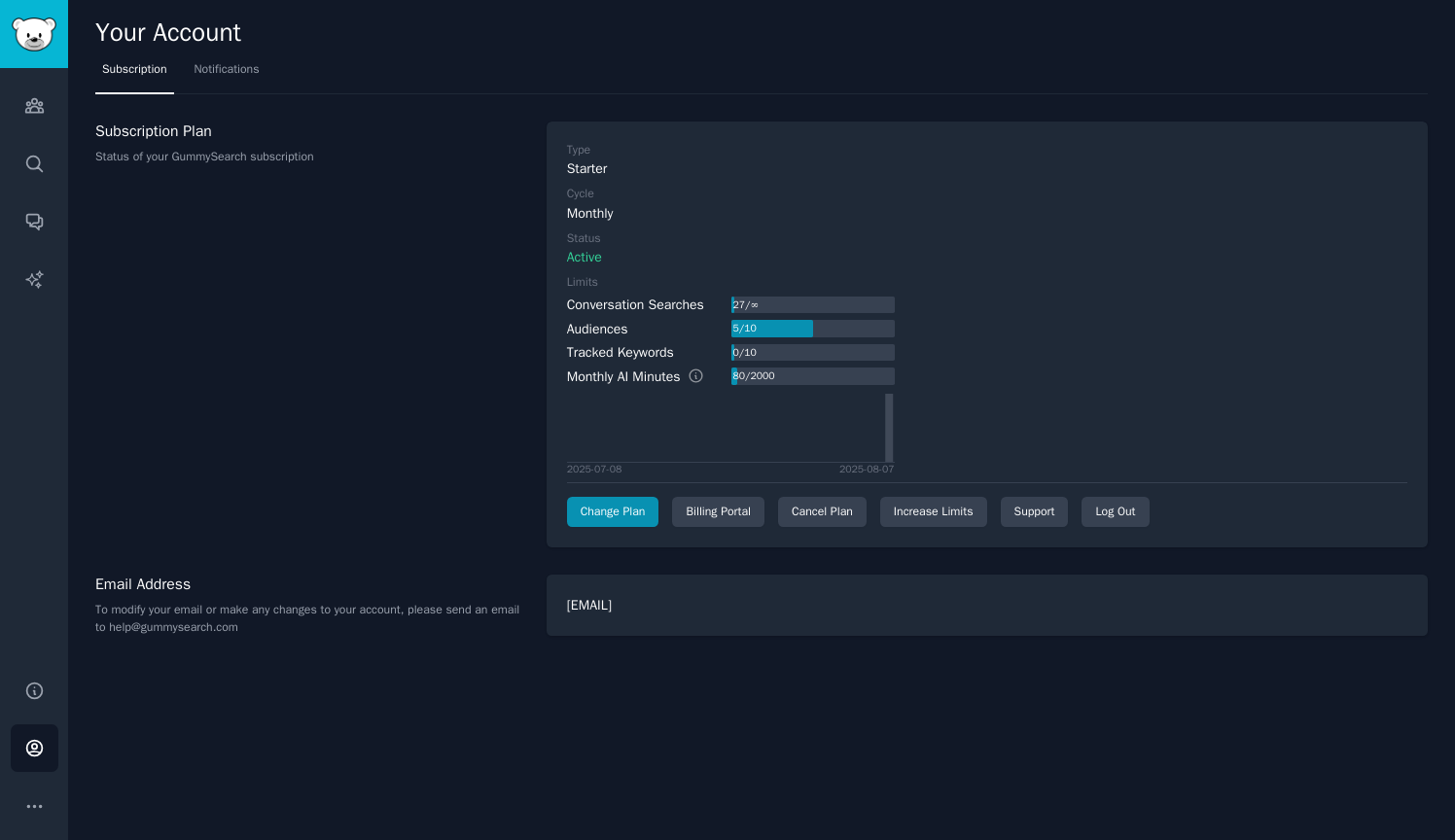 click on "Audiences Search Conversations AI Reports" at bounding box center (34, 362) 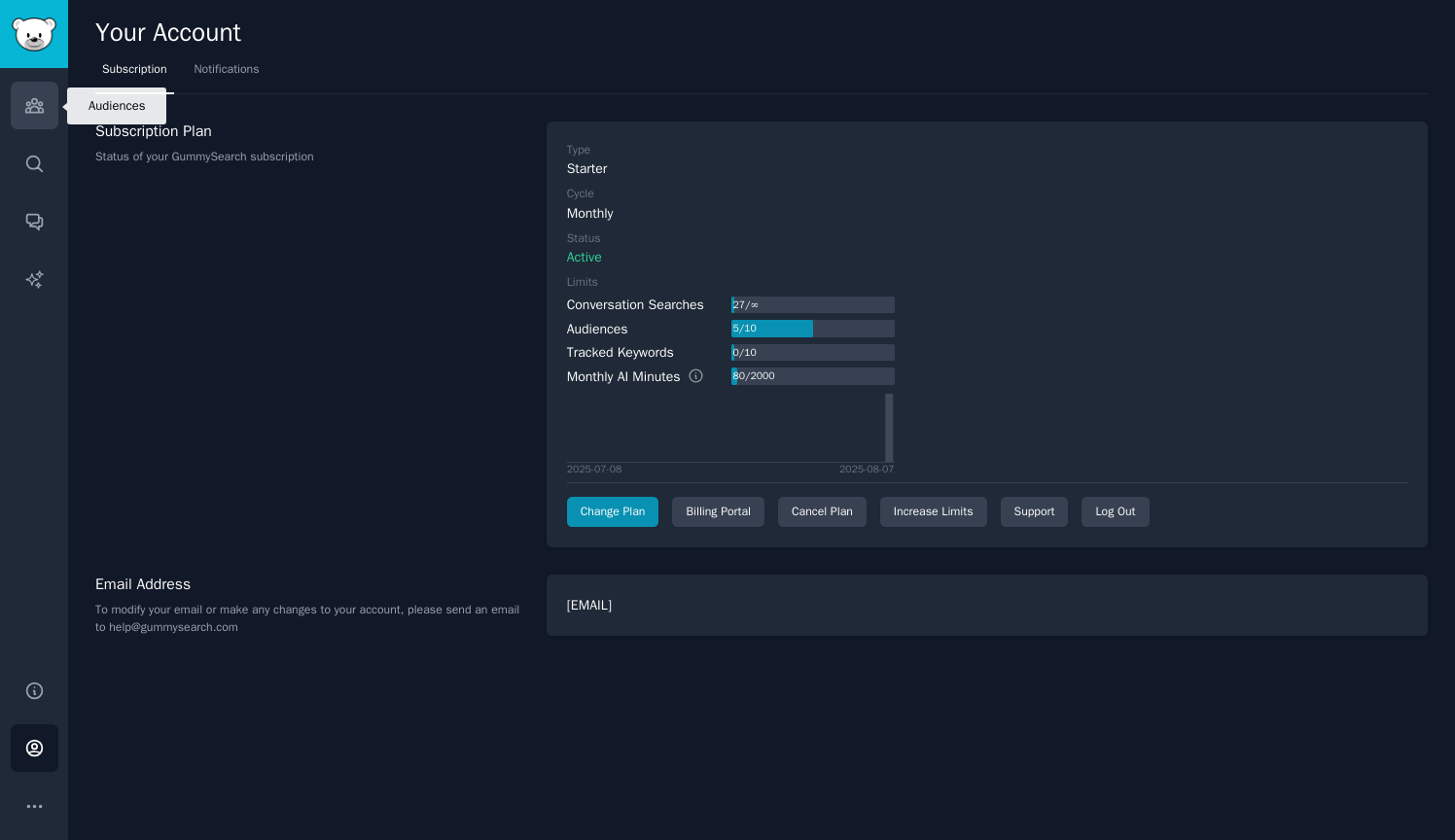 click 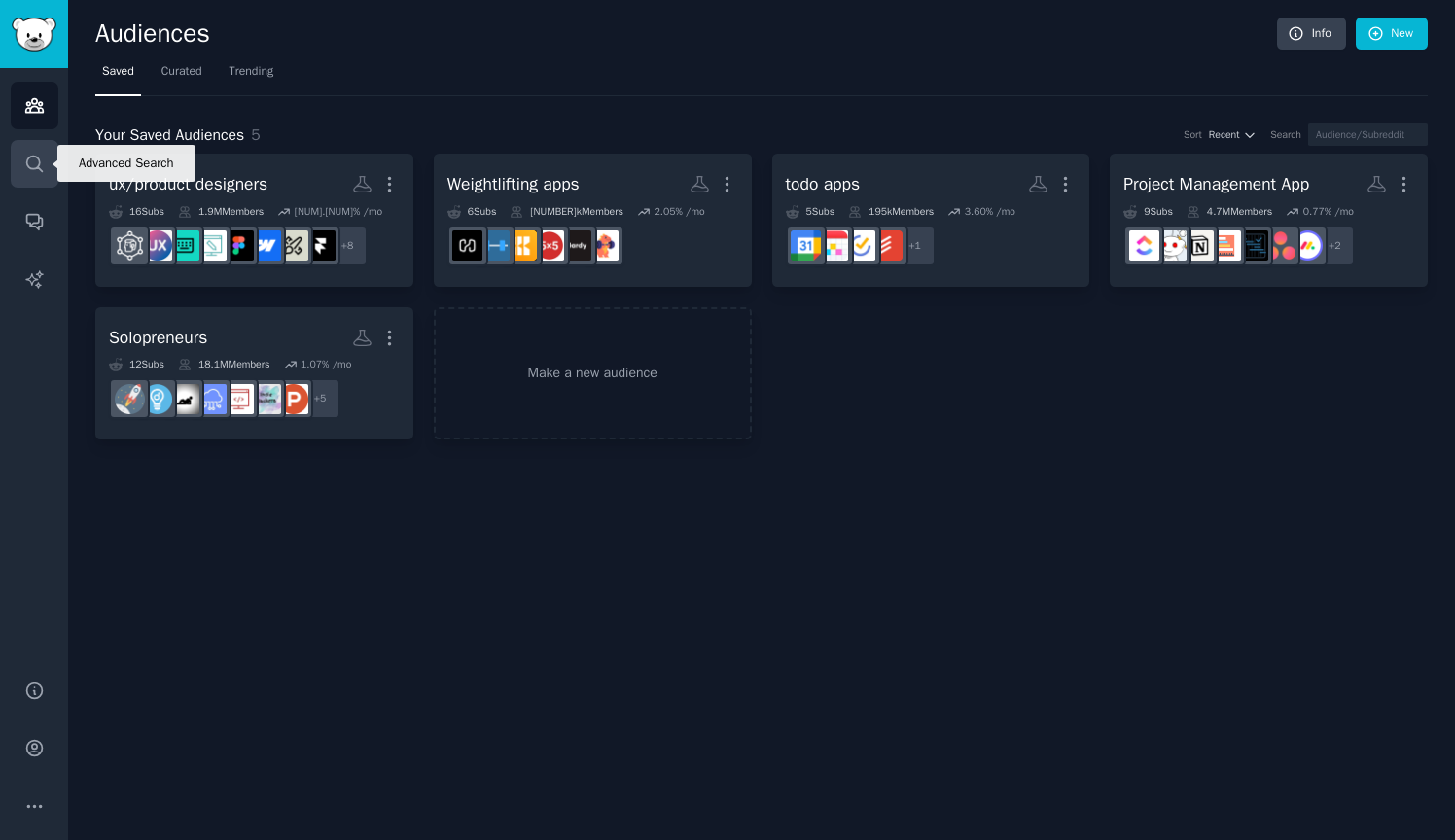 click 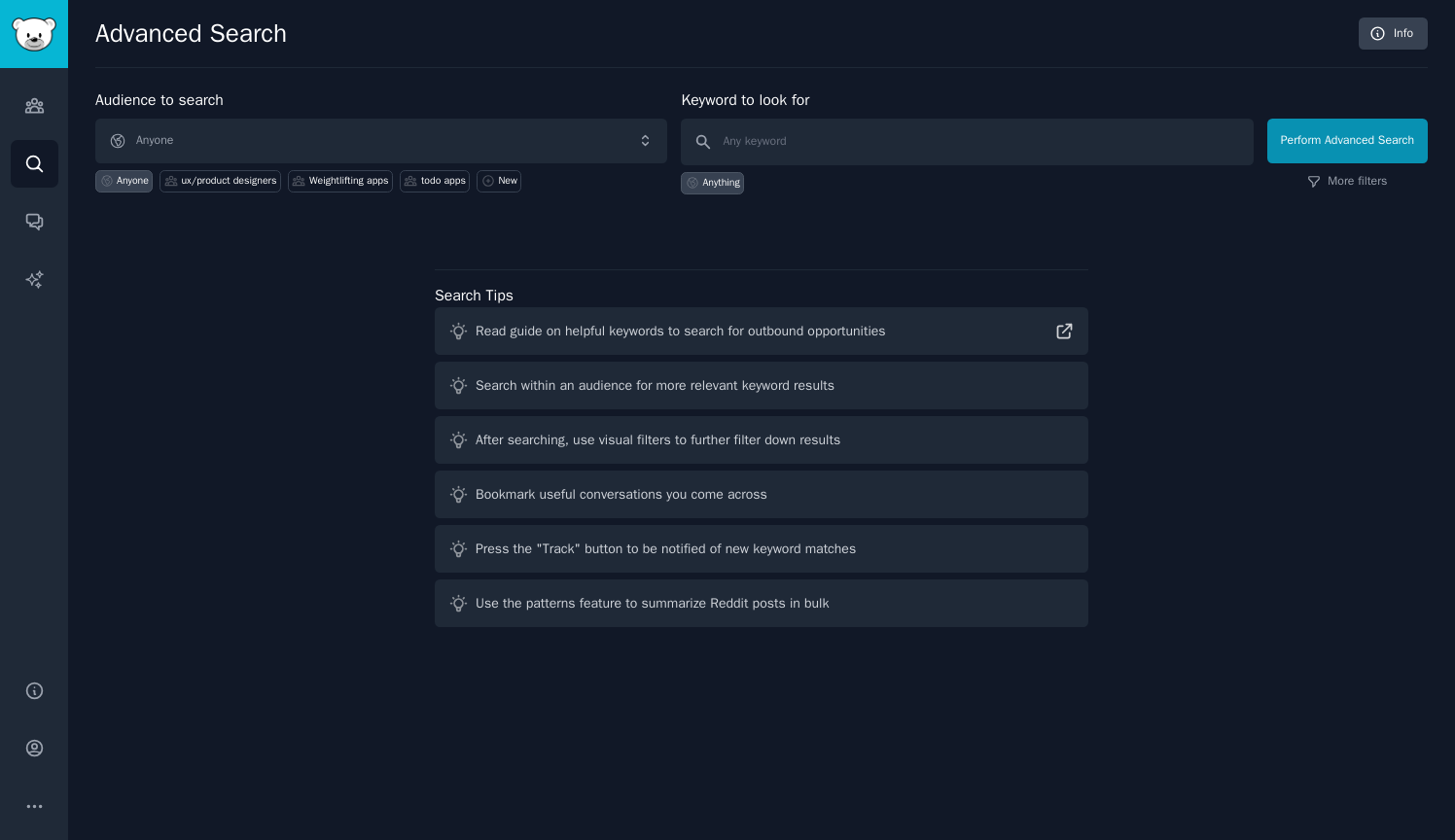 click on "Audiences Search Conversations AI Reports" at bounding box center [34, 362] 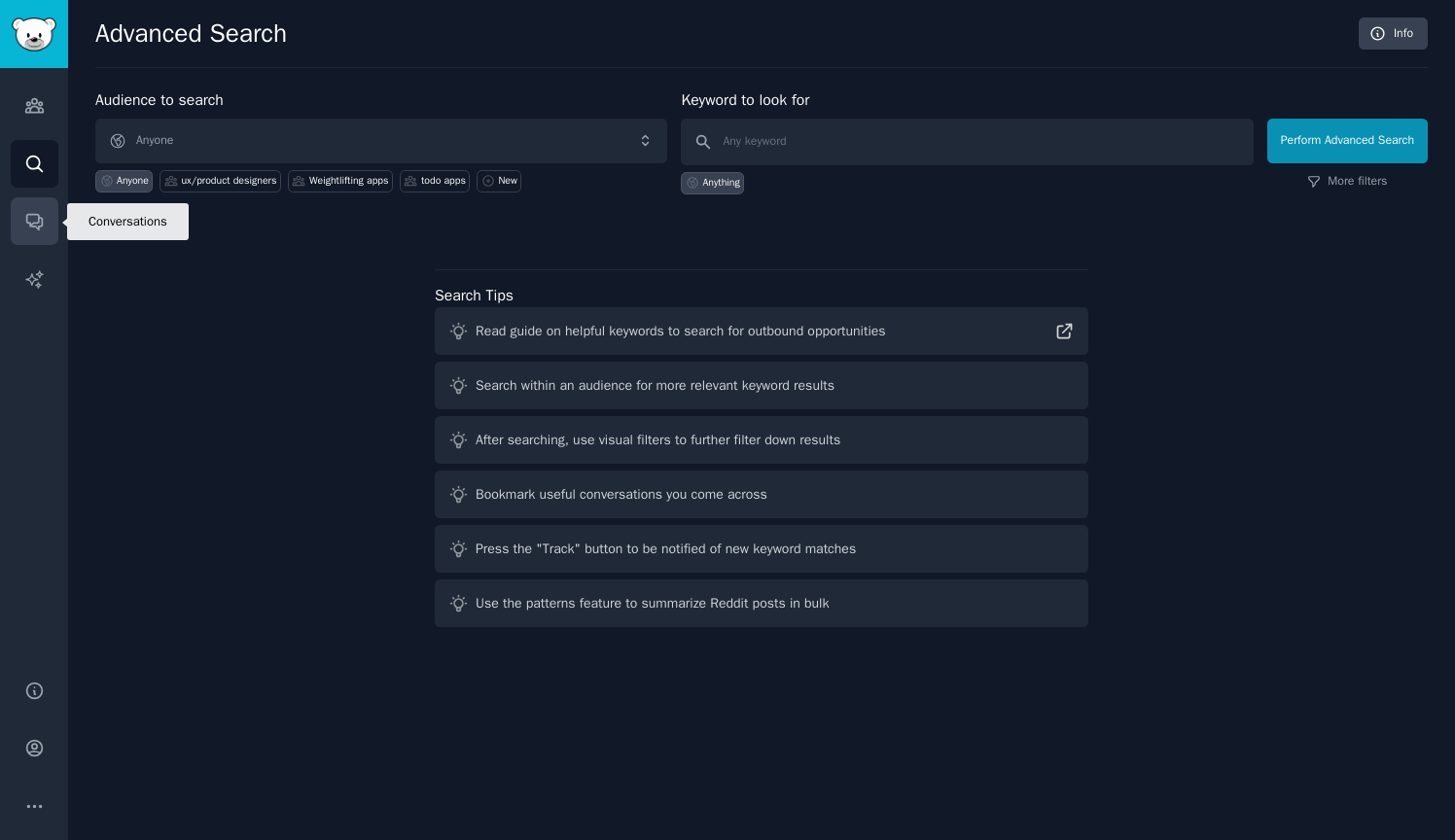 click 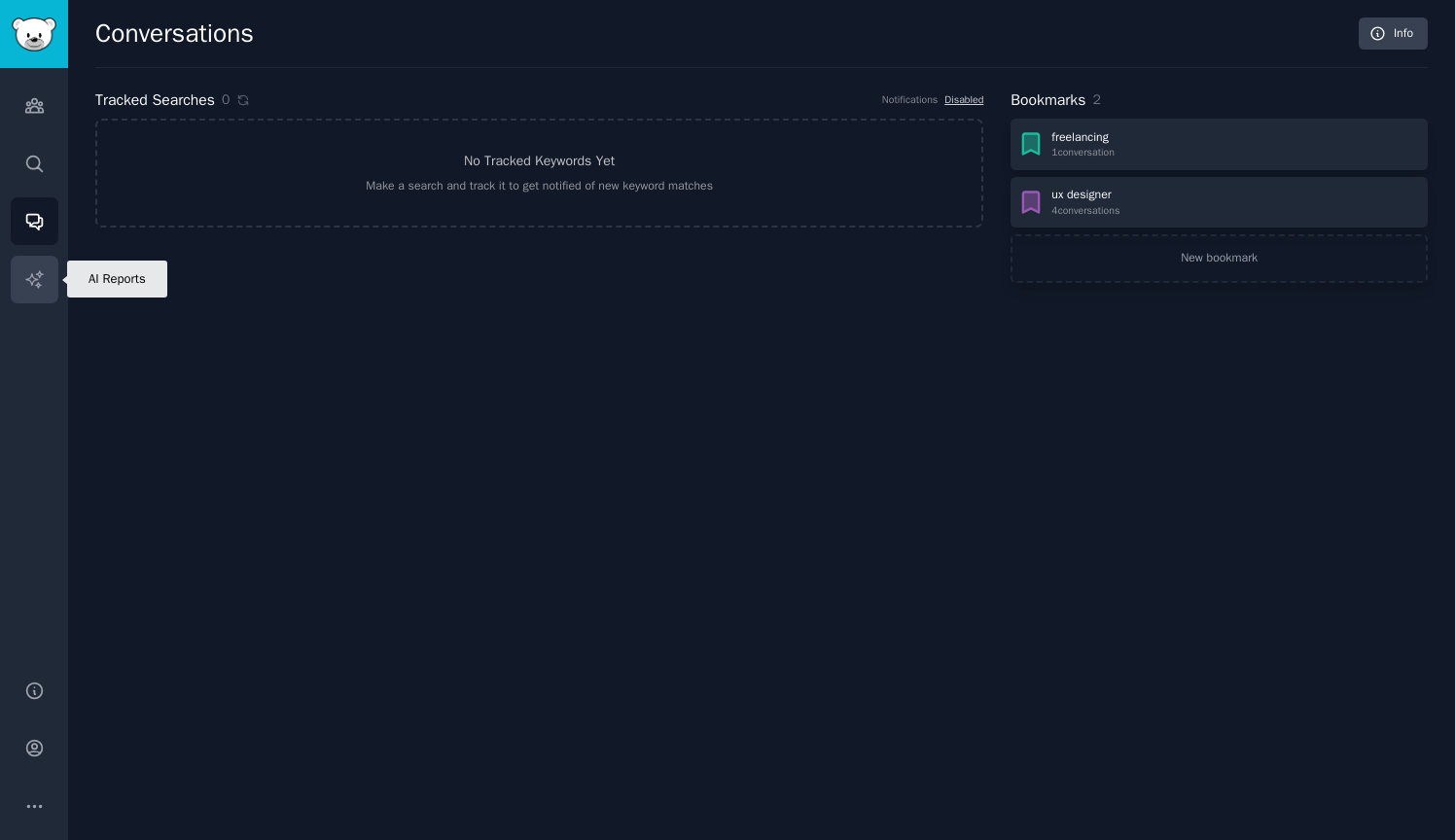 click on "AI Reports" at bounding box center [34, 279] 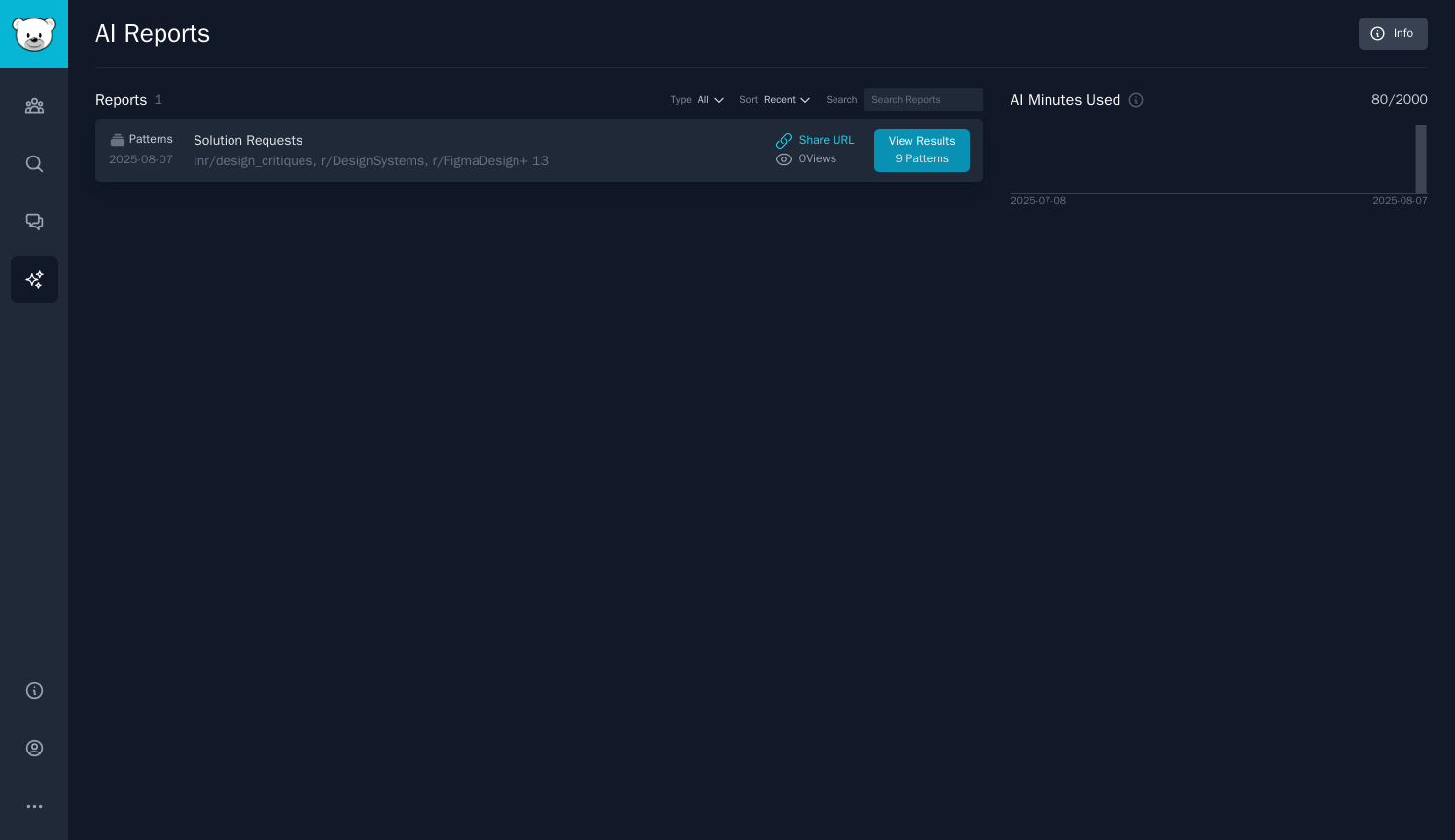 click on "Patterns [YEAR]-[MONTH]-[DATE] Solution Requests In  r/design_critiques, r/DesignSystems, r/FigmaDesign  + 13 Share URL 0  View s View Results 9 Patterns" at bounding box center (539, 154) 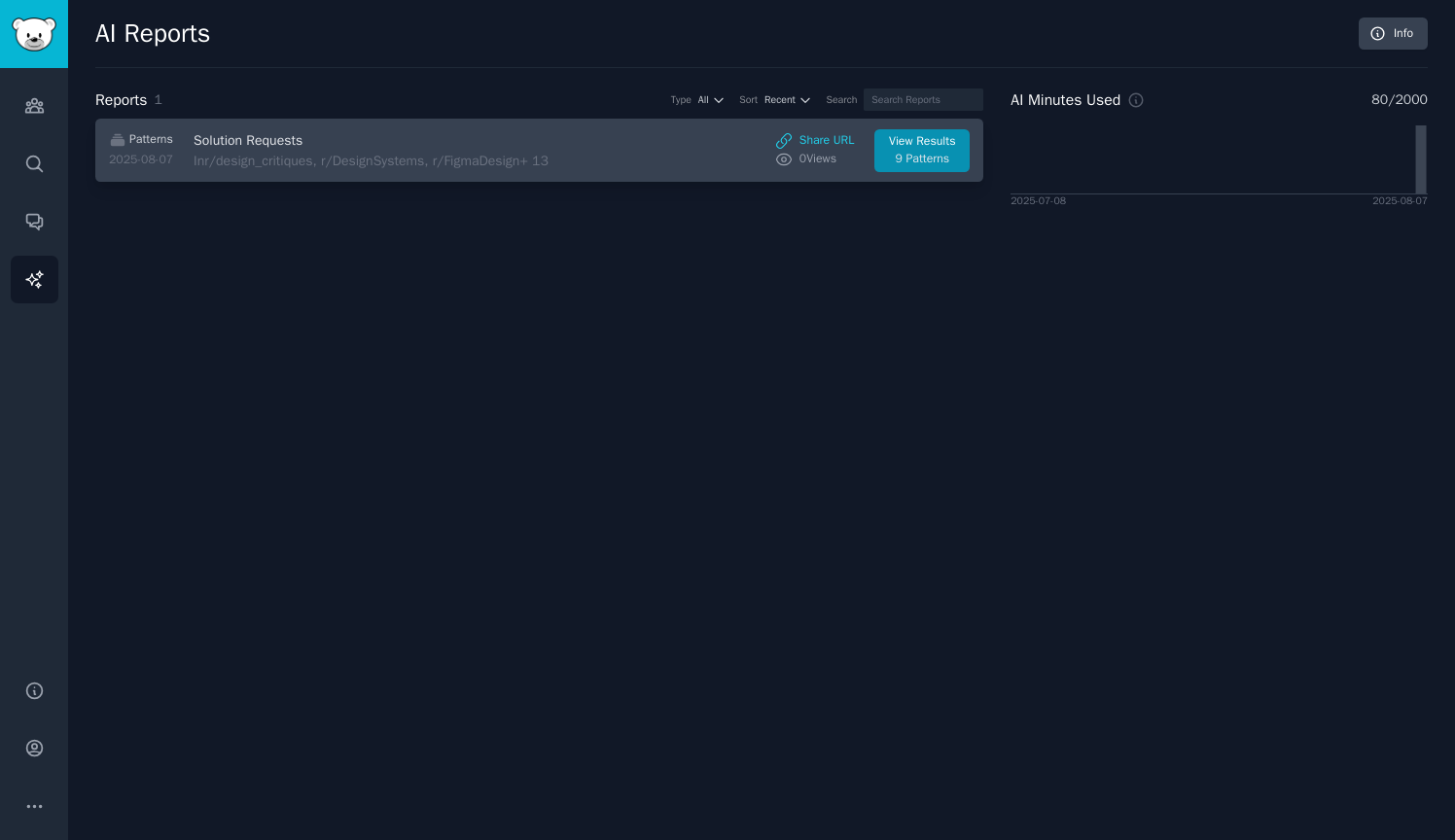 click on "In r/design_critiques, r/DesignSystems, r/FigmaDesign + 13" at bounding box center [371, 160] 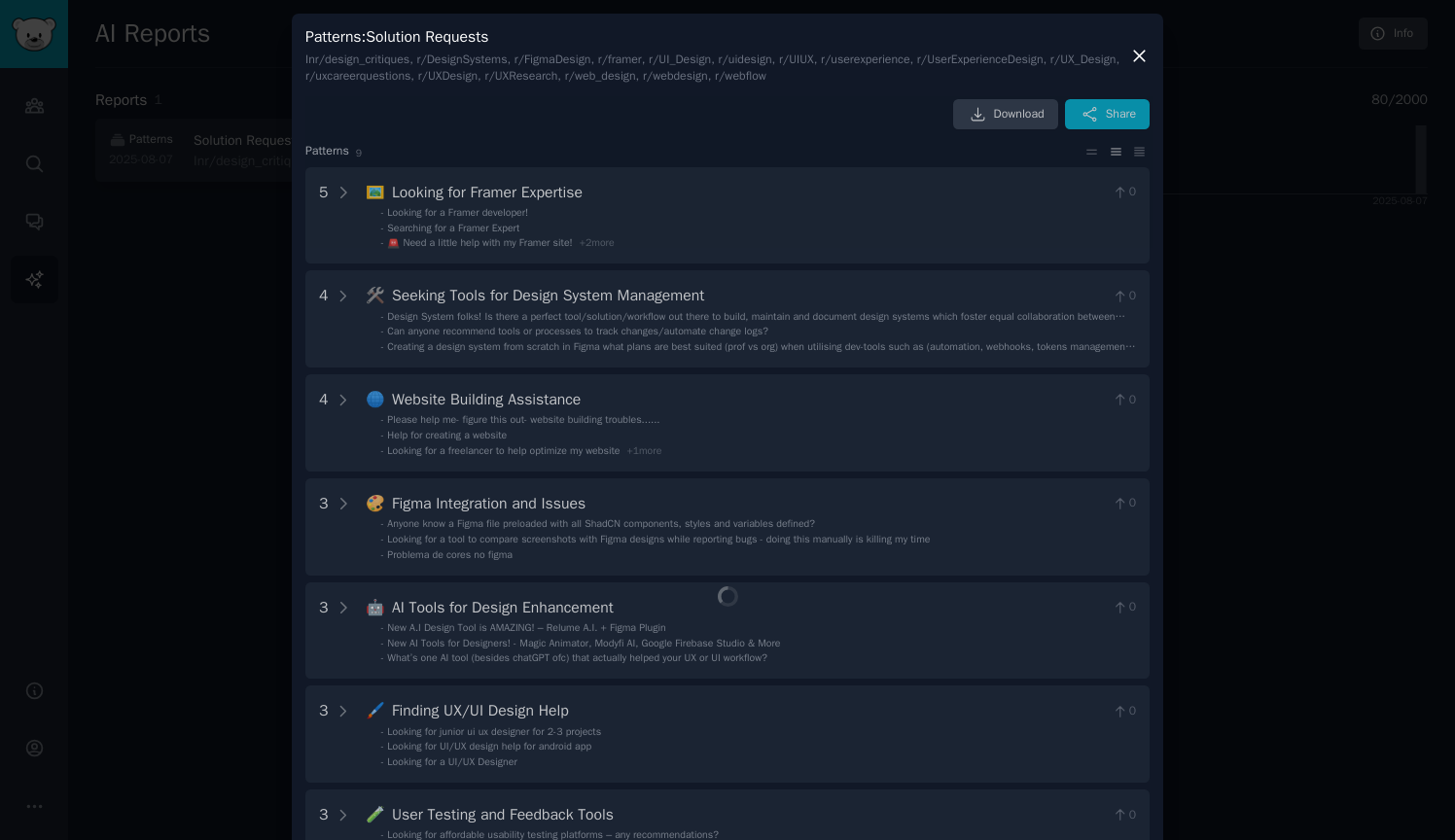 click at bounding box center [728, 420] 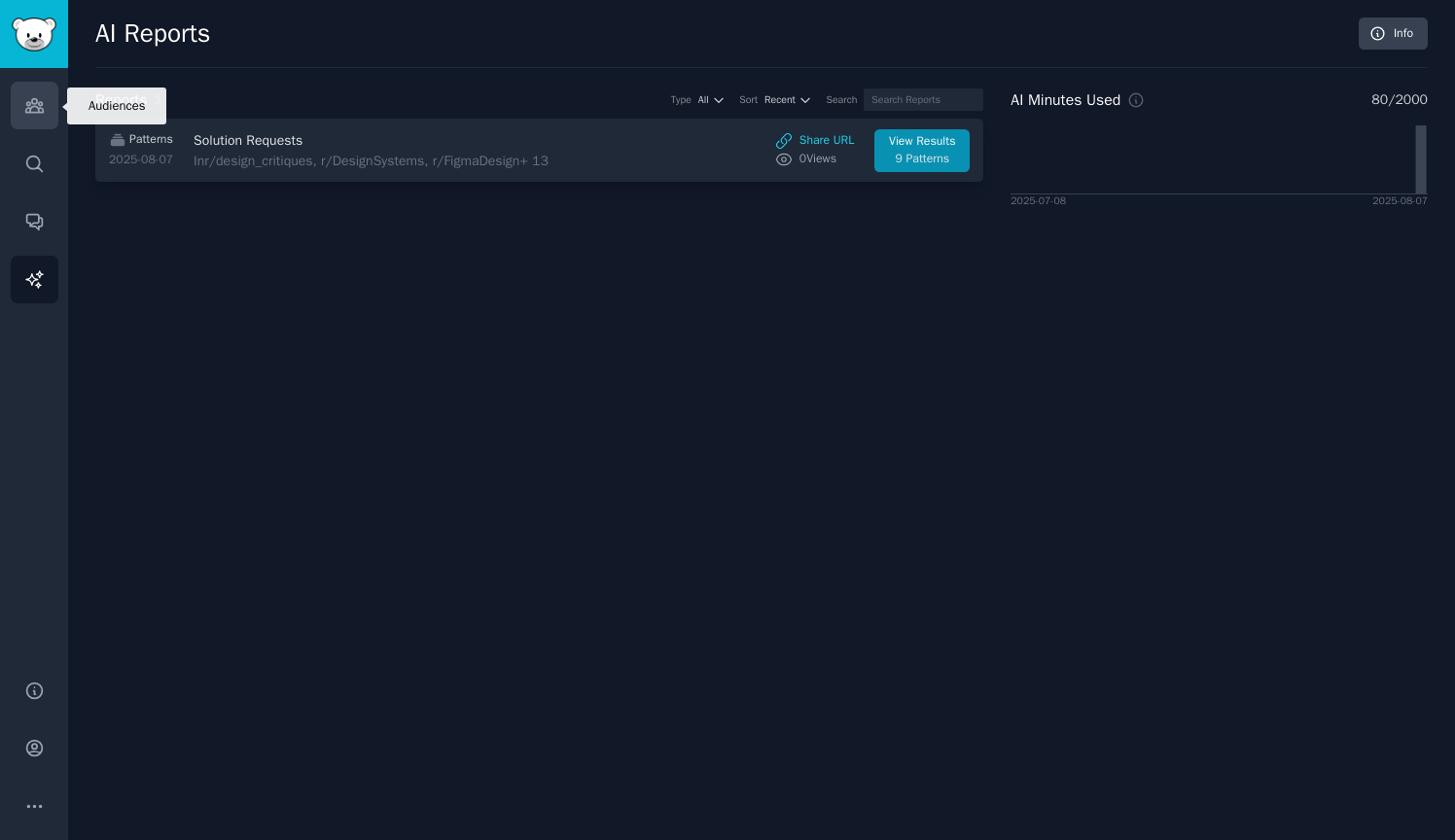 click on "Audiences" at bounding box center [34, 105] 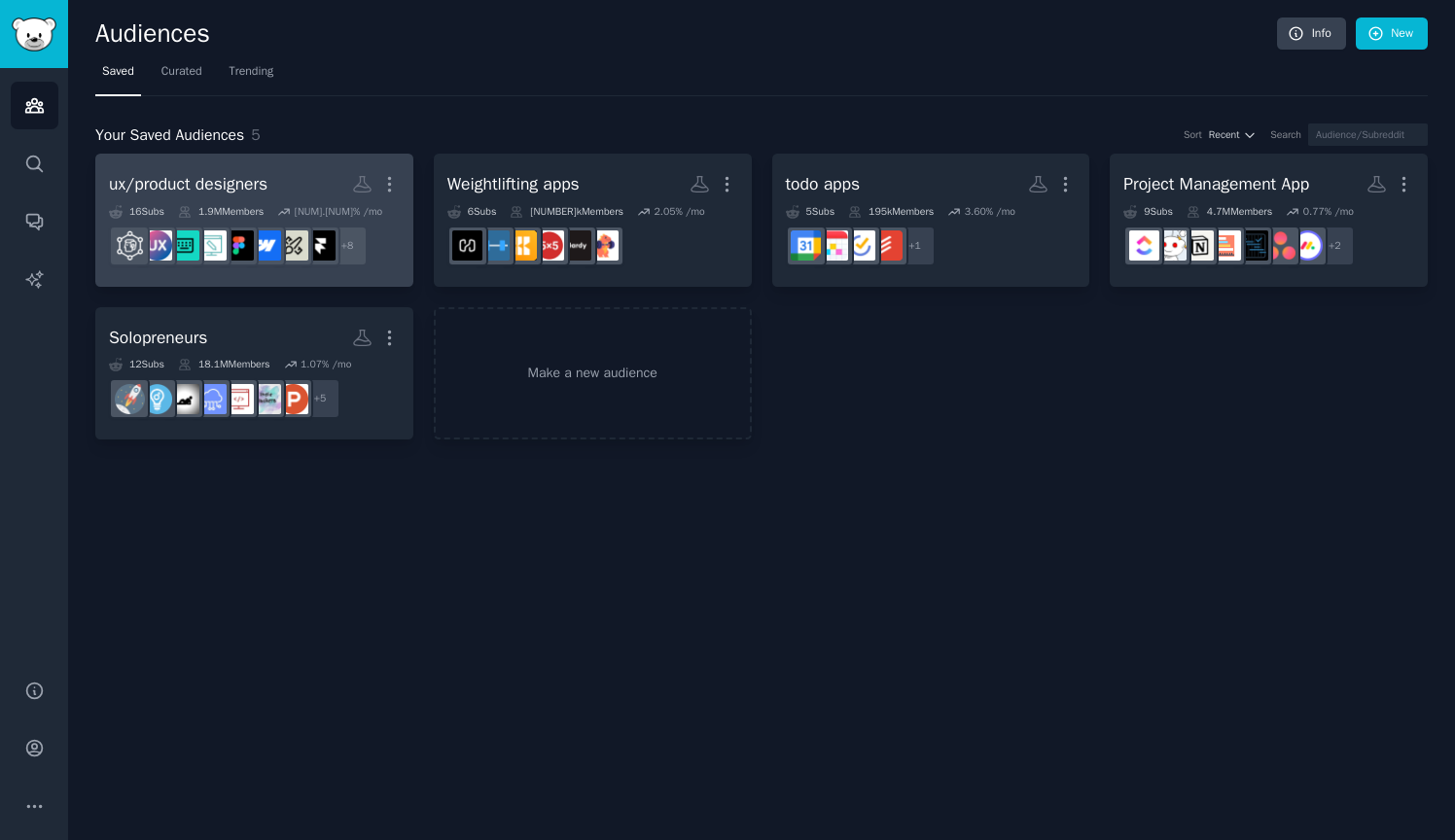 click on "ux/product designers More" at bounding box center (254, 184) 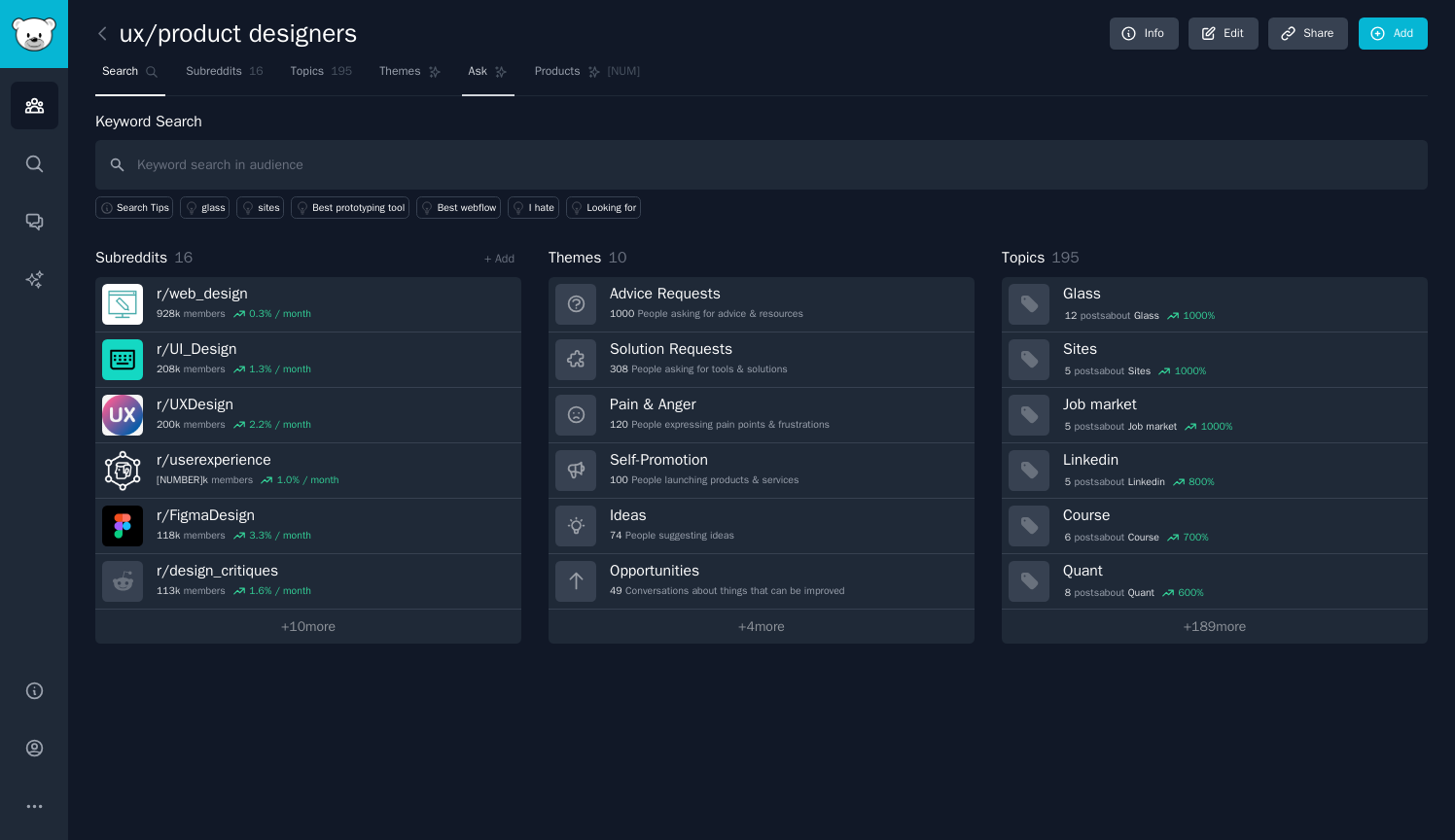 click on "Ask" at bounding box center [488, 76] 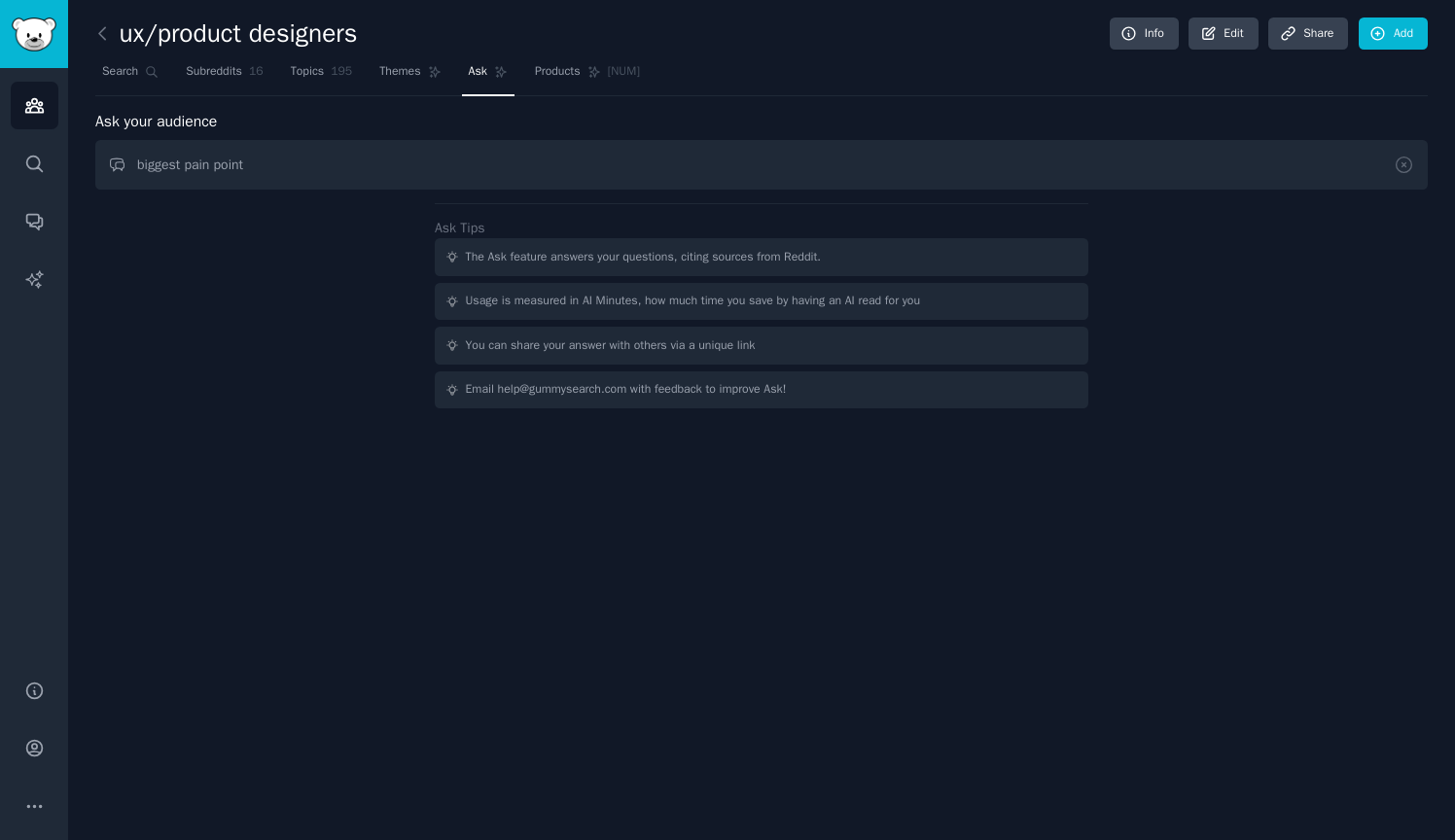 type on "biggest pain point" 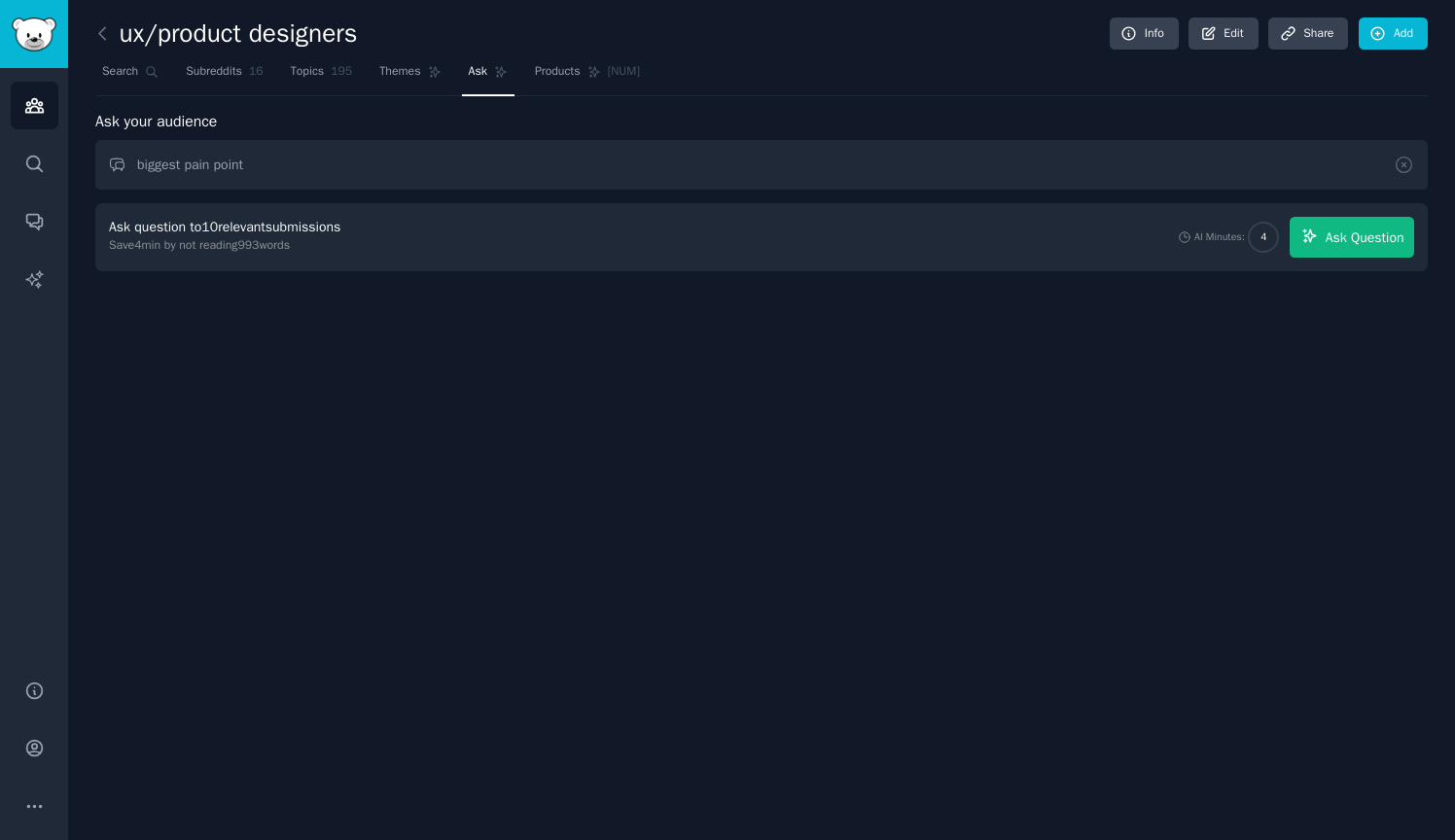 click on "Ask Question" at bounding box center (1365, 237) 